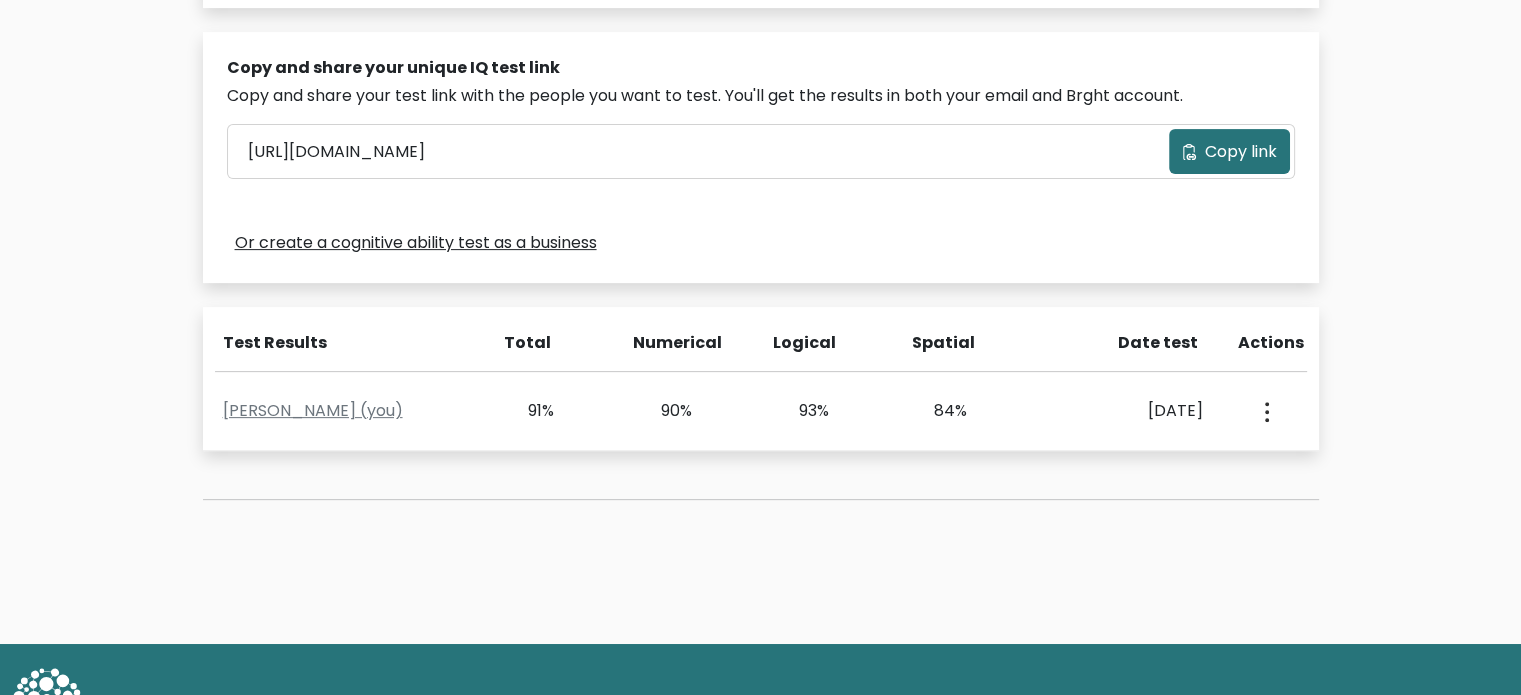 scroll, scrollTop: 669, scrollLeft: 0, axis: vertical 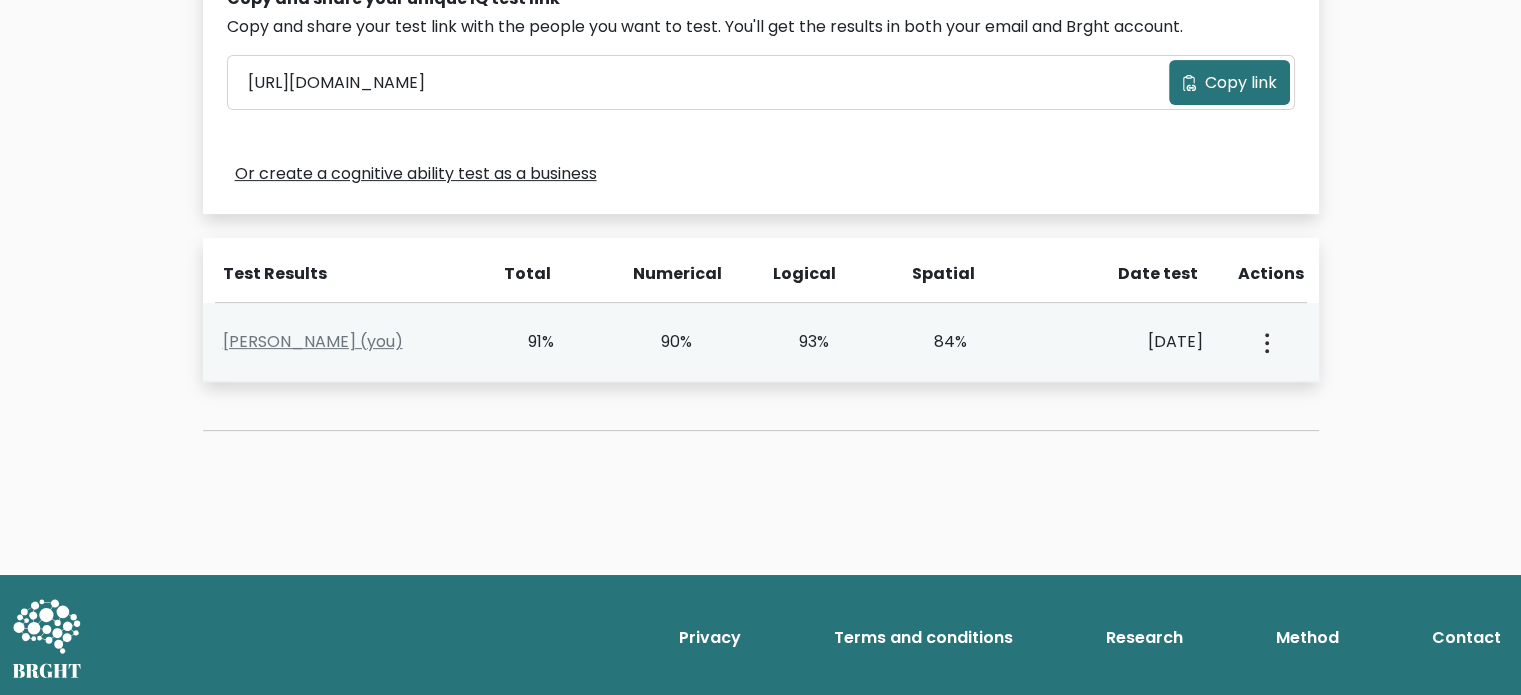 click 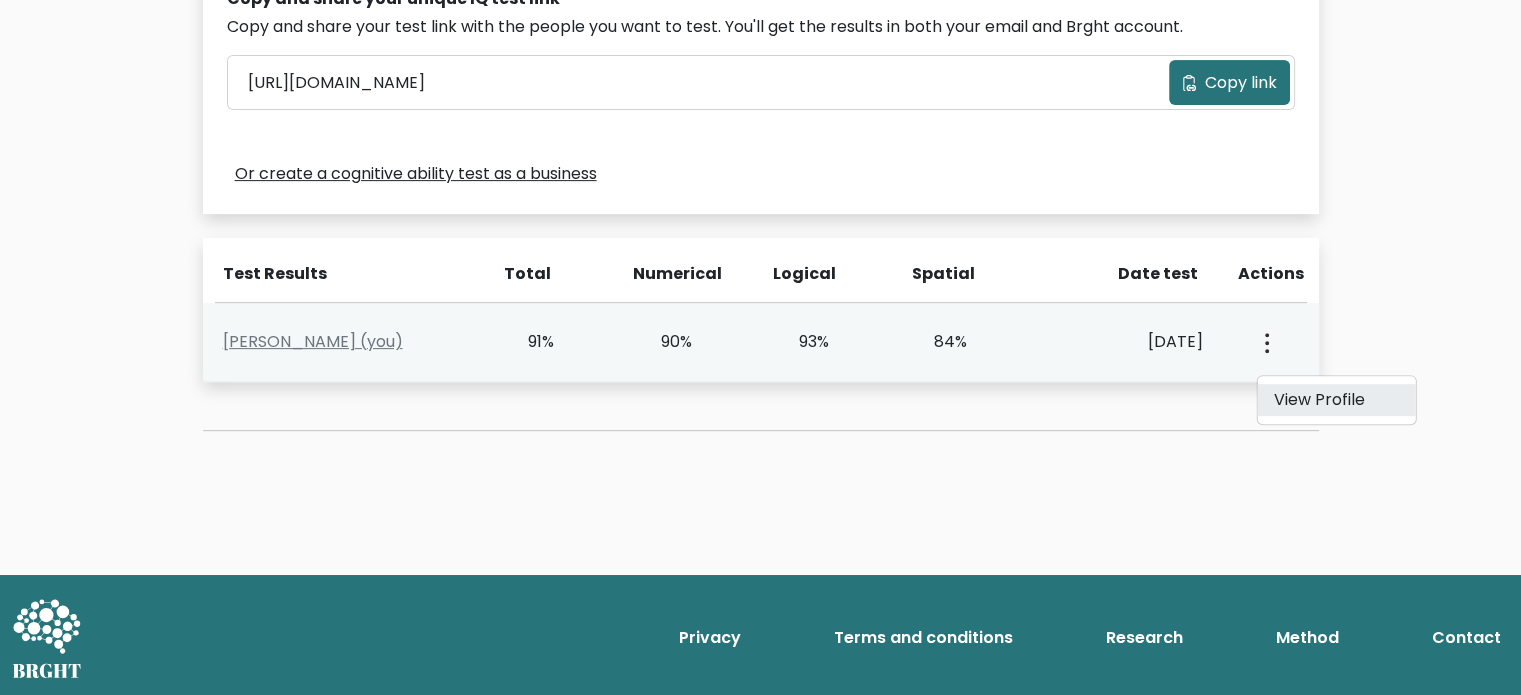 click on "View Profile" at bounding box center (1336, 400) 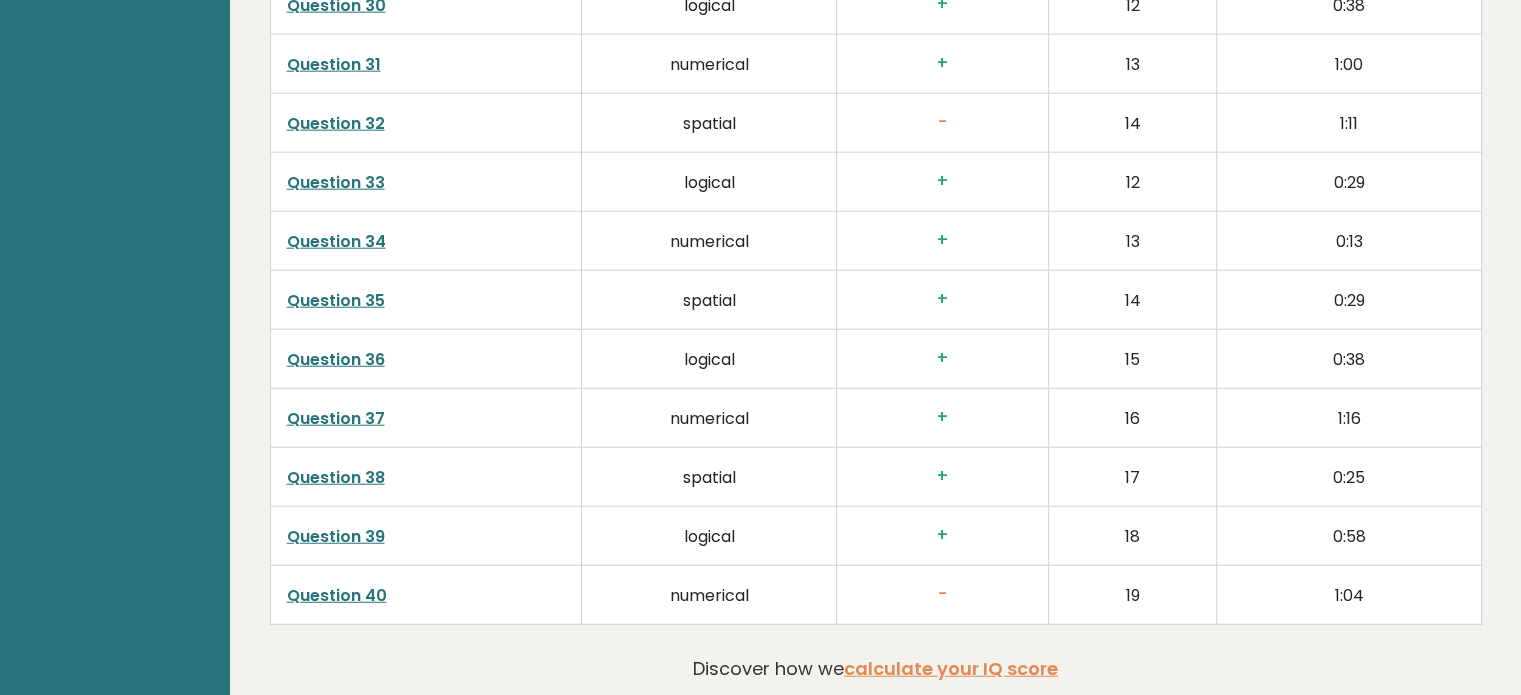 scroll, scrollTop: 5235, scrollLeft: 0, axis: vertical 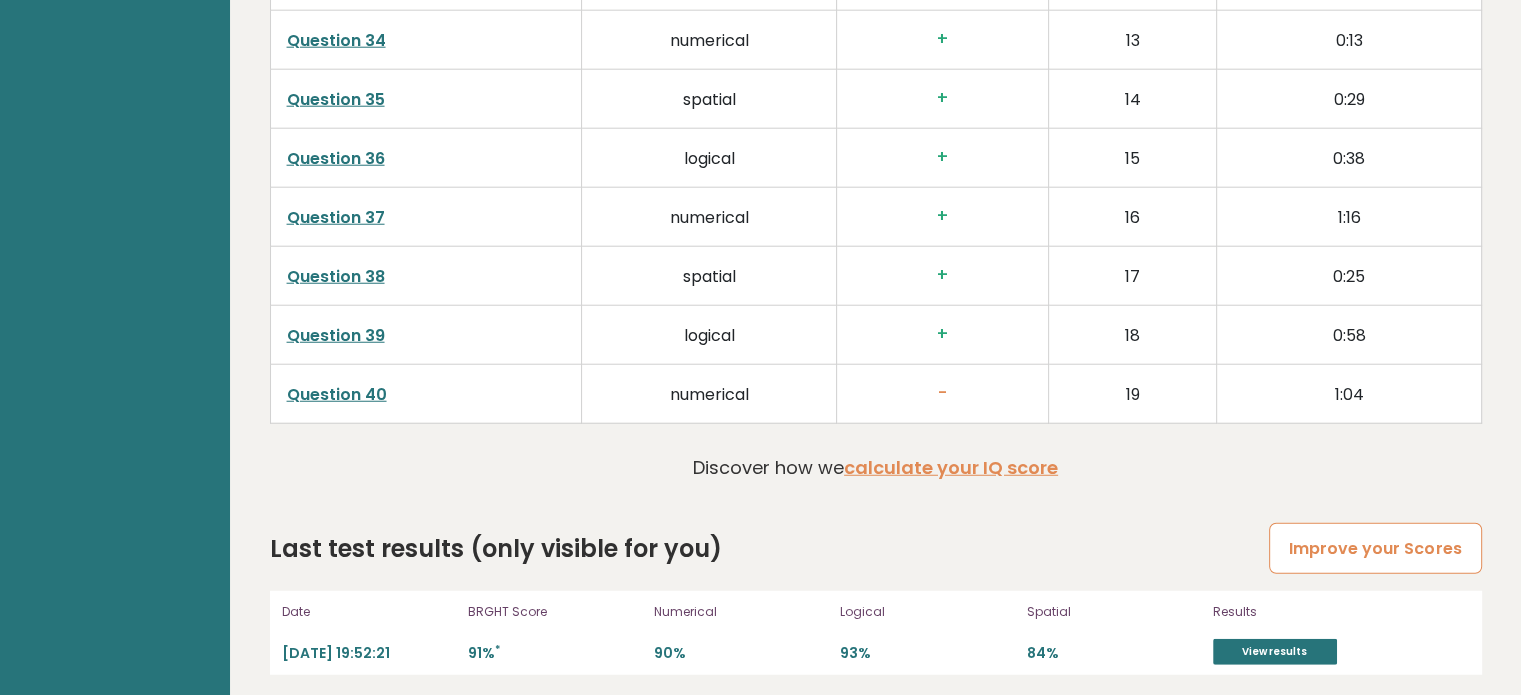 click on "Improve your Scores" at bounding box center [1375, 548] 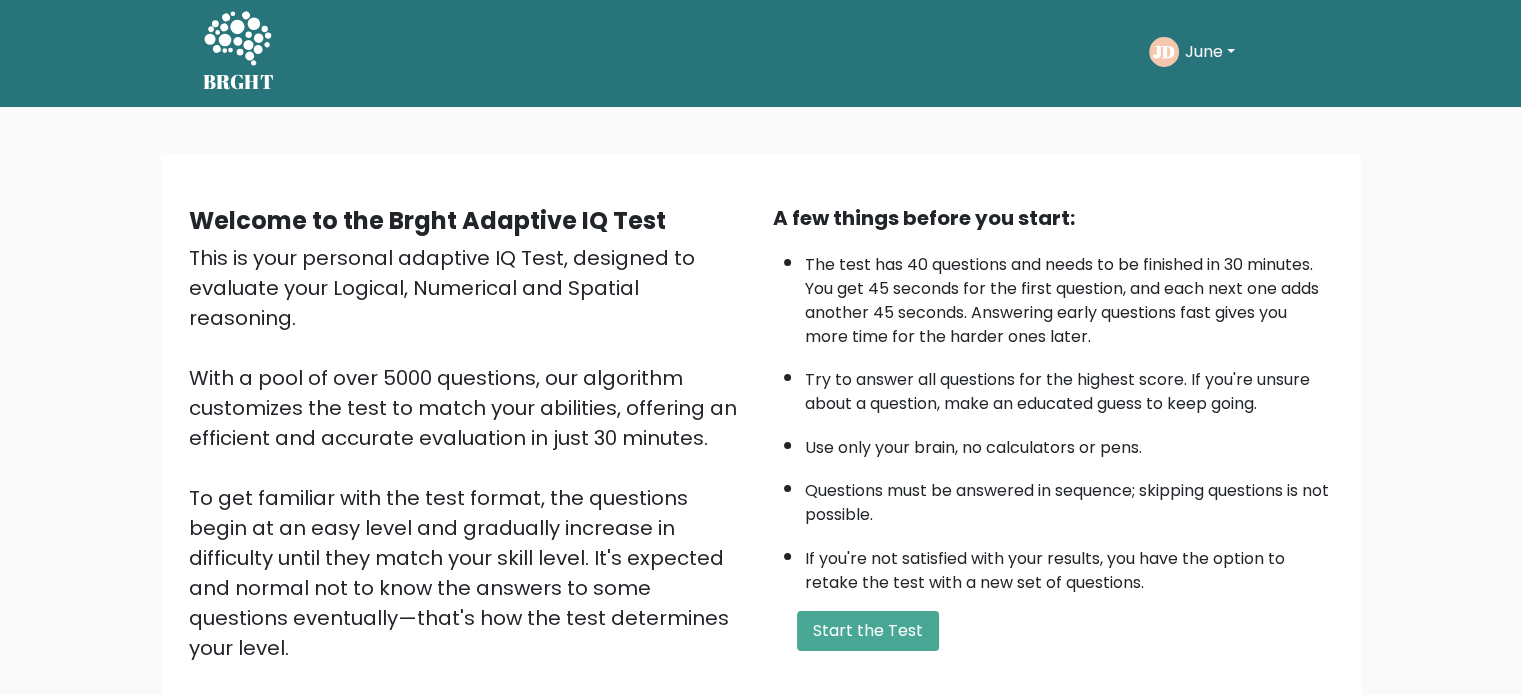 scroll, scrollTop: 0, scrollLeft: 0, axis: both 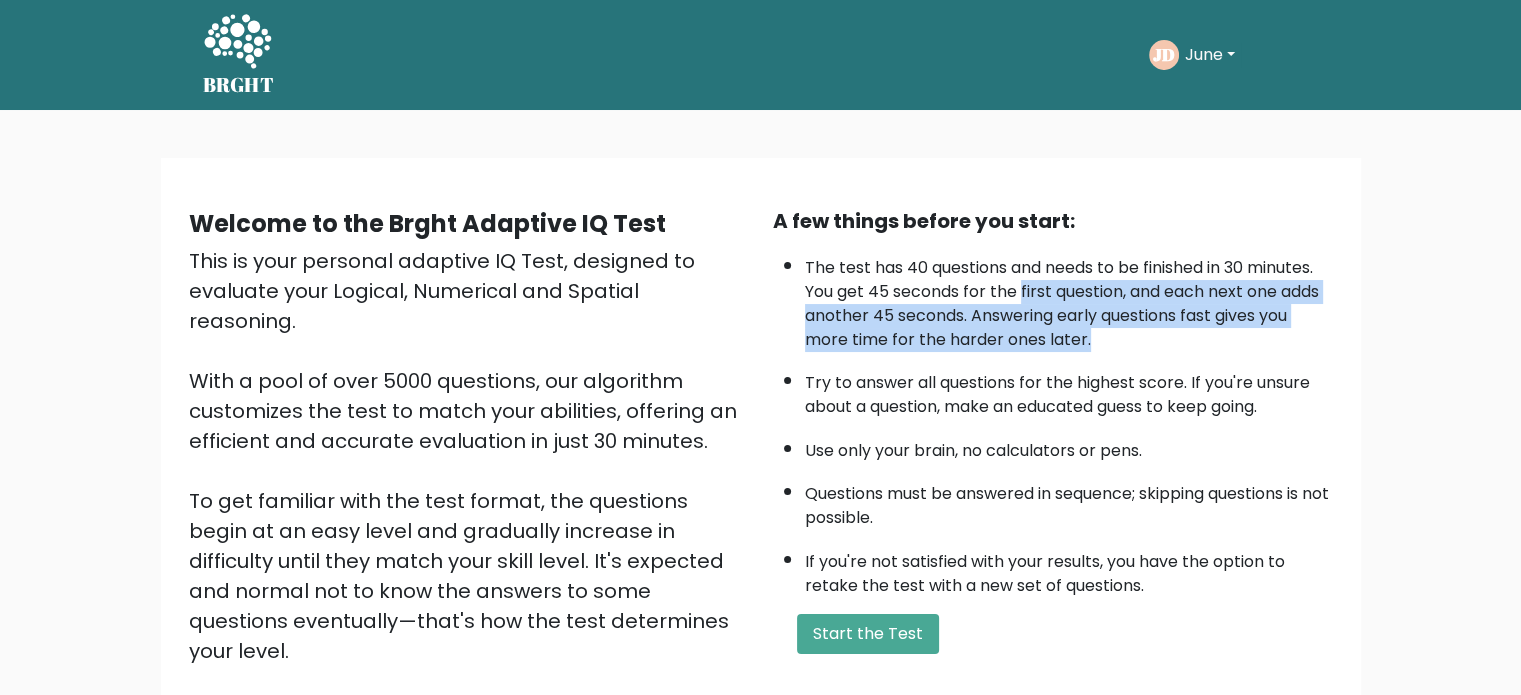drag, startPoint x: 1023, startPoint y: 294, endPoint x: 1239, endPoint y: 331, distance: 219.14607 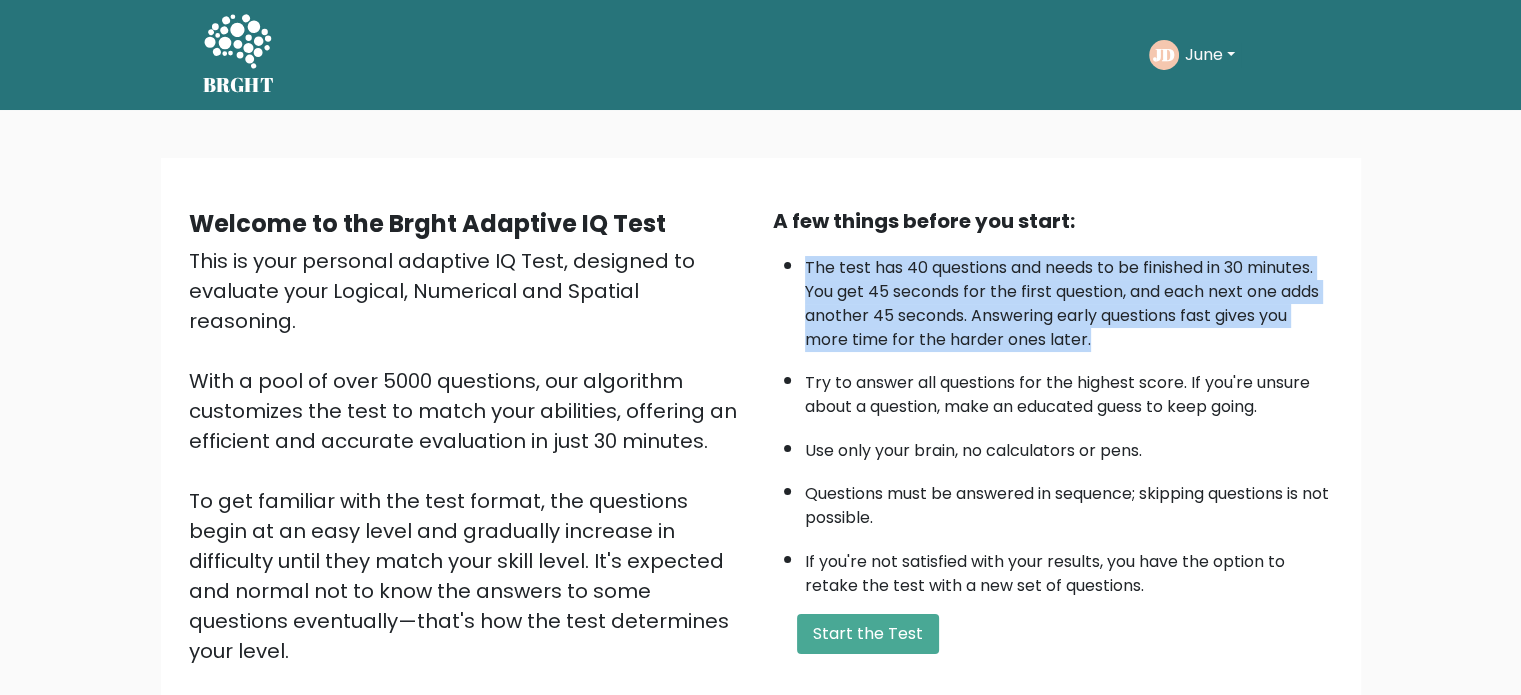 drag, startPoint x: 1239, startPoint y: 334, endPoint x: 804, endPoint y: 271, distance: 439.5384 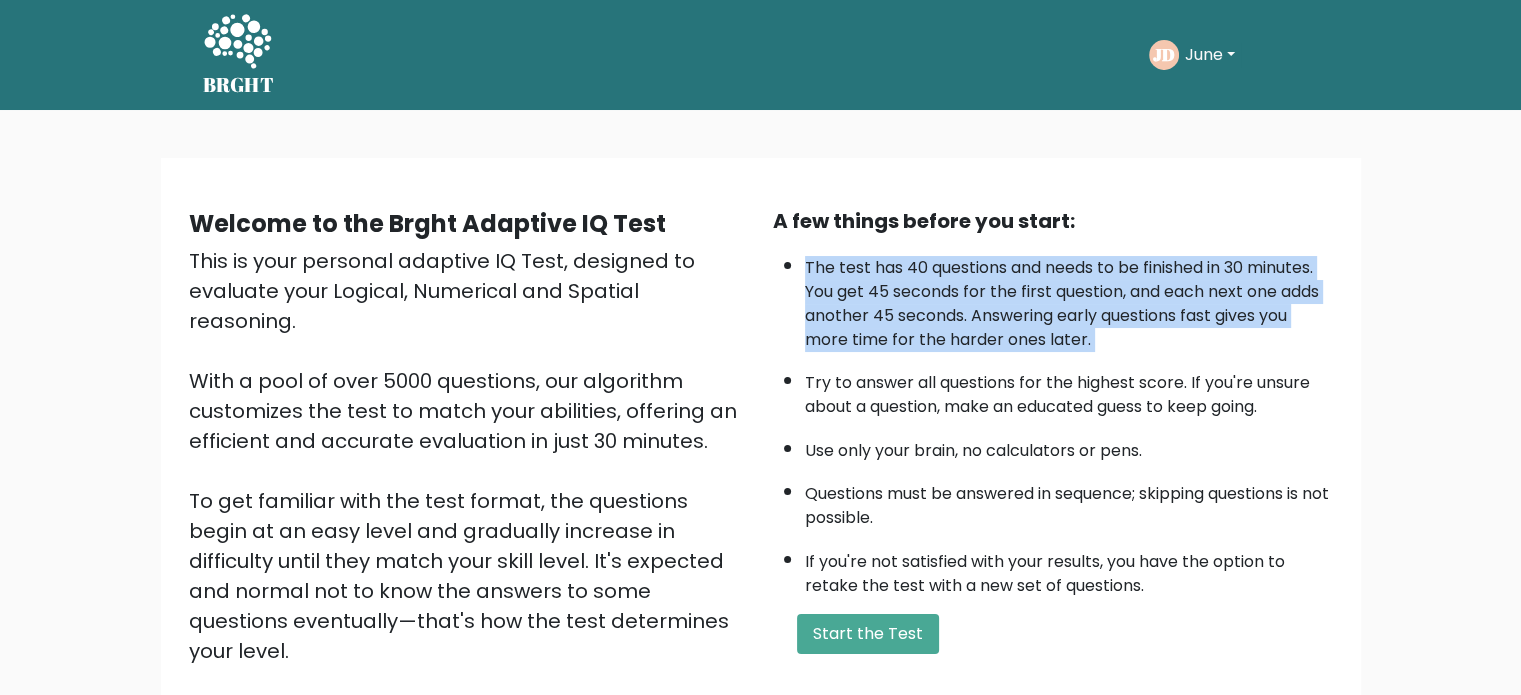 drag, startPoint x: 1176, startPoint y: 336, endPoint x: 816, endPoint y: 298, distance: 362 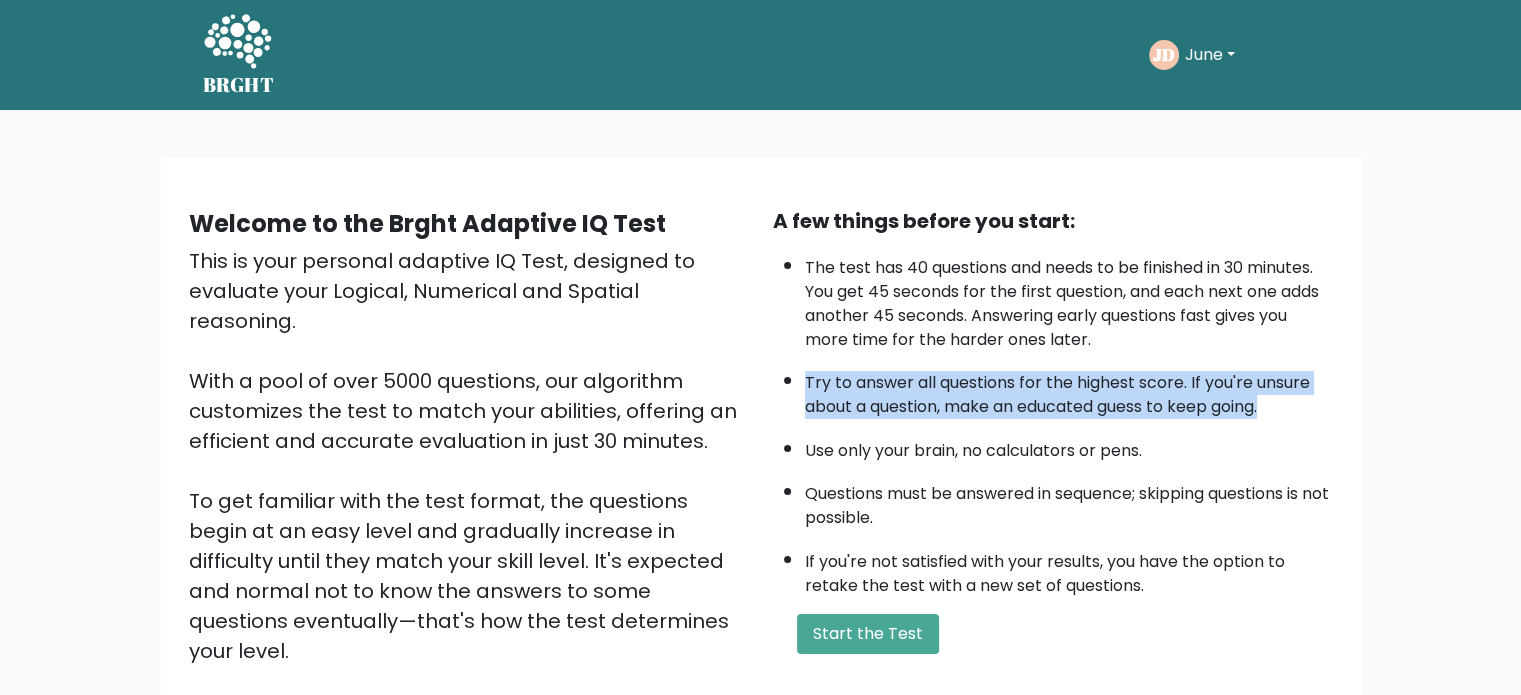 drag, startPoint x: 805, startPoint y: 367, endPoint x: 1336, endPoint y: 408, distance: 532.5805 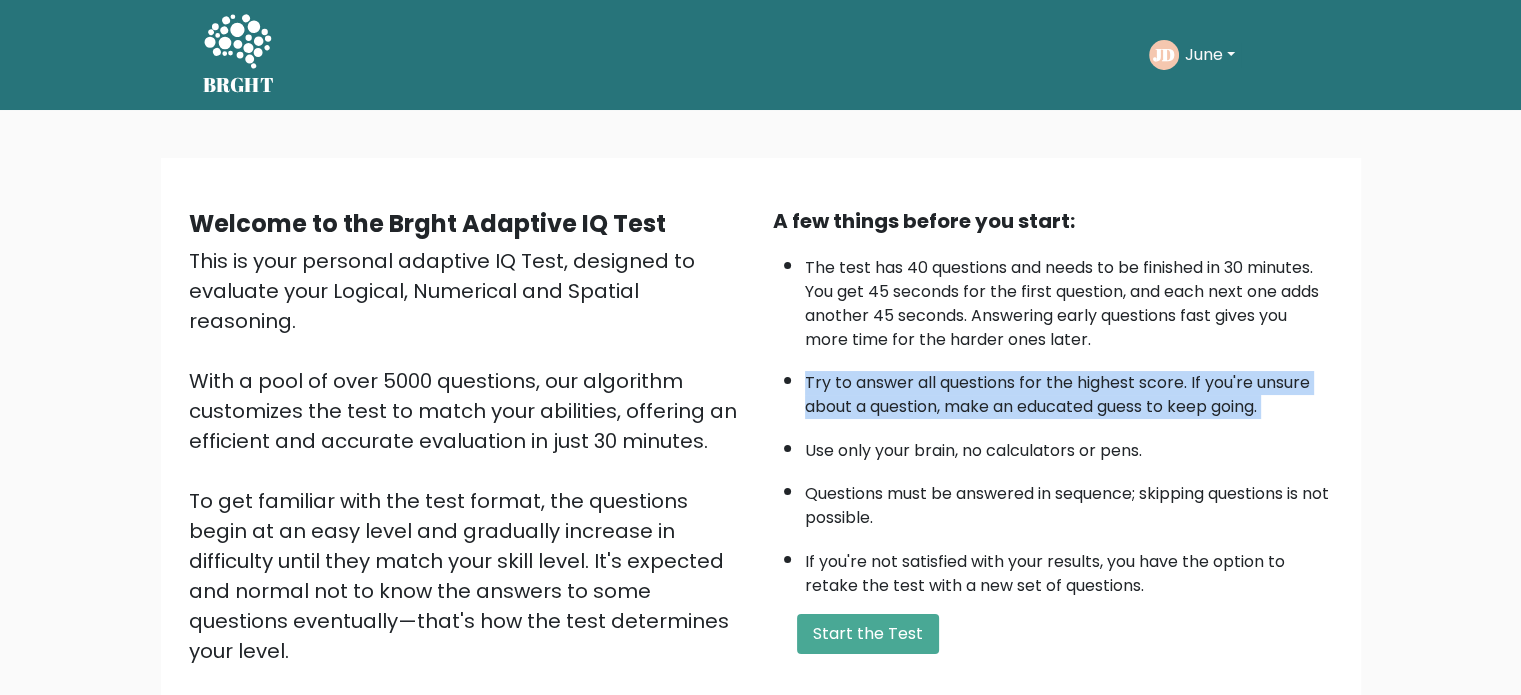 drag, startPoint x: 1332, startPoint y: 411, endPoint x: 797, endPoint y: 388, distance: 535.49414 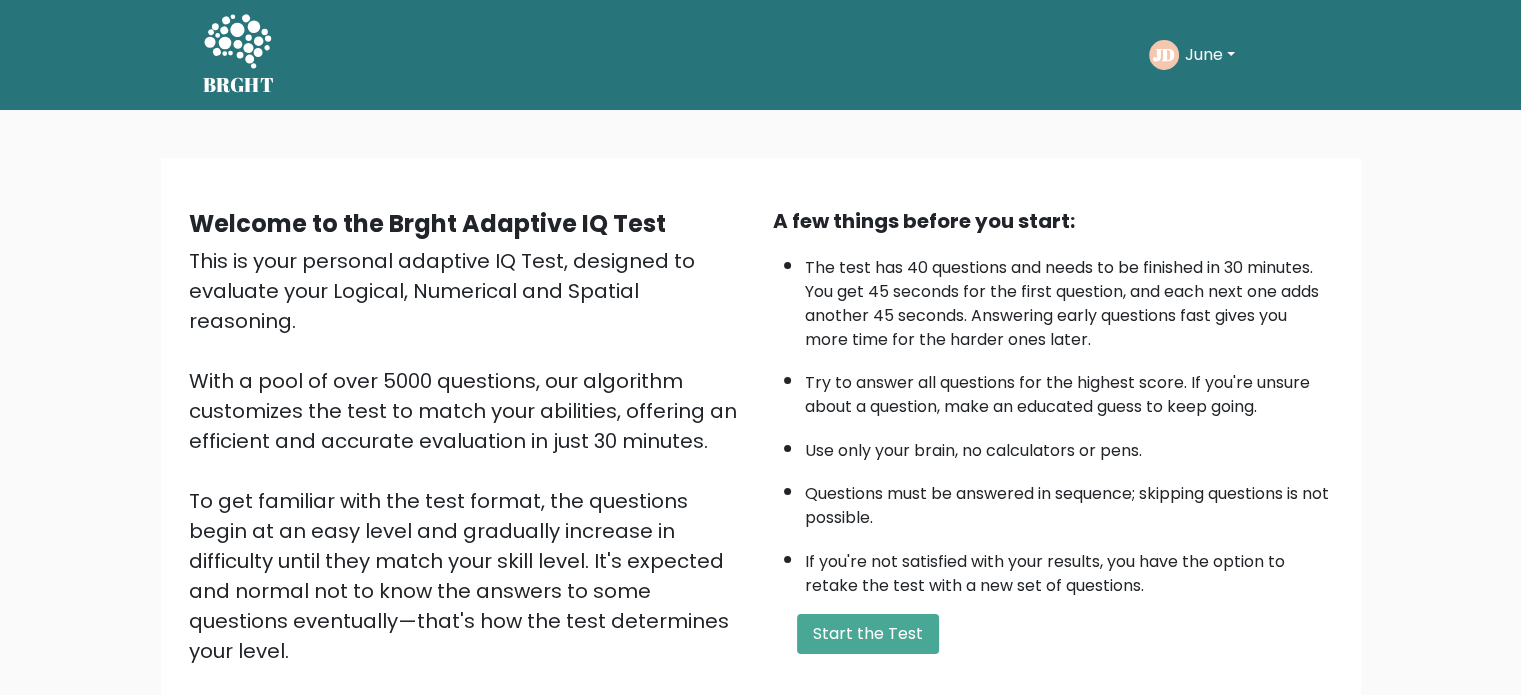 click on "Use only your brain, no calculators or pens." at bounding box center [1069, 446] 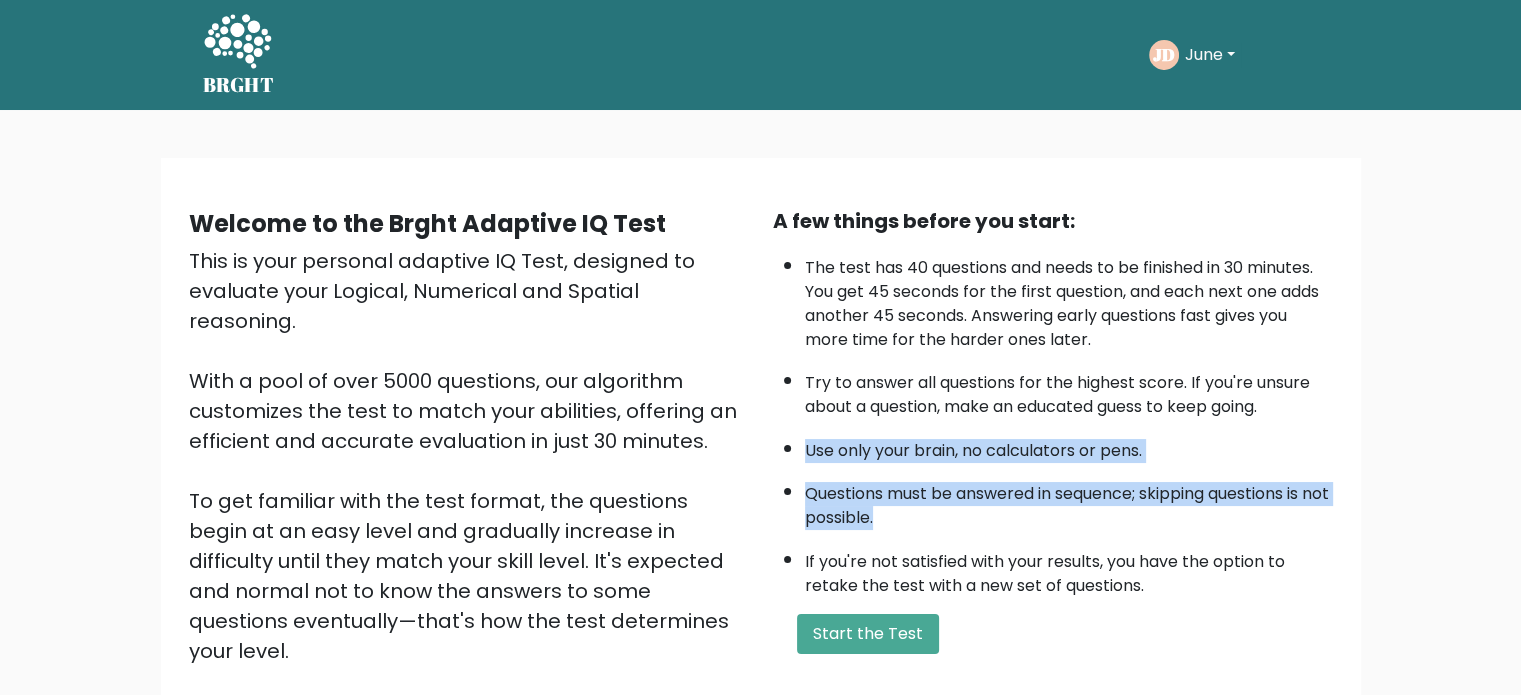 drag, startPoint x: 804, startPoint y: 442, endPoint x: 984, endPoint y: 511, distance: 192.77188 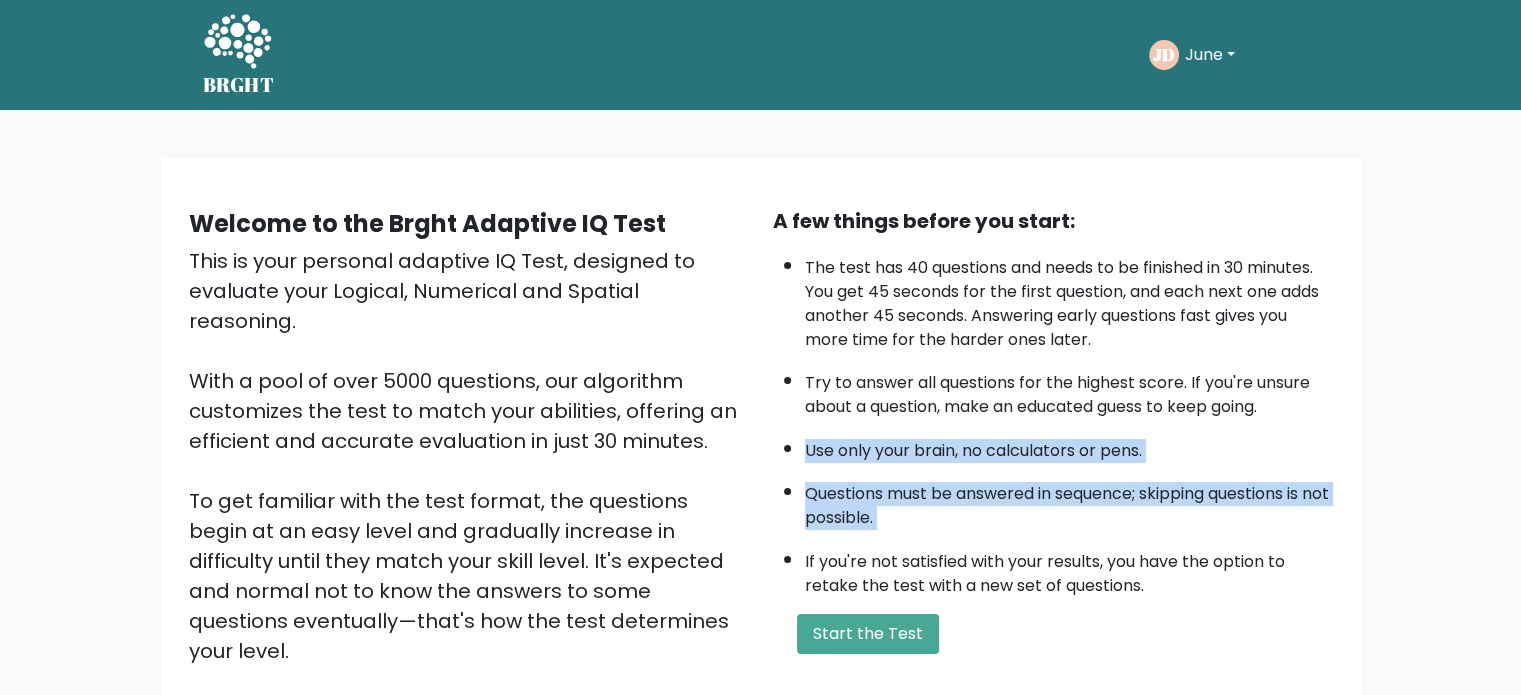 drag, startPoint x: 984, startPoint y: 511, endPoint x: 808, endPoint y: 457, distance: 184.0978 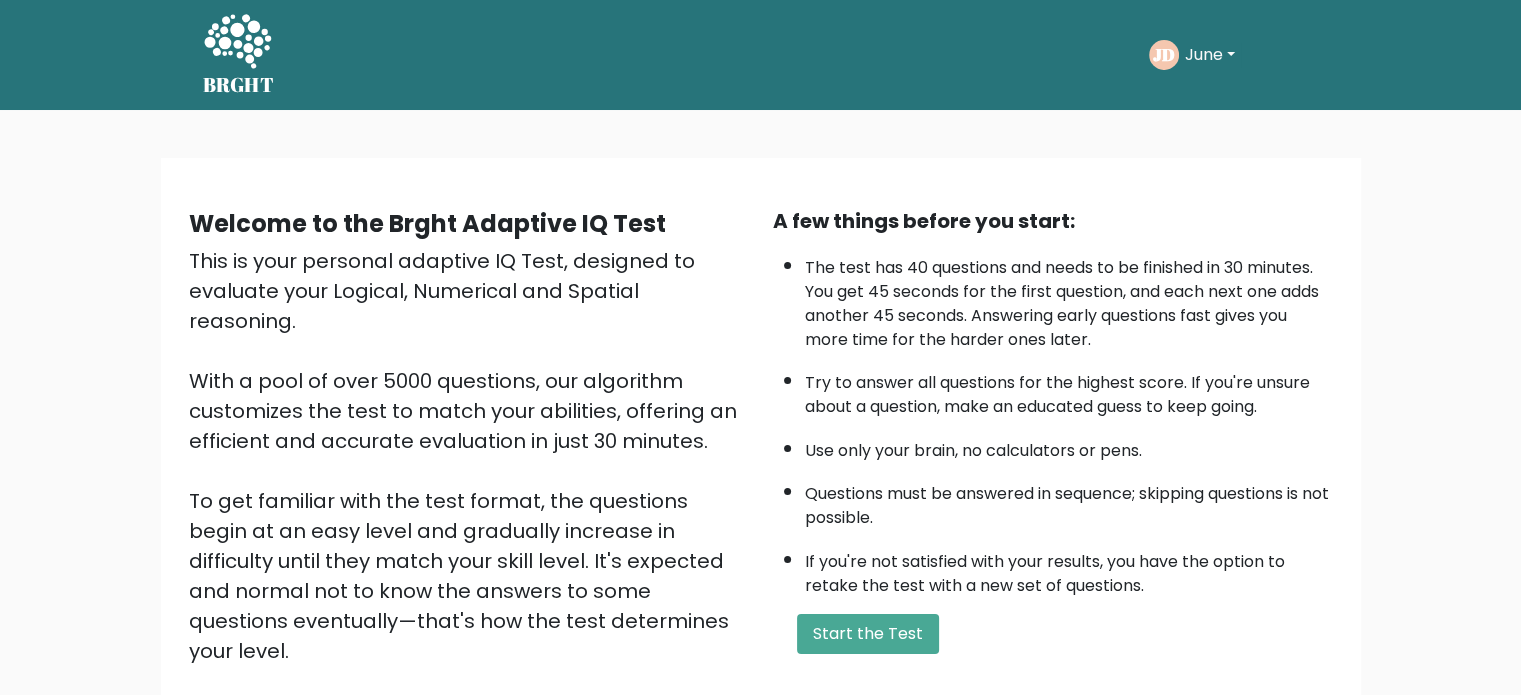click on "If you're not satisfied with your results, you have the option to retake the test with a new set of questions." at bounding box center (1069, 569) 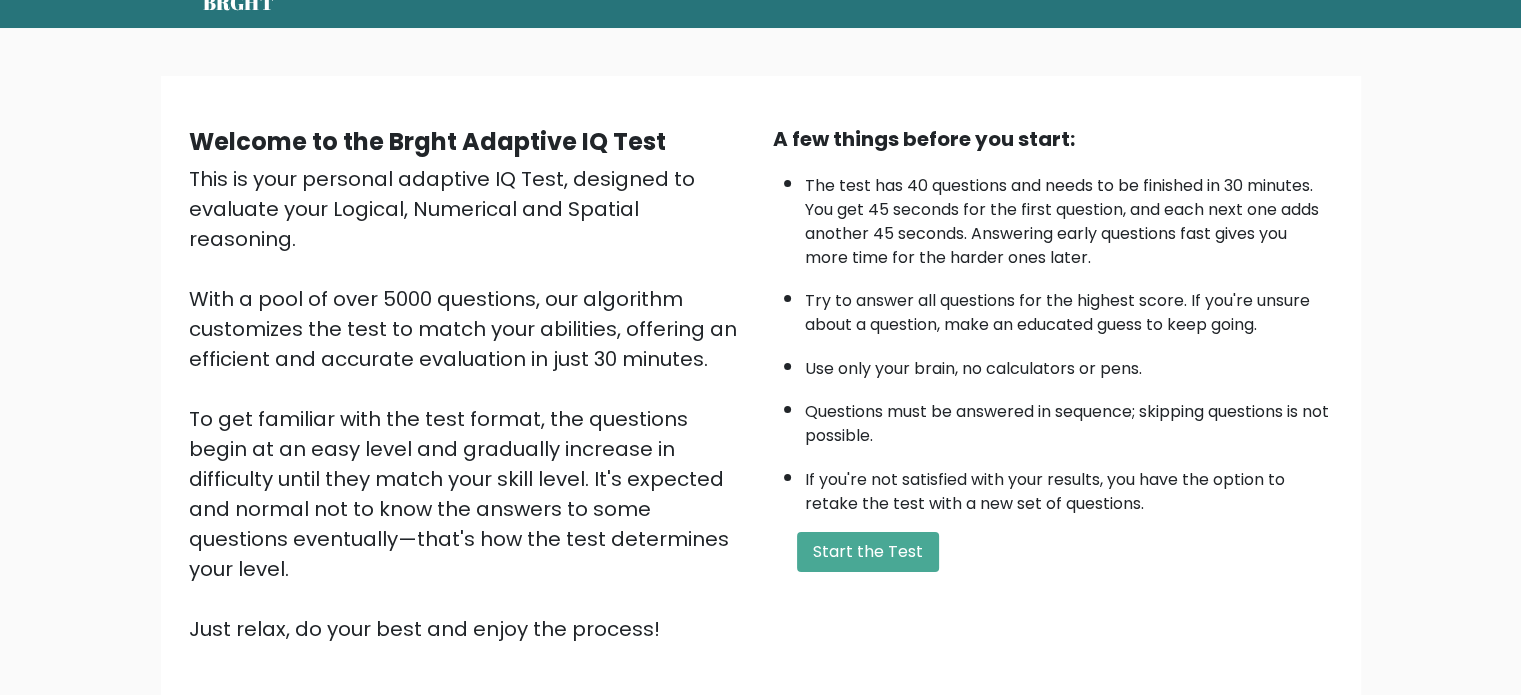 scroll, scrollTop: 200, scrollLeft: 0, axis: vertical 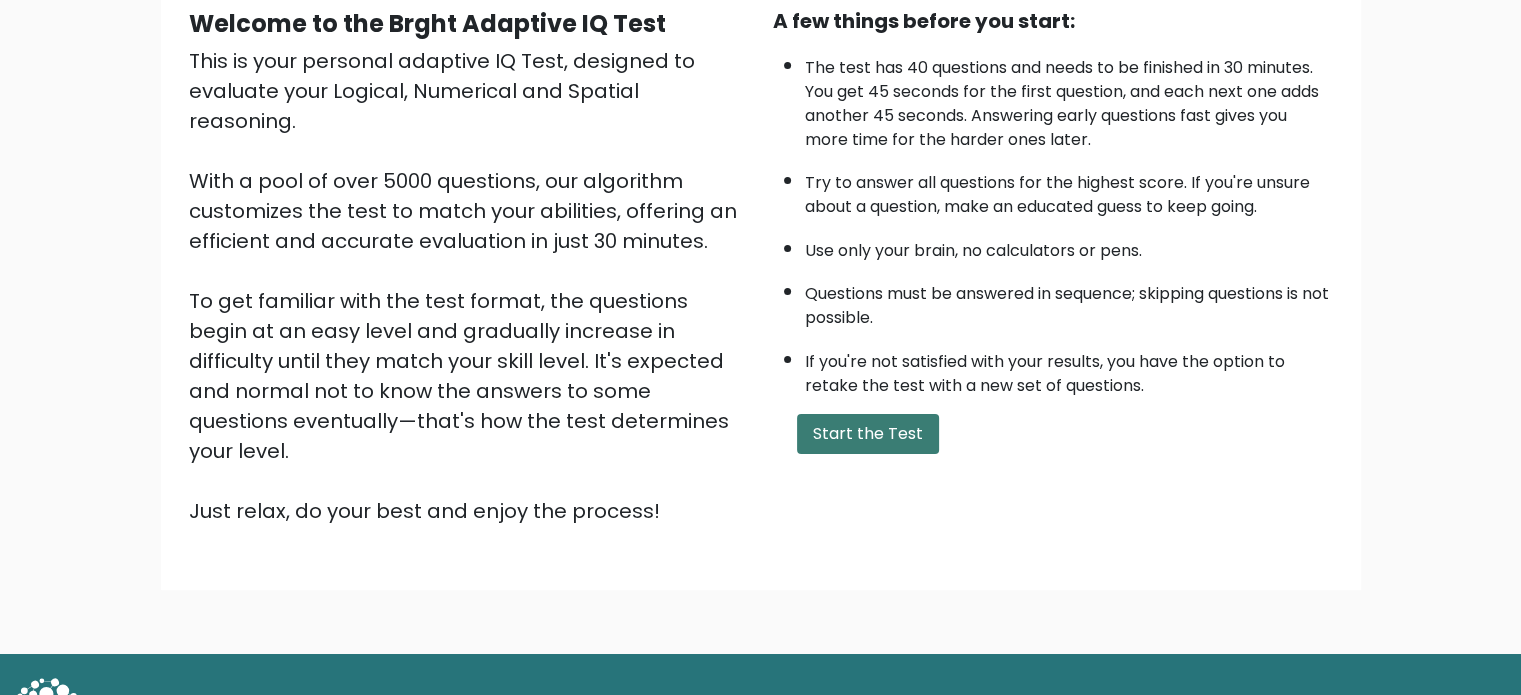 click on "Start the Test" at bounding box center (868, 434) 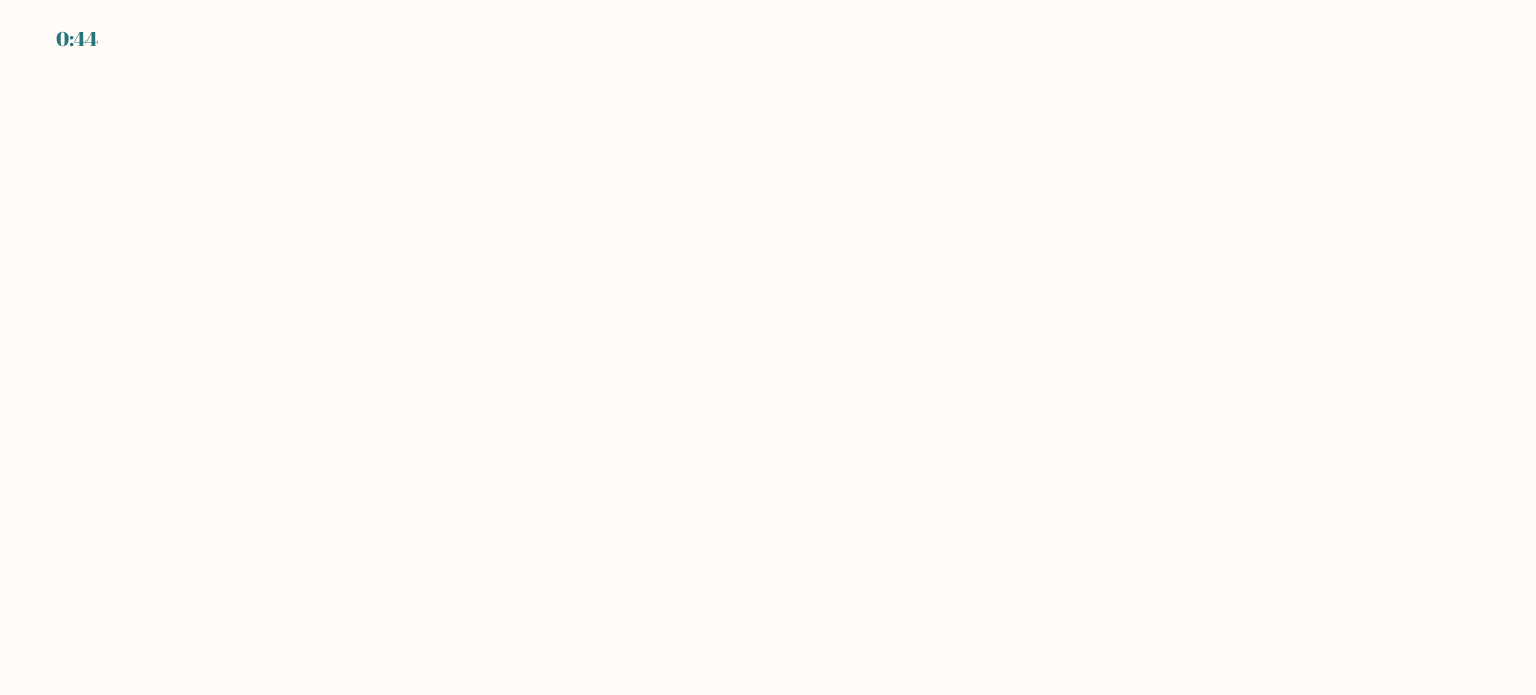 scroll, scrollTop: 0, scrollLeft: 0, axis: both 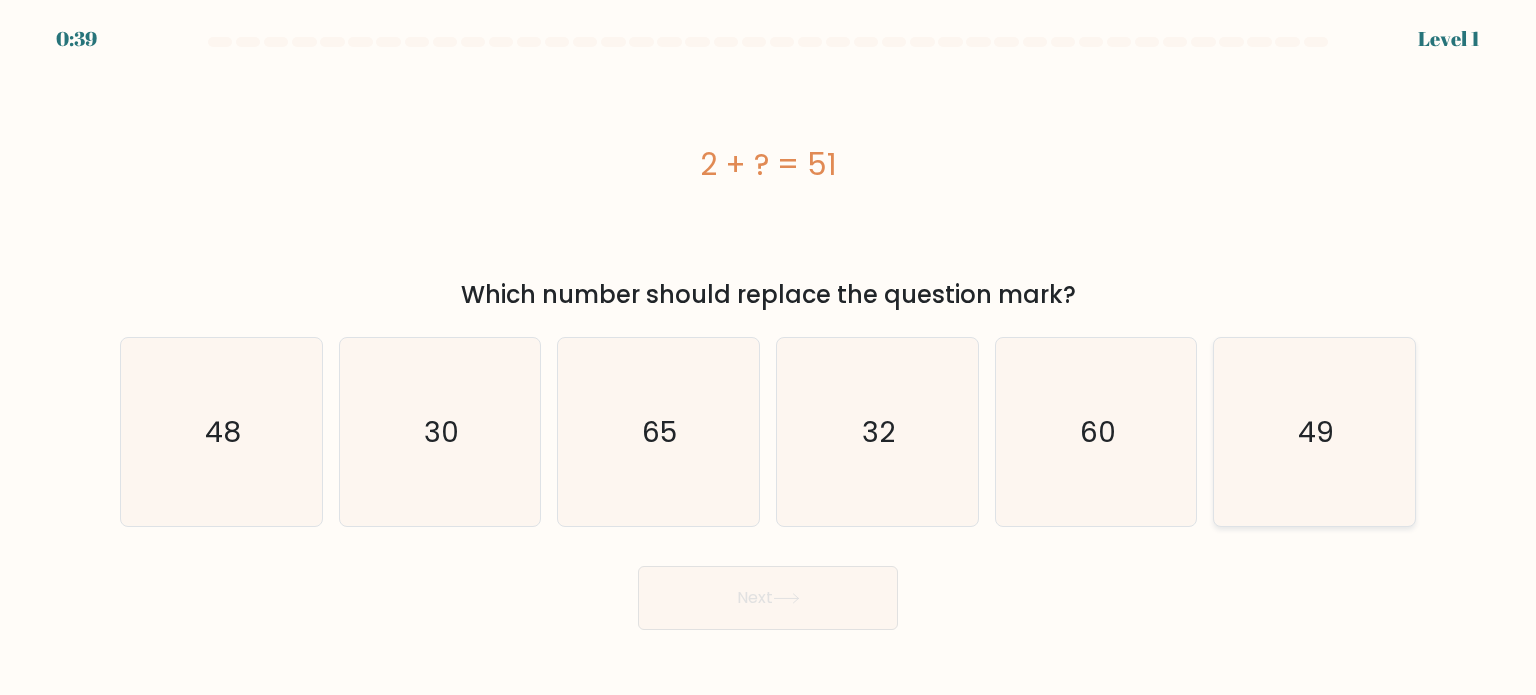 click on "49" 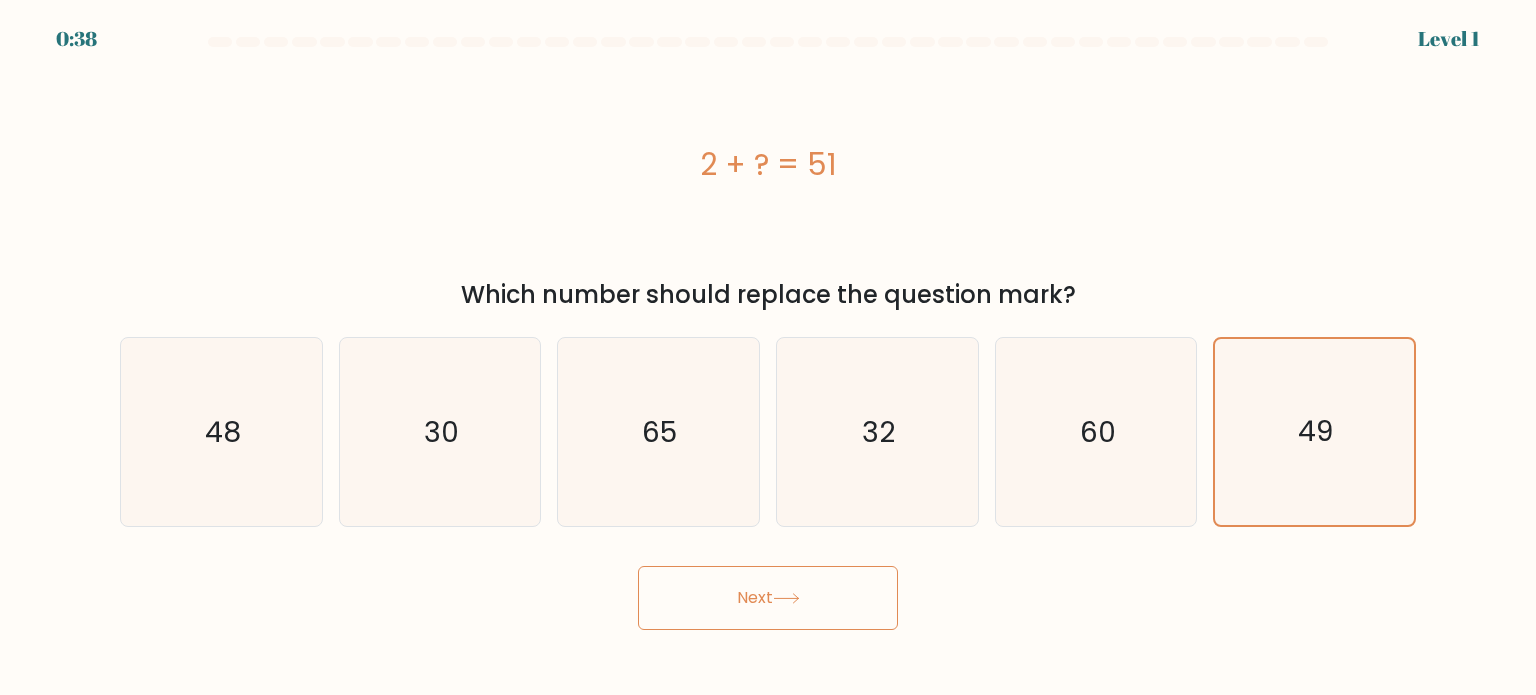 click on "Next" at bounding box center (768, 598) 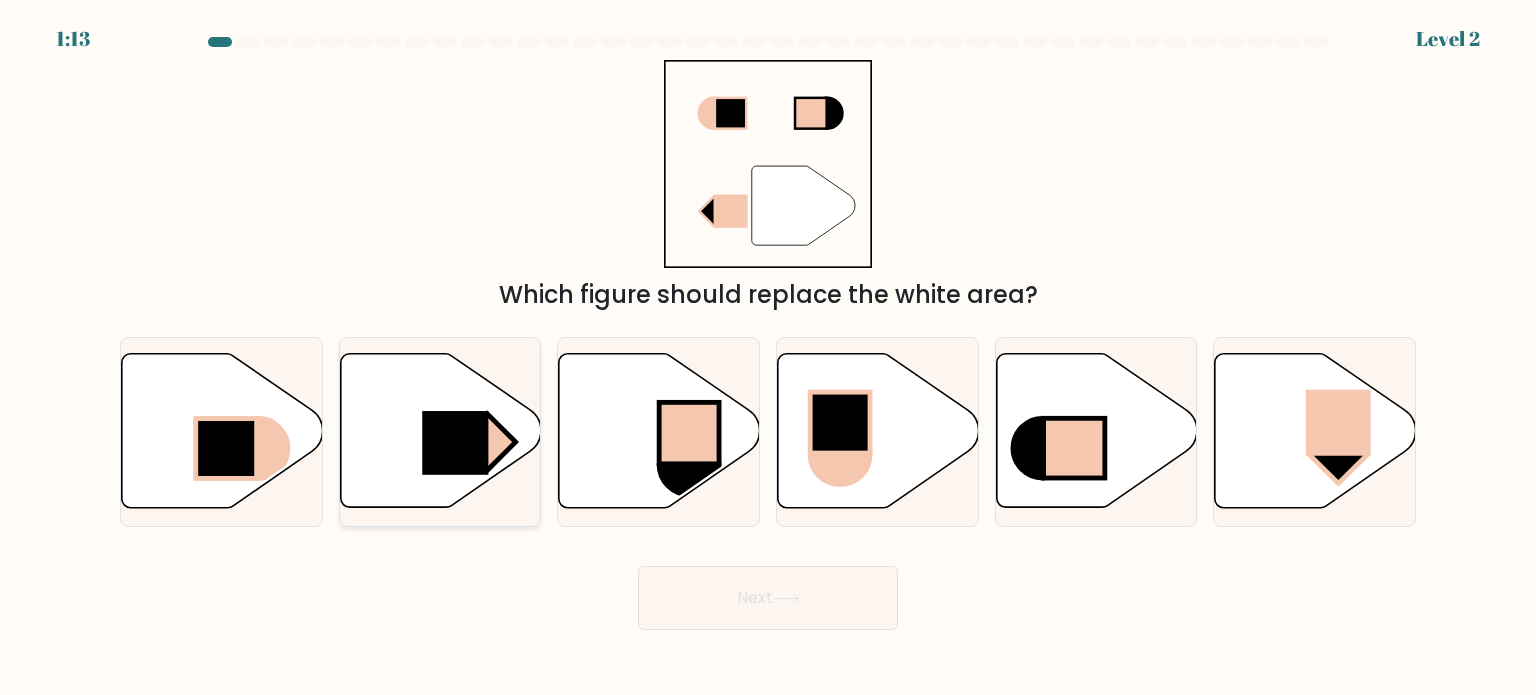 click 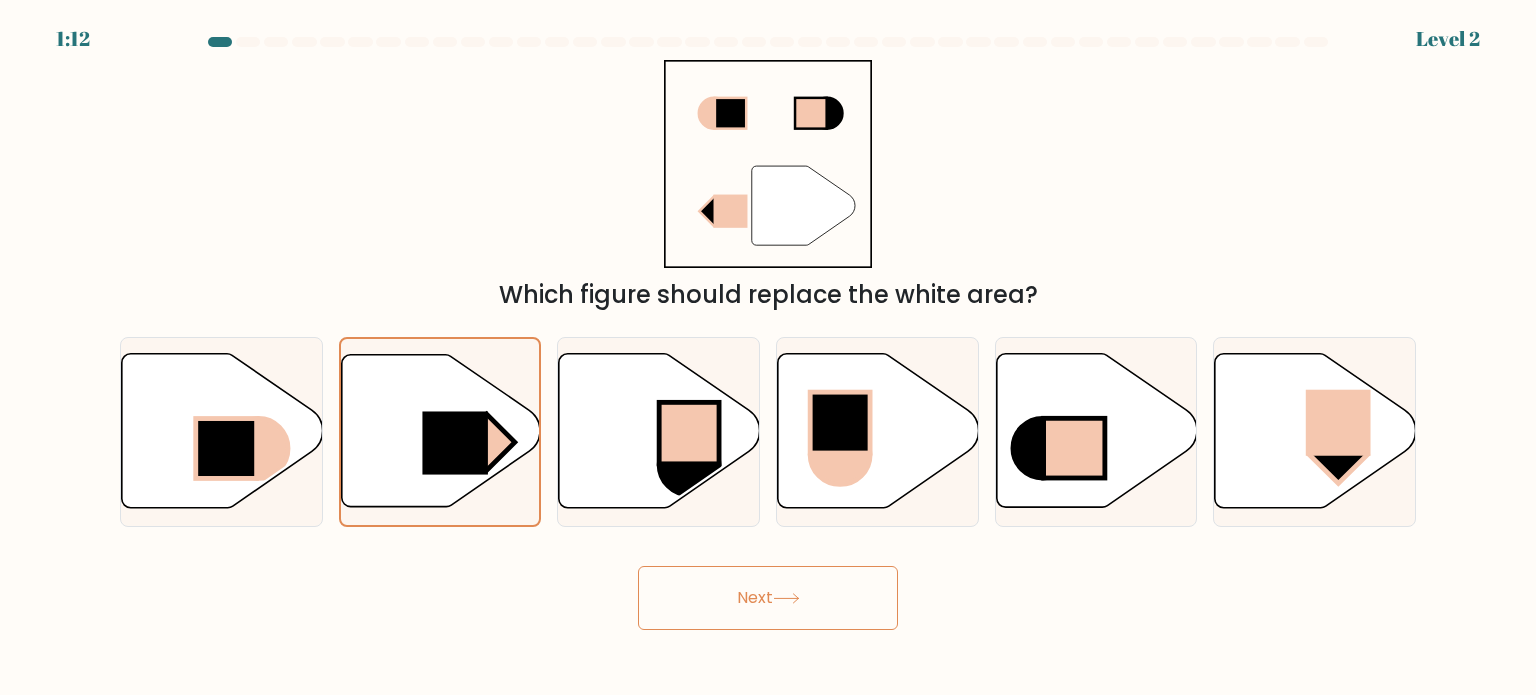 click on "Next" at bounding box center (768, 598) 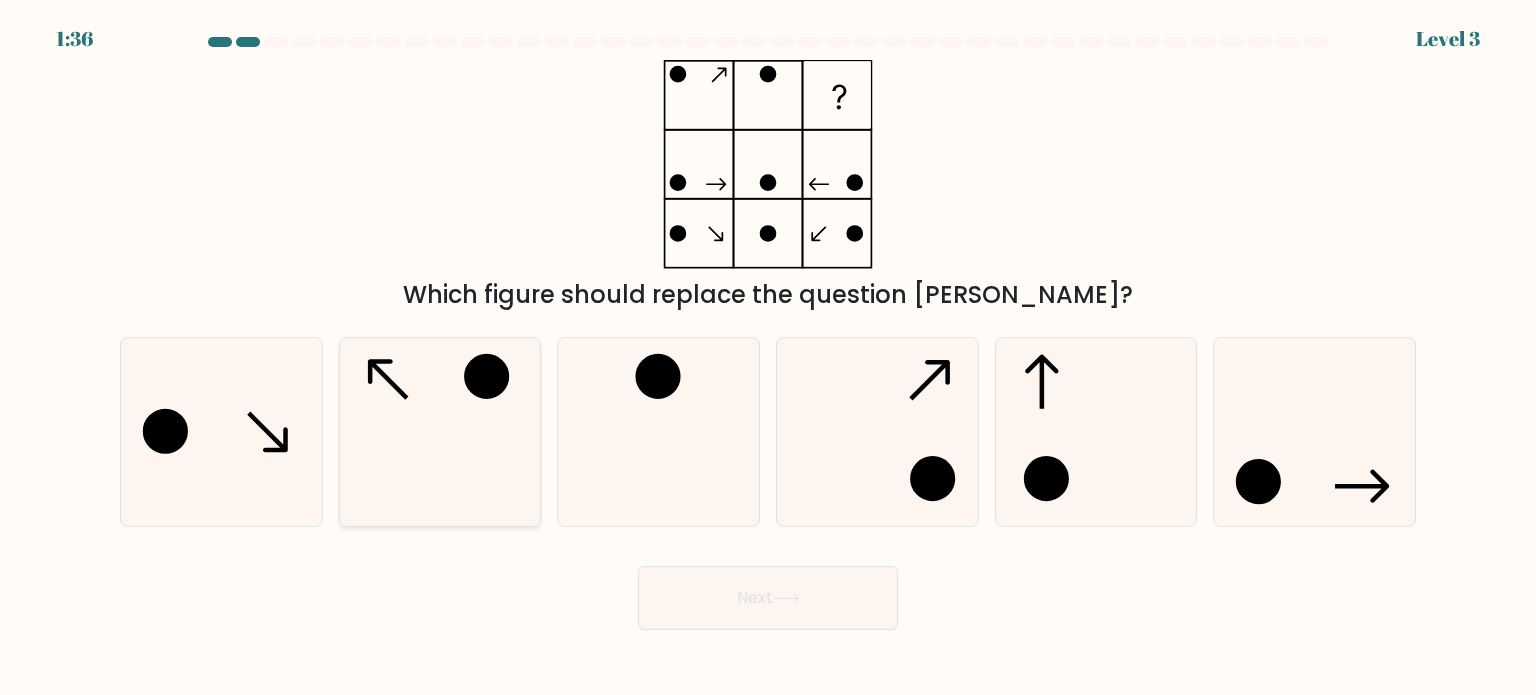 click 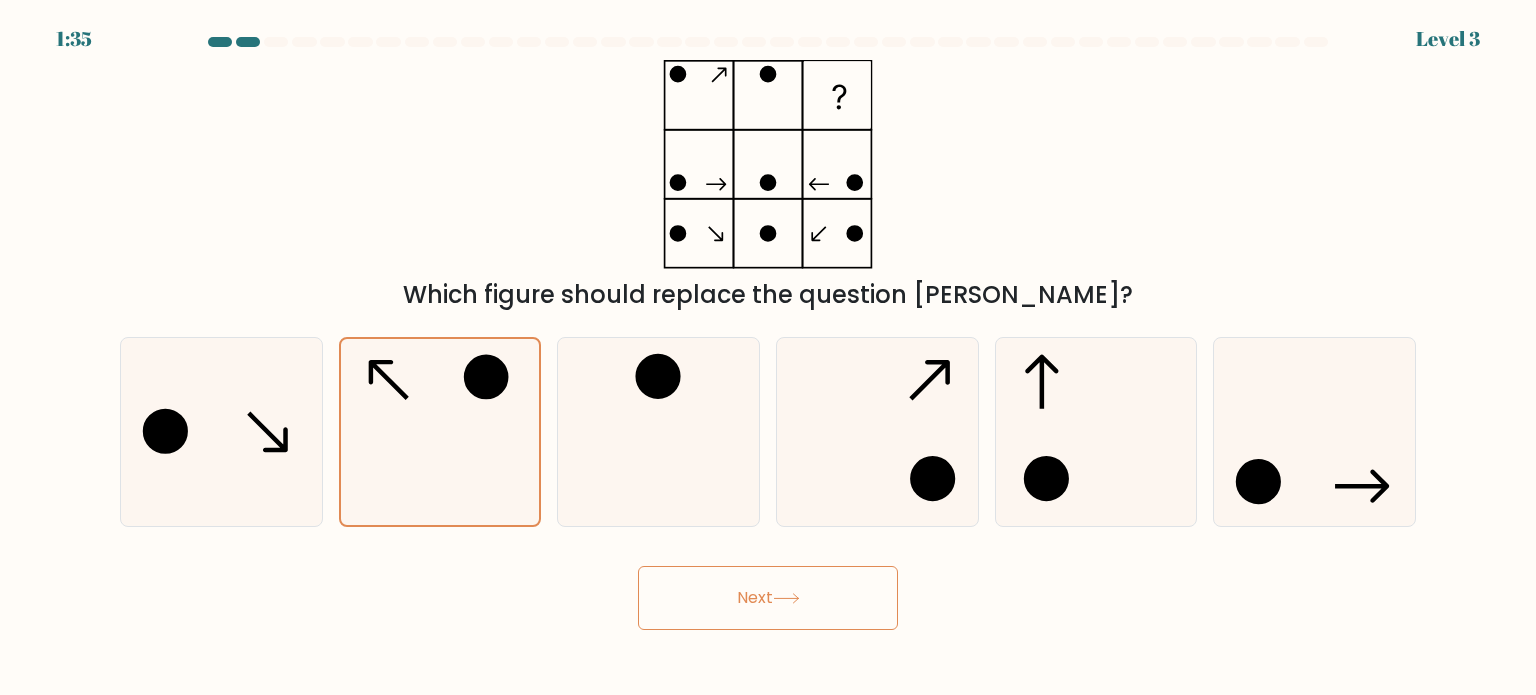 click on "Next" at bounding box center (768, 598) 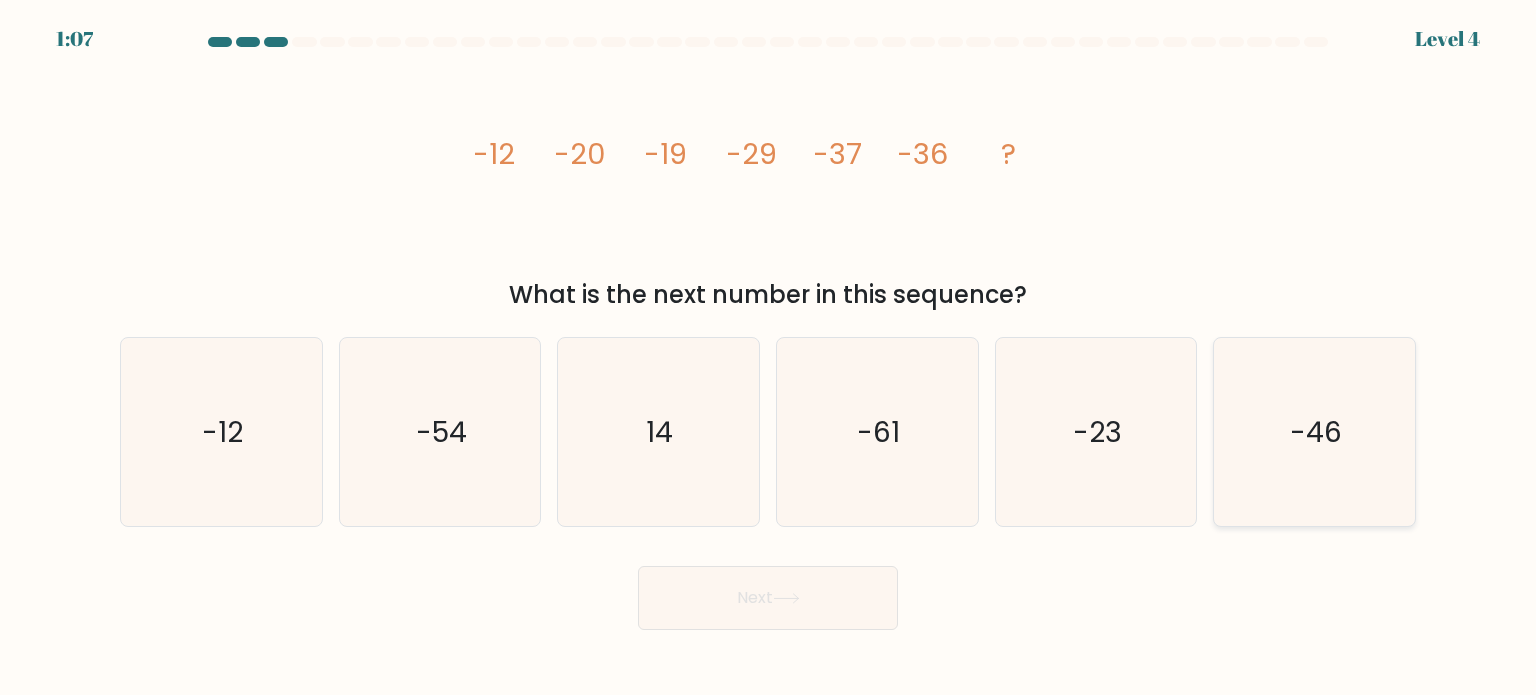 click on "-46" 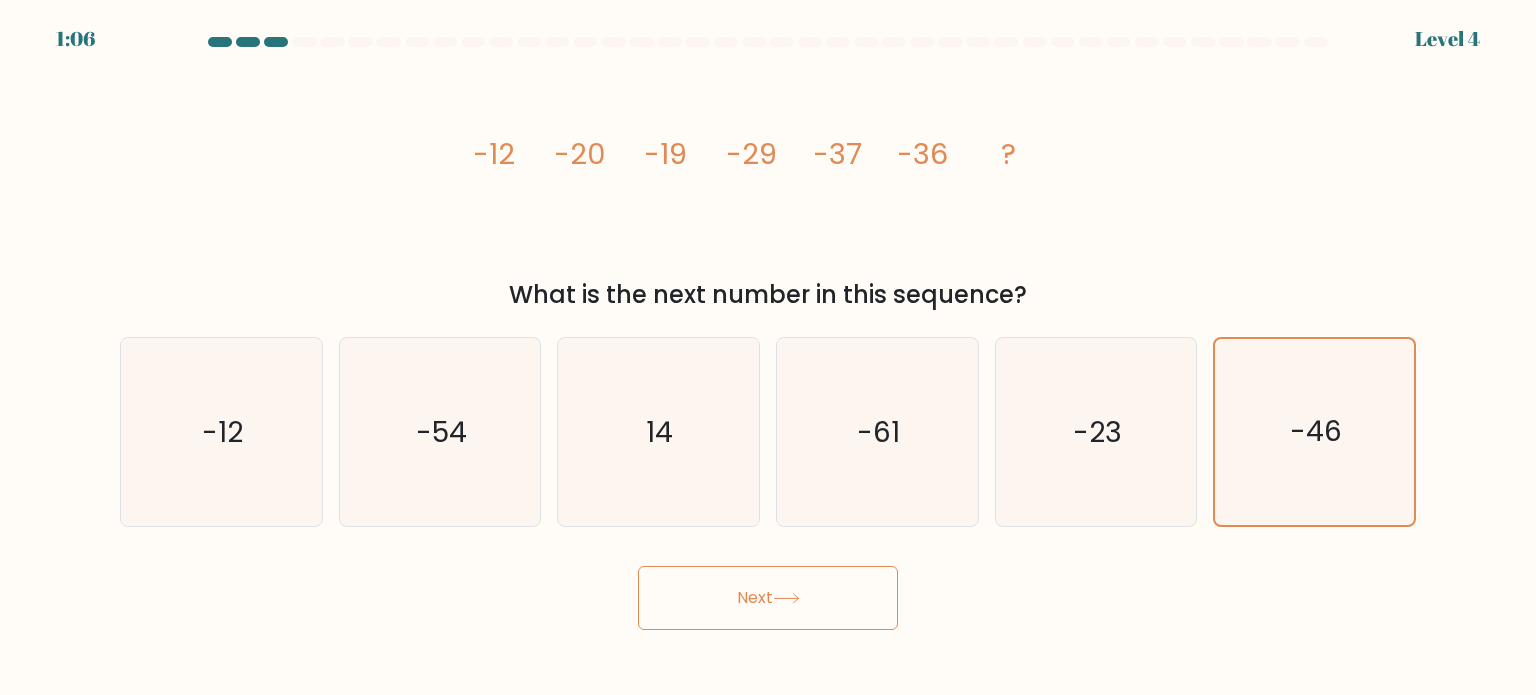 click 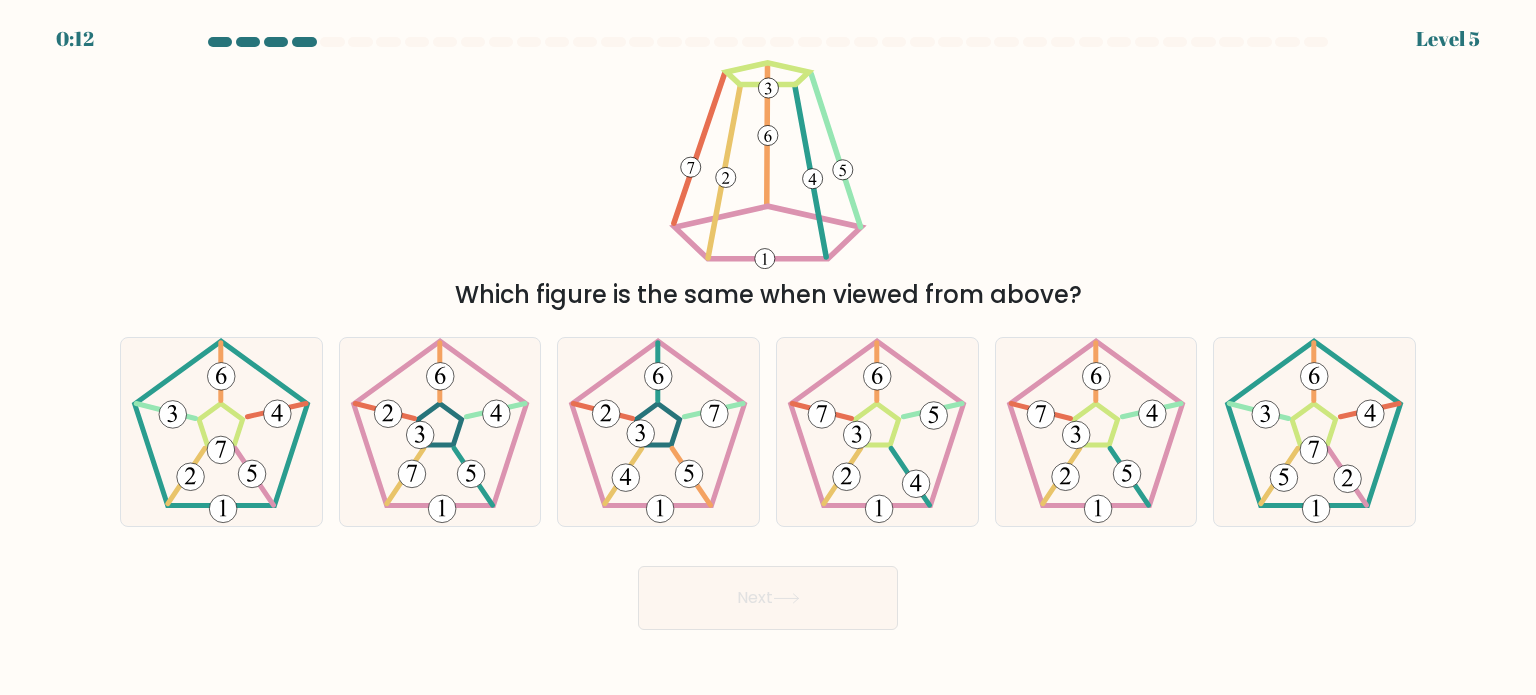 drag, startPoint x: 863, startPoint y: 570, endPoint x: 872, endPoint y: 492, distance: 78.51752 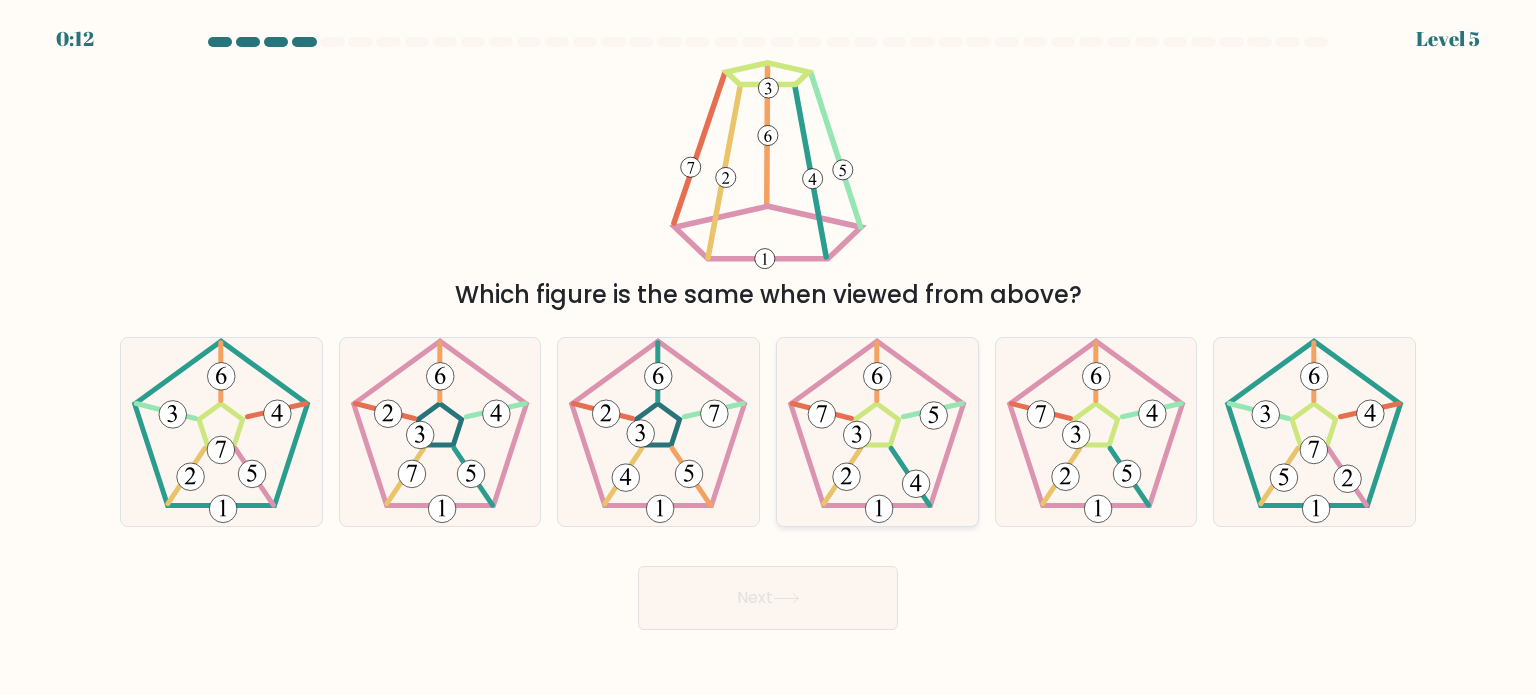 click on "Next" at bounding box center (768, 598) 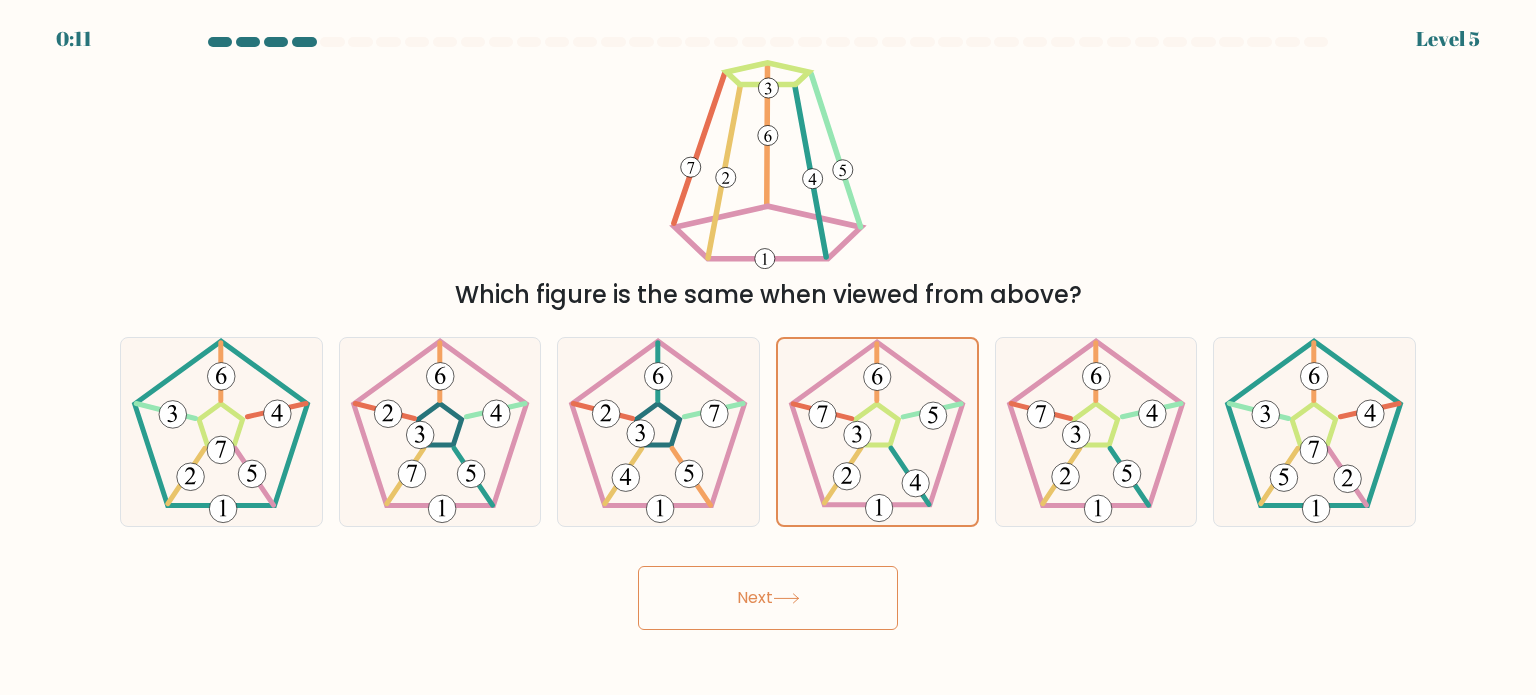 click on "Next" at bounding box center (768, 598) 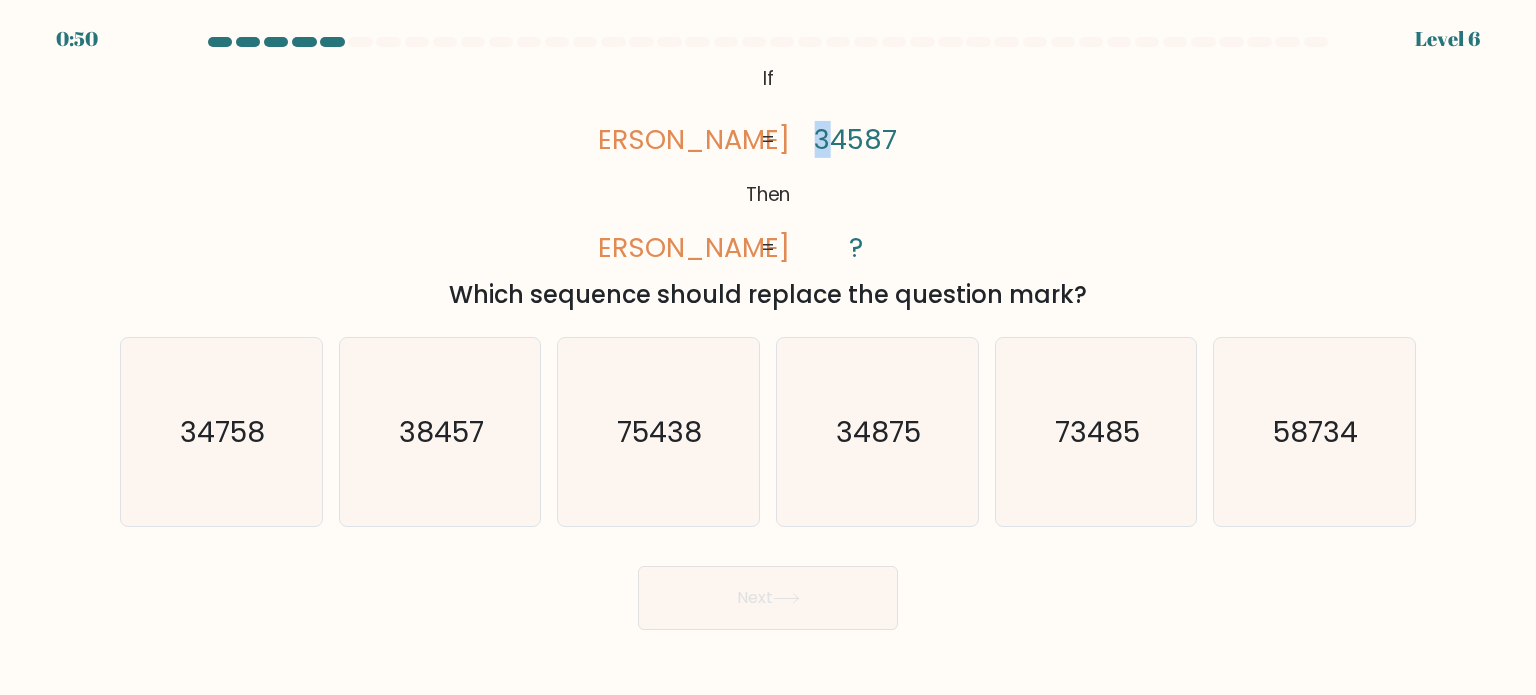 click on "34587" 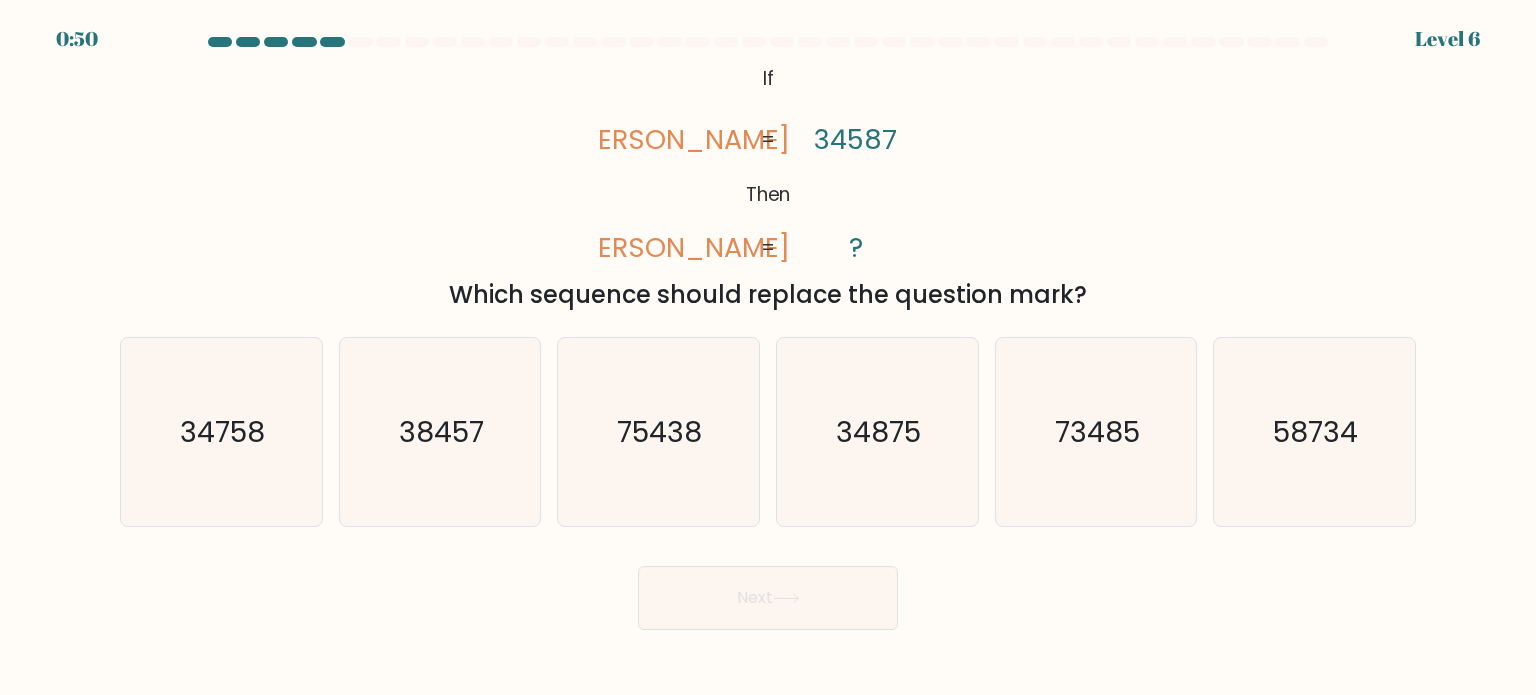 click on "@import url('https://fonts.googleapis.com/css?family=Abril+Fatface:400,100,100italic,300,300italic,400italic,500,500italic,700,700italic,900,900italic');           If       Then       vales       veals       34587       ?       =       =" 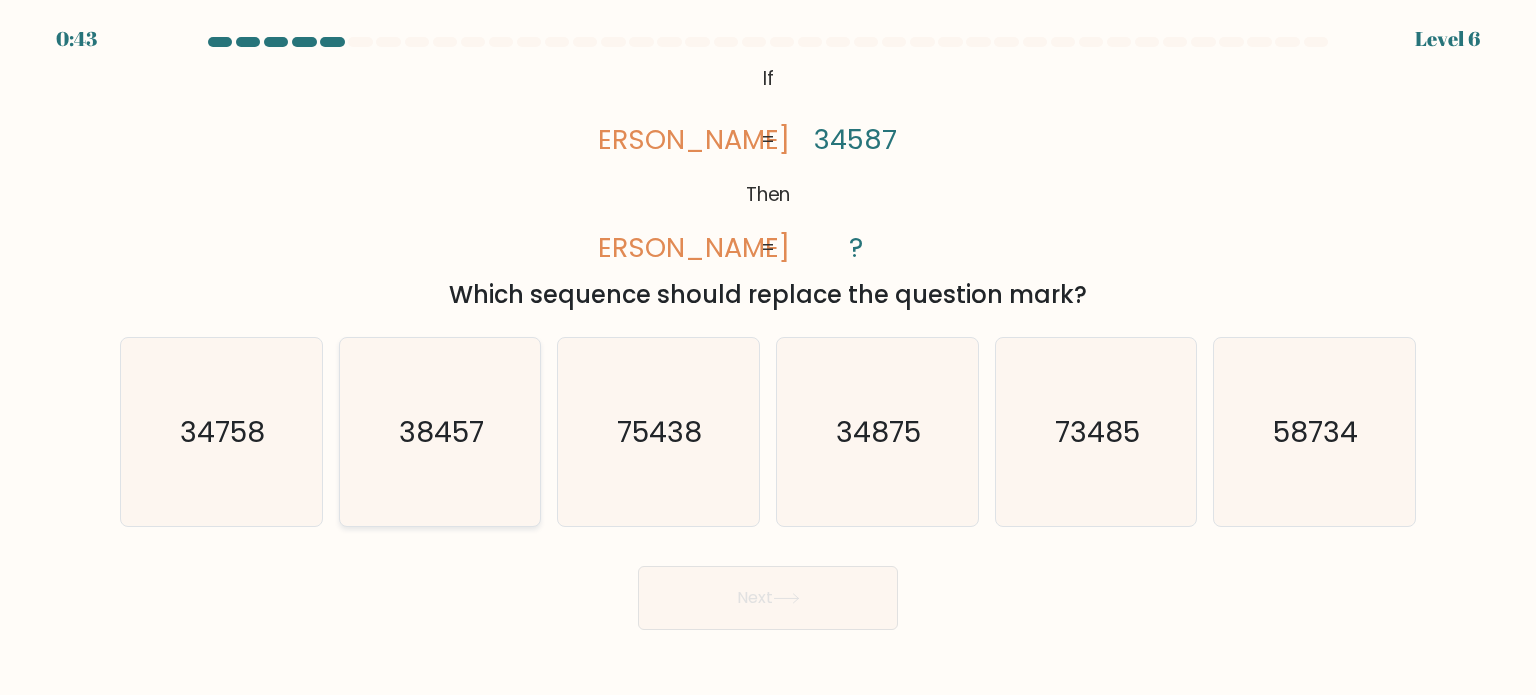 click on "38457" 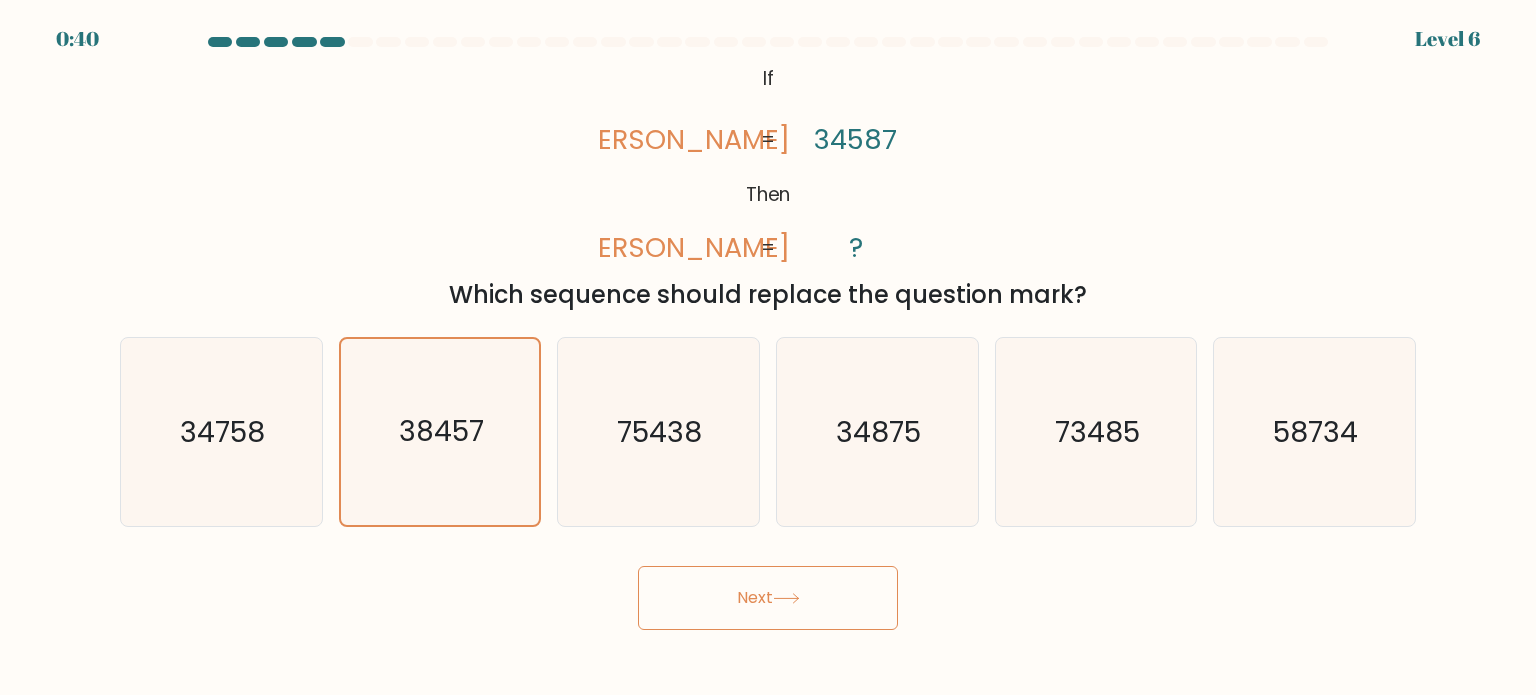 click on "Next" at bounding box center (768, 598) 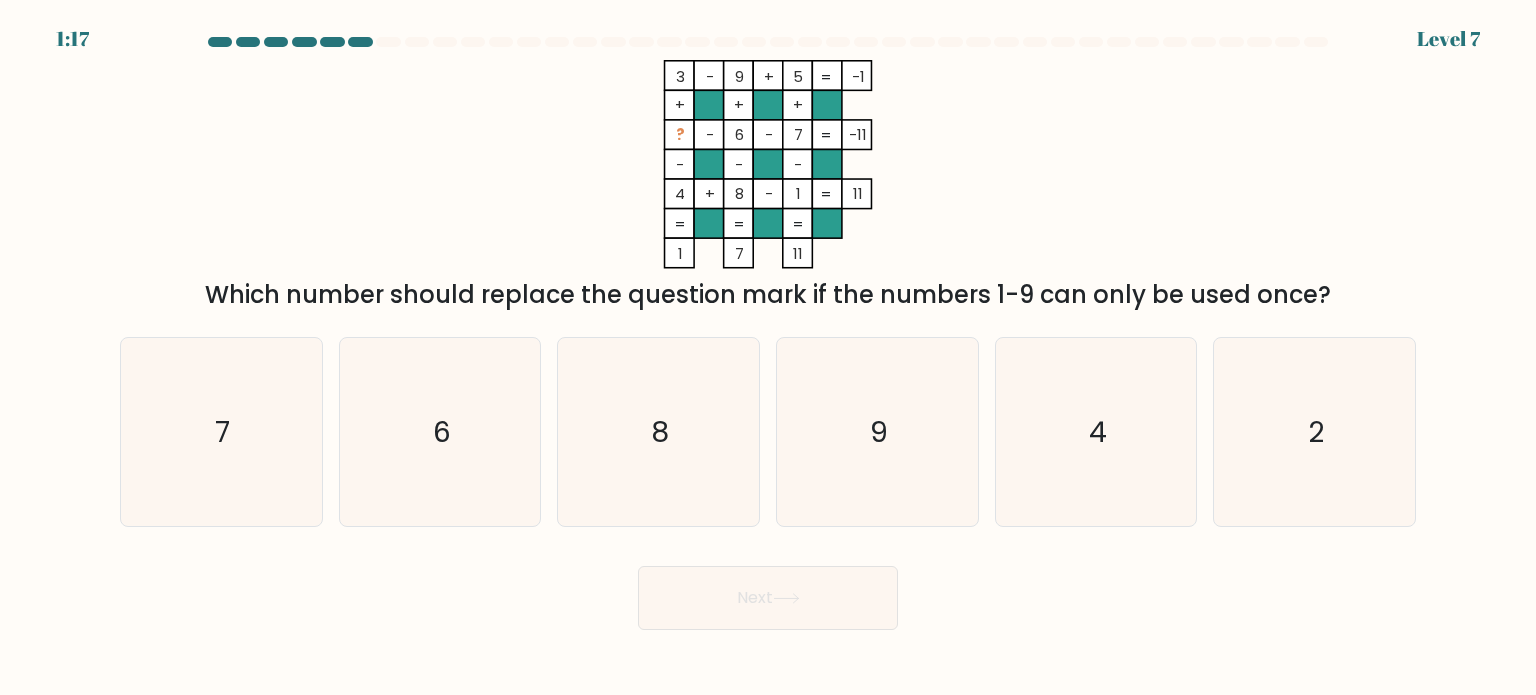 drag, startPoint x: 685, startPoint y: 131, endPoint x: 669, endPoint y: 131, distance: 16 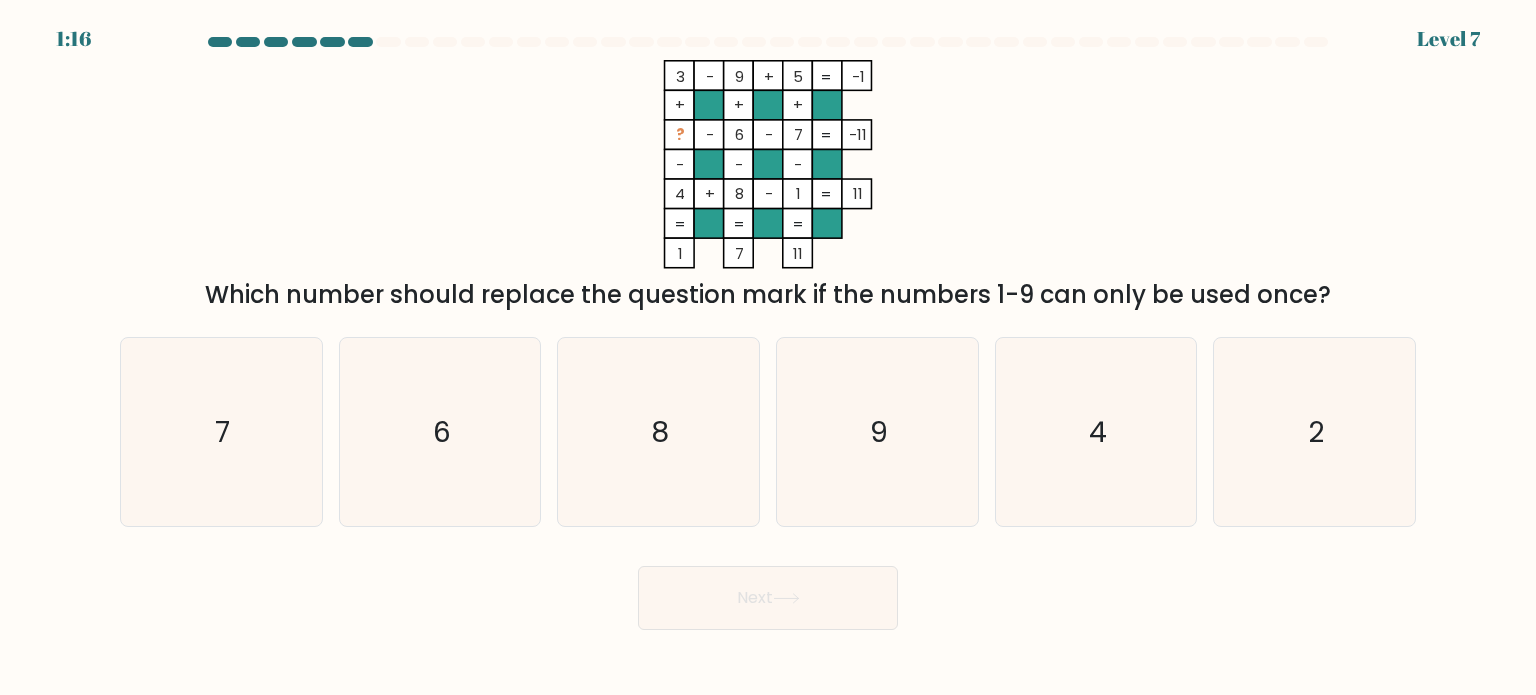 click on "3    -    9    +    5    -1    +    +    +    ?    -    6    -    7    -11    -    -    -    4    +    8    -    1    =   11    =   =   =   =   1    7    11    =
Which number should replace the question mark if the numbers 1-9 can only be used once?" at bounding box center (768, 186) 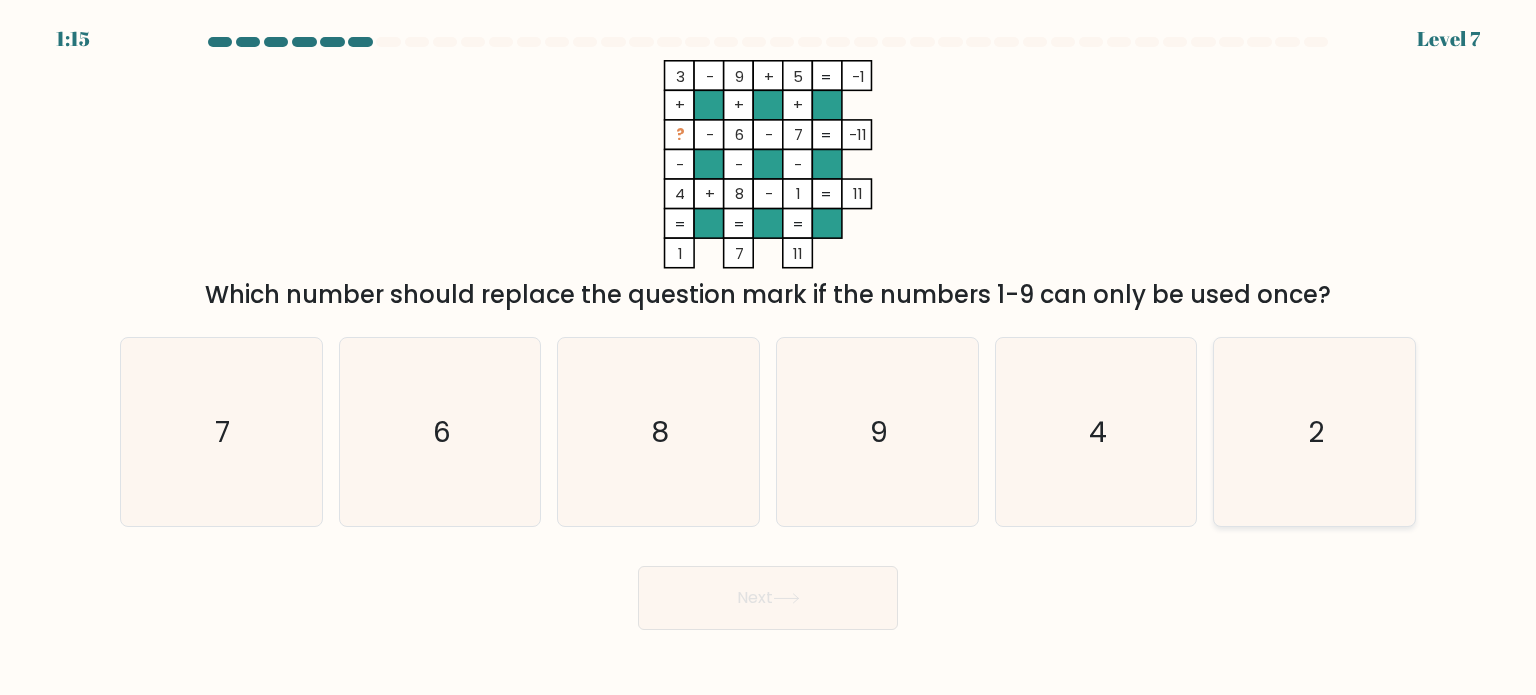 click on "2" 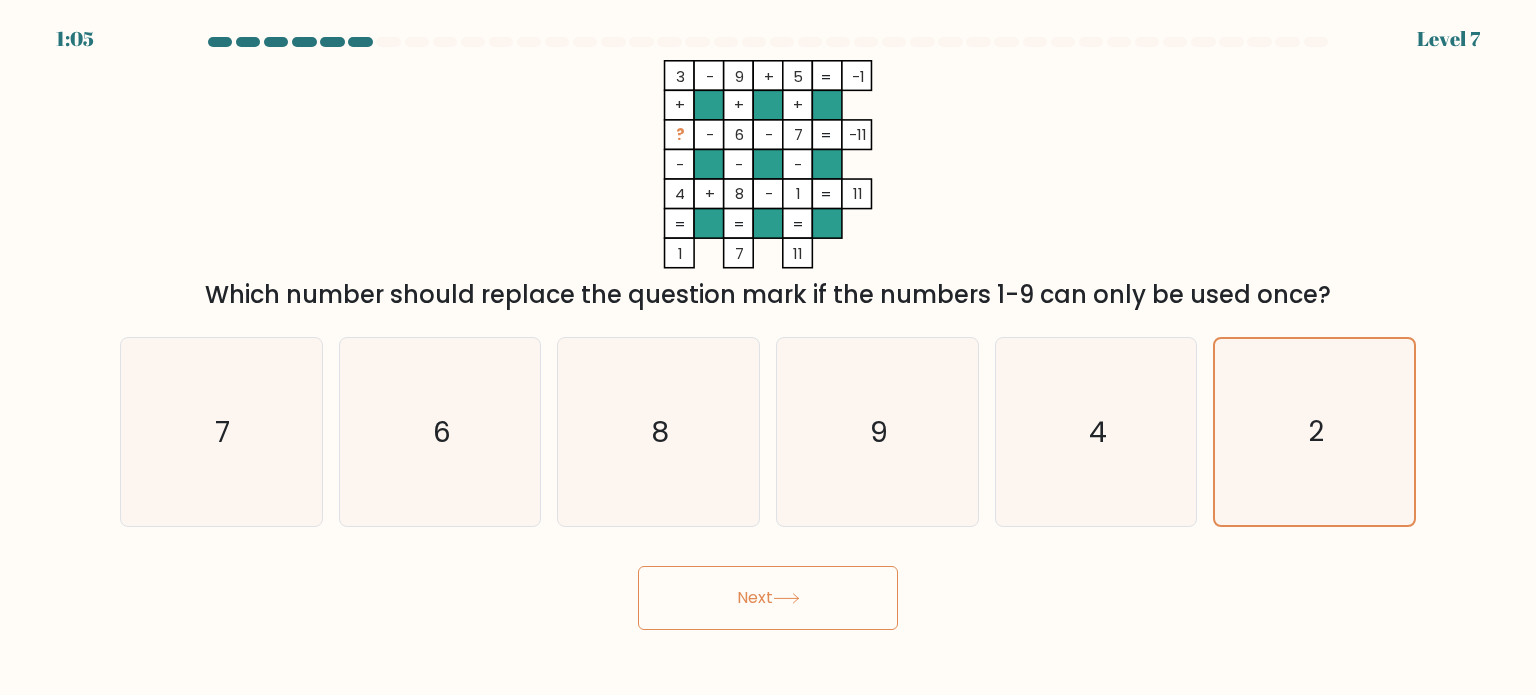 click on "Next" at bounding box center [768, 598] 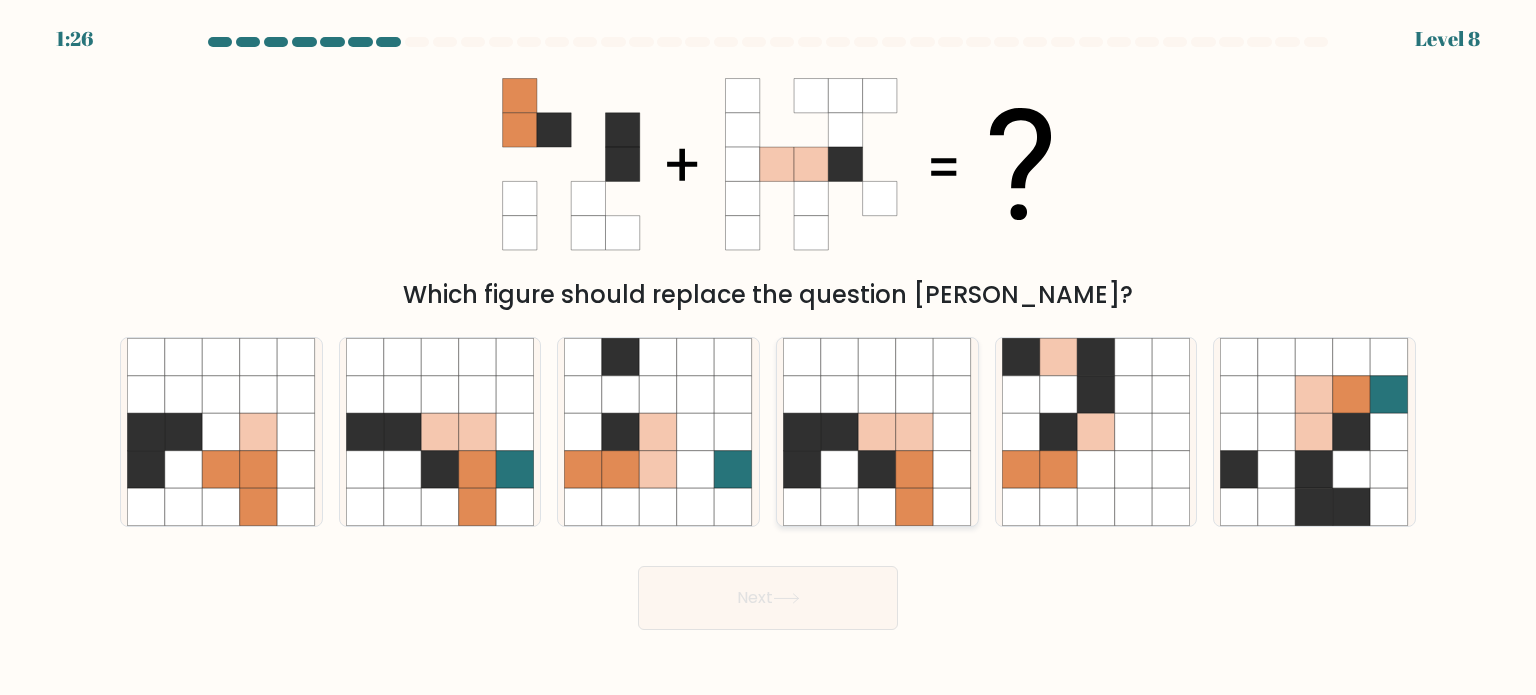 click 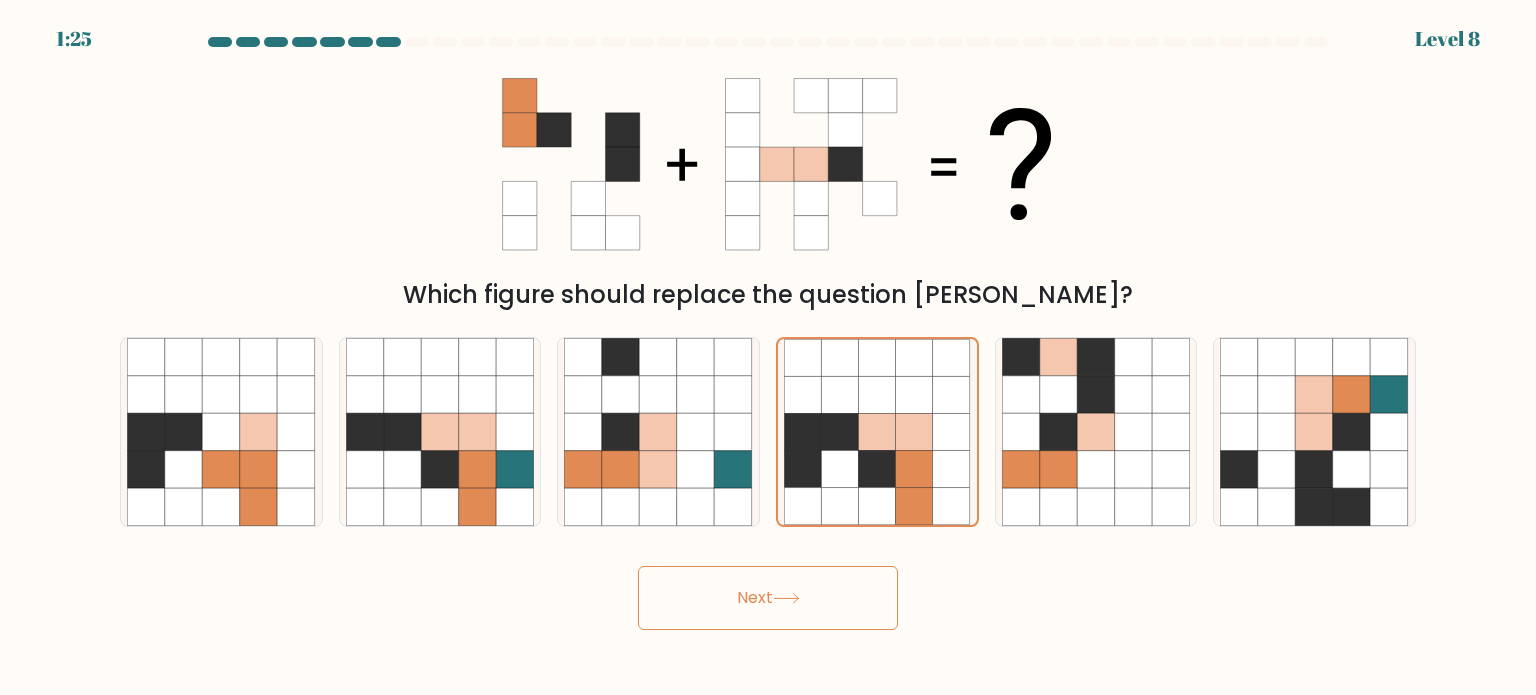 click on "Next" at bounding box center [768, 598] 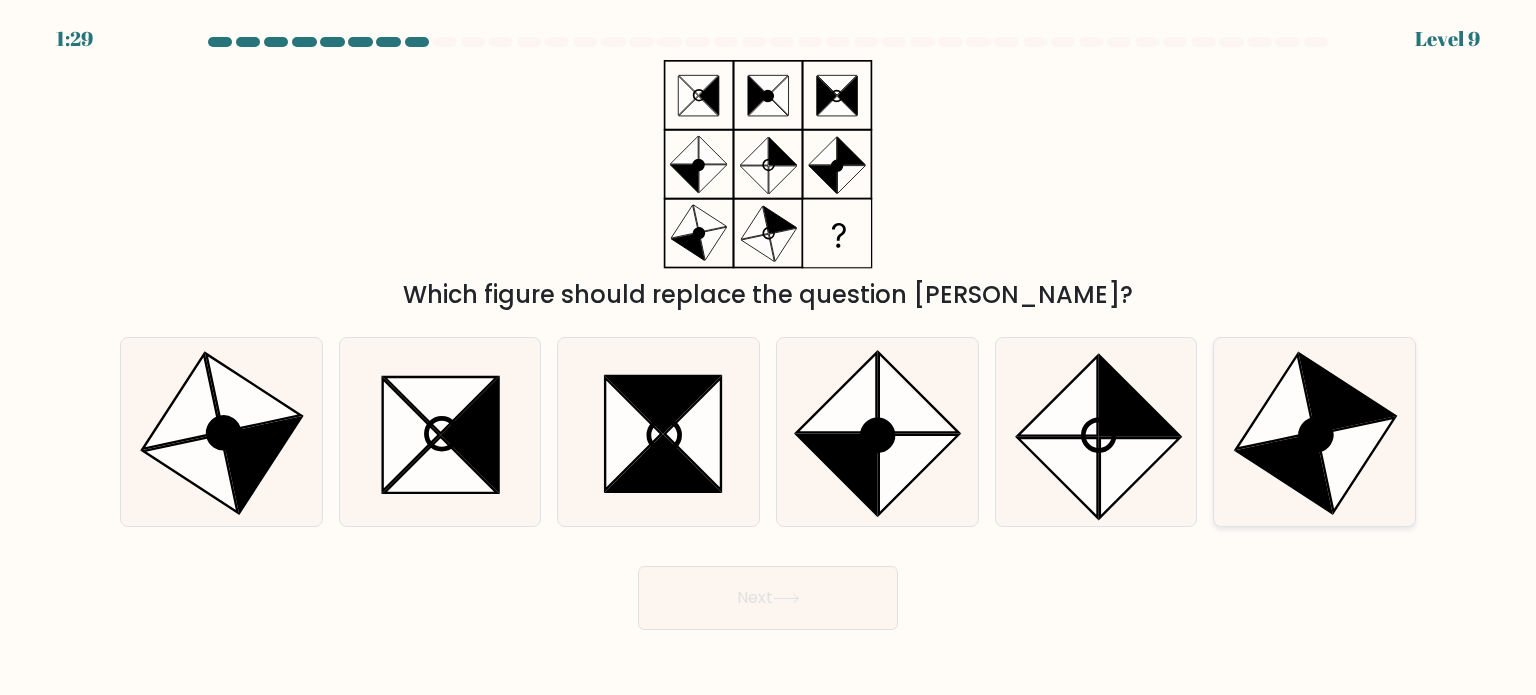 click 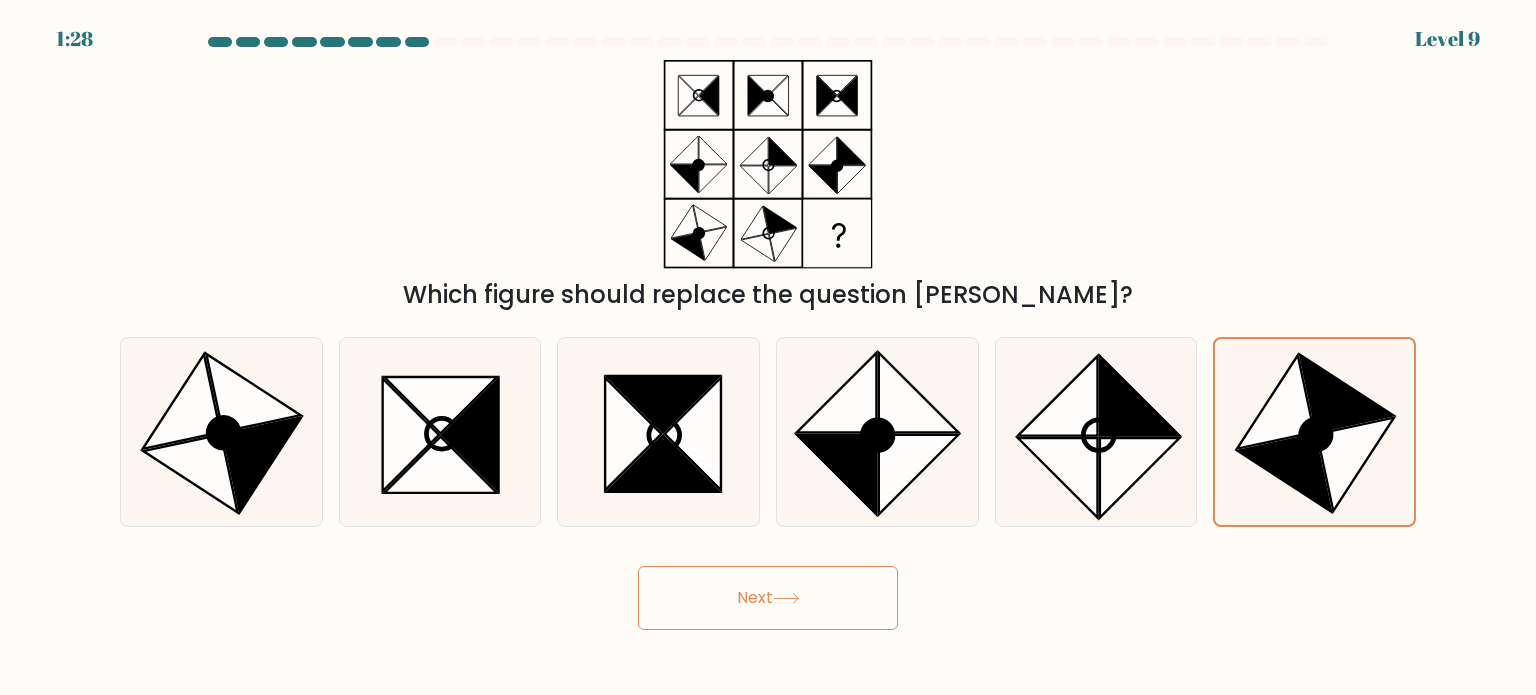 click on "Next" at bounding box center (768, 598) 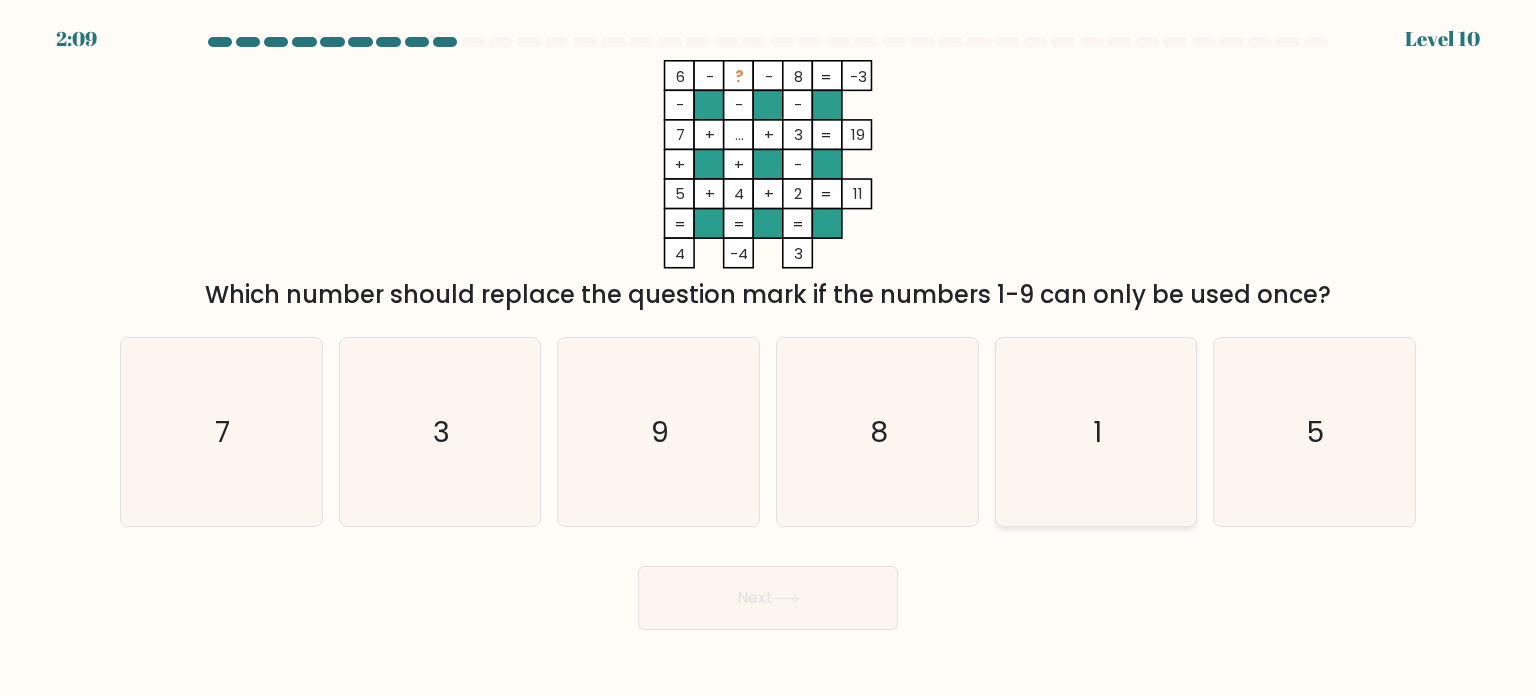 click on "1" 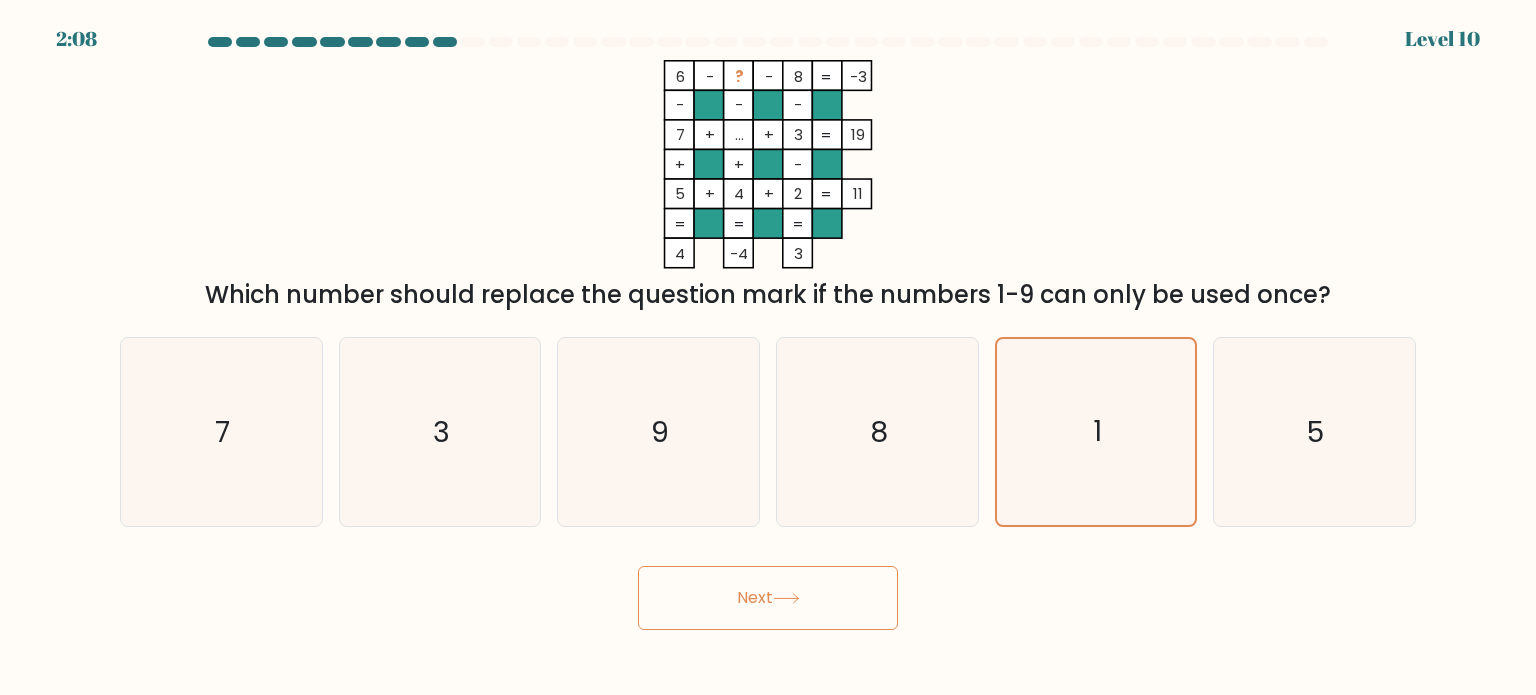 click on "Next" at bounding box center [768, 598] 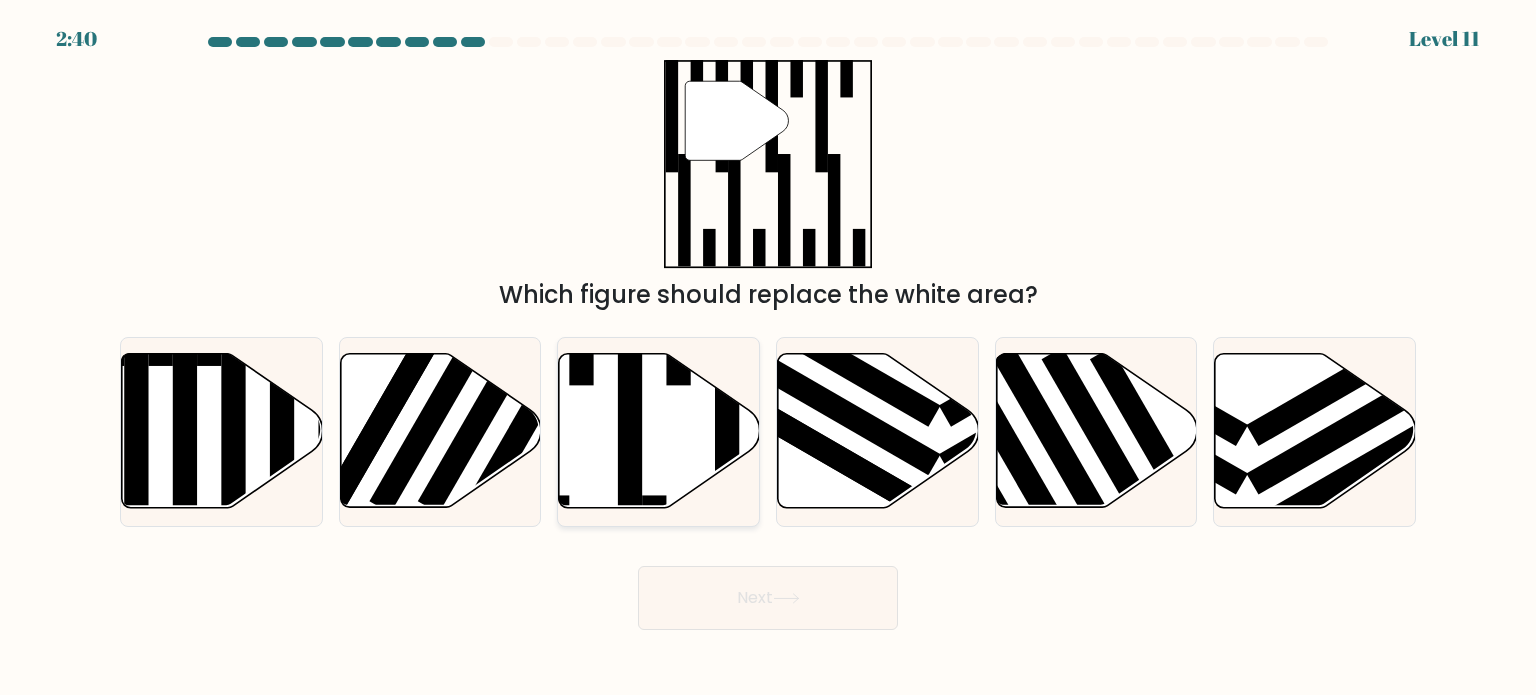 click 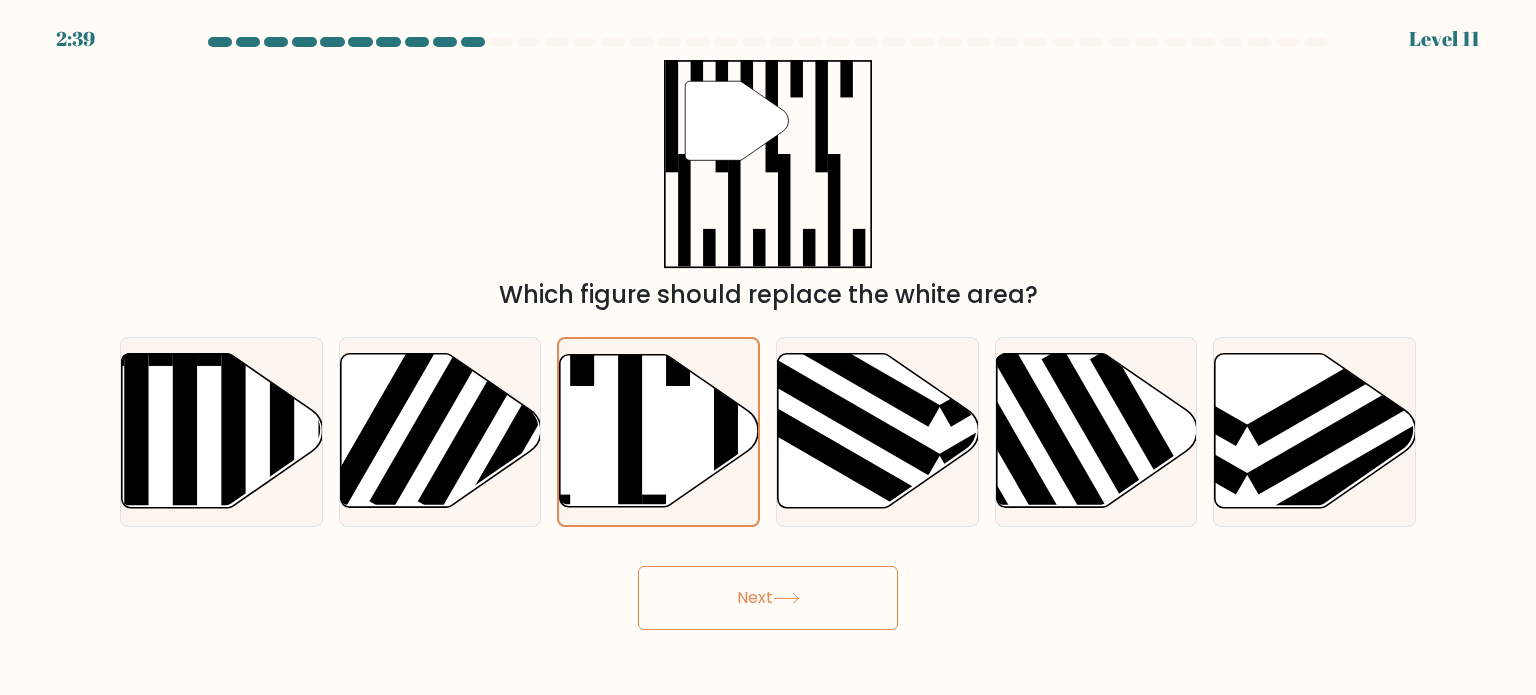 click on "Next" at bounding box center [768, 598] 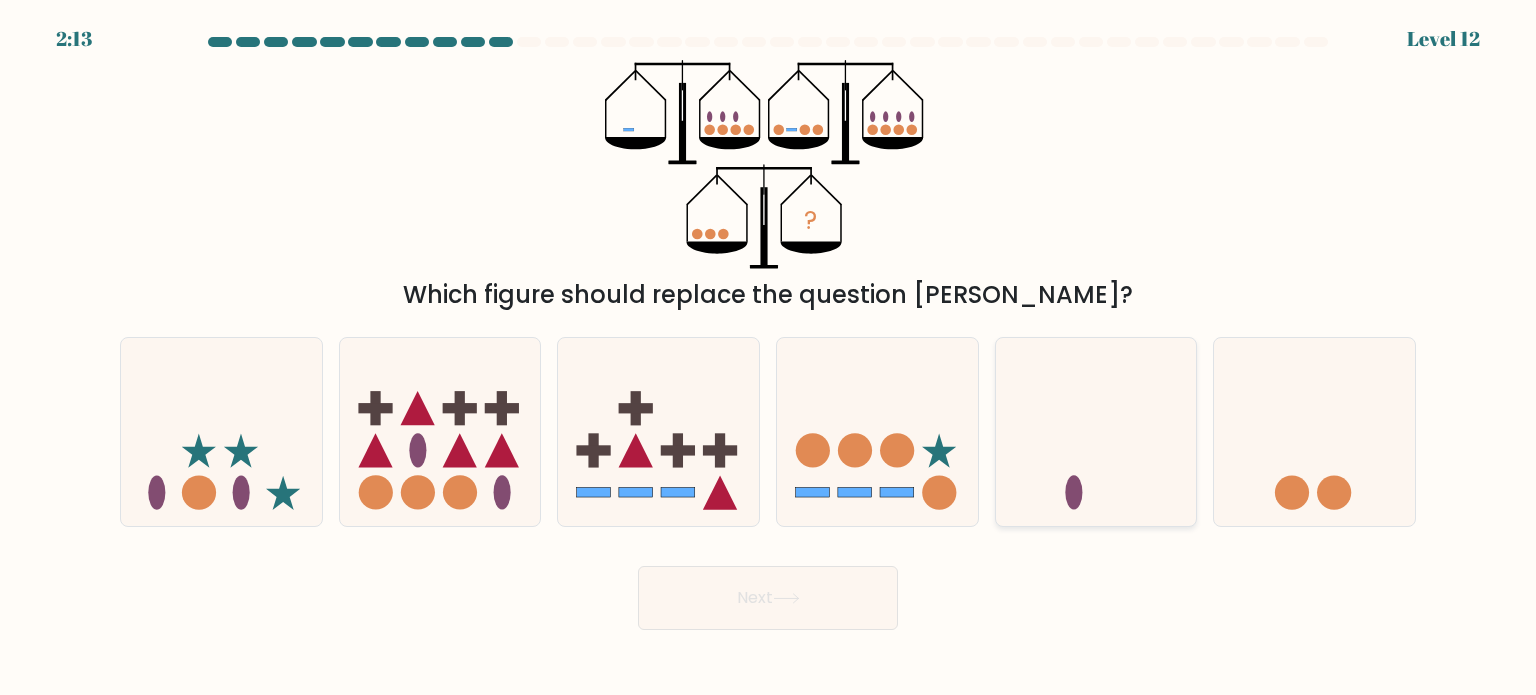 click at bounding box center [1096, 432] 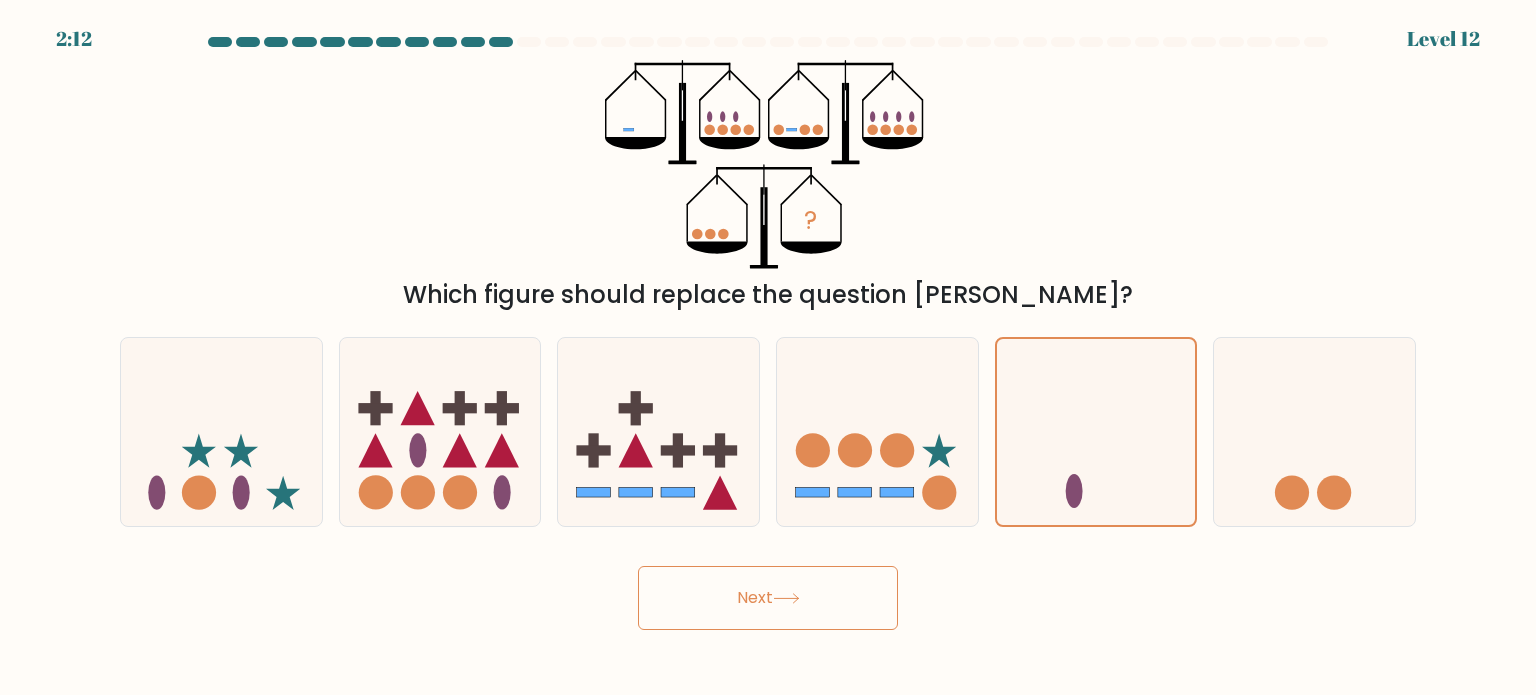 click on "Next" at bounding box center [768, 598] 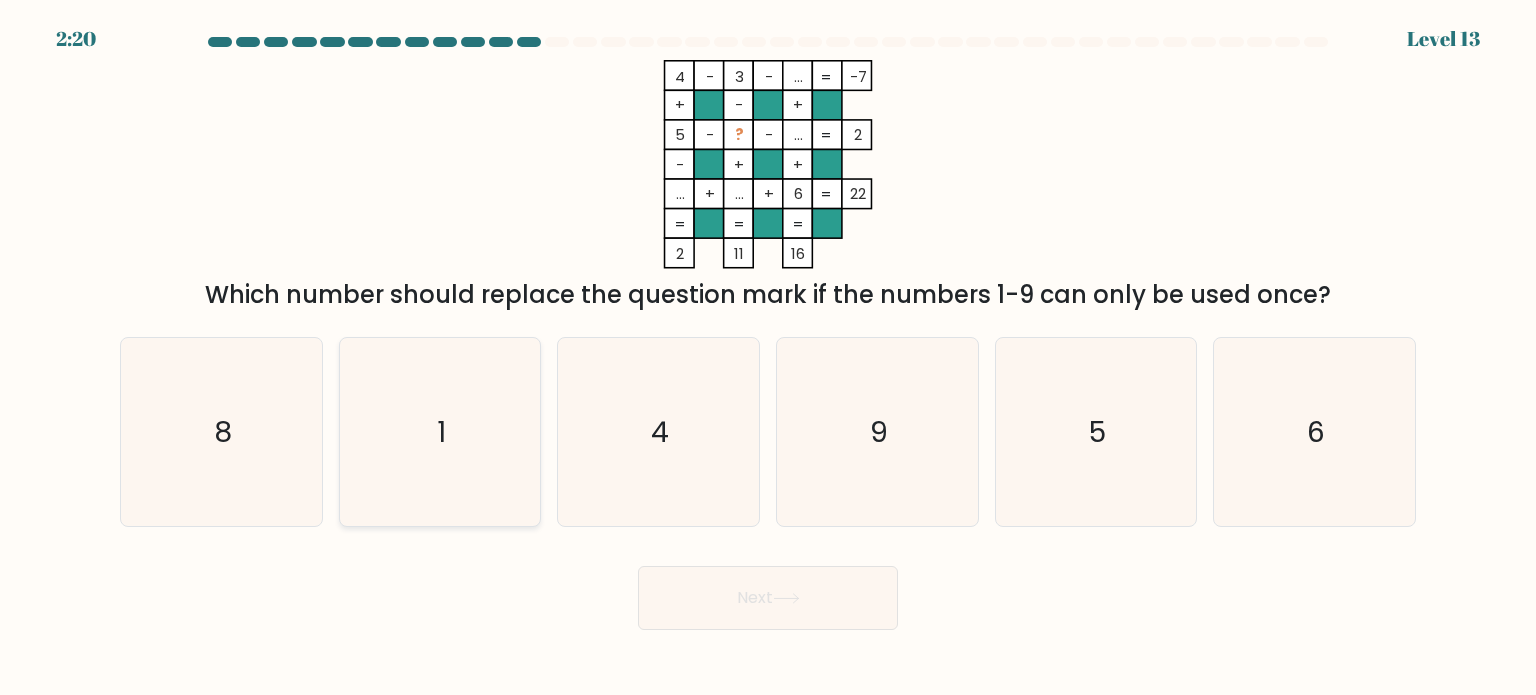 click on "1" 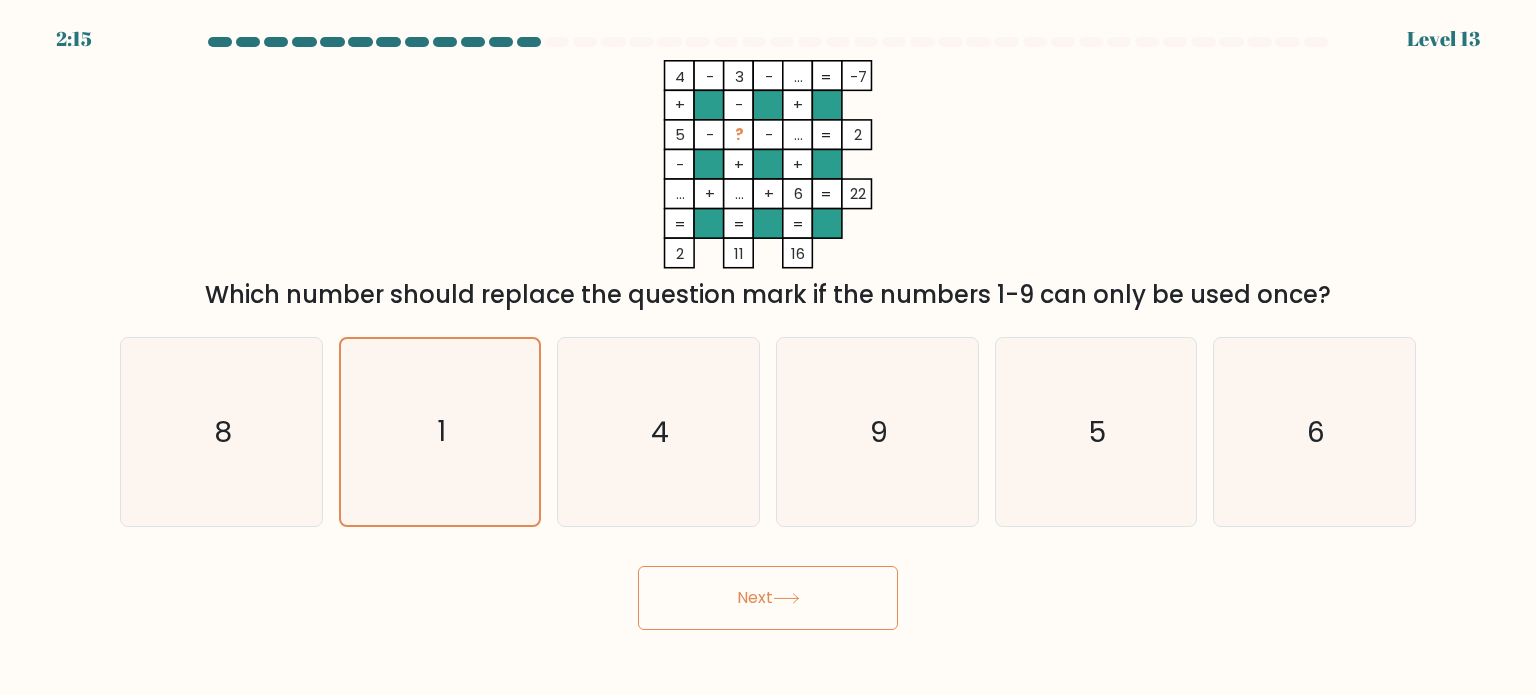 click on "Next" at bounding box center [768, 598] 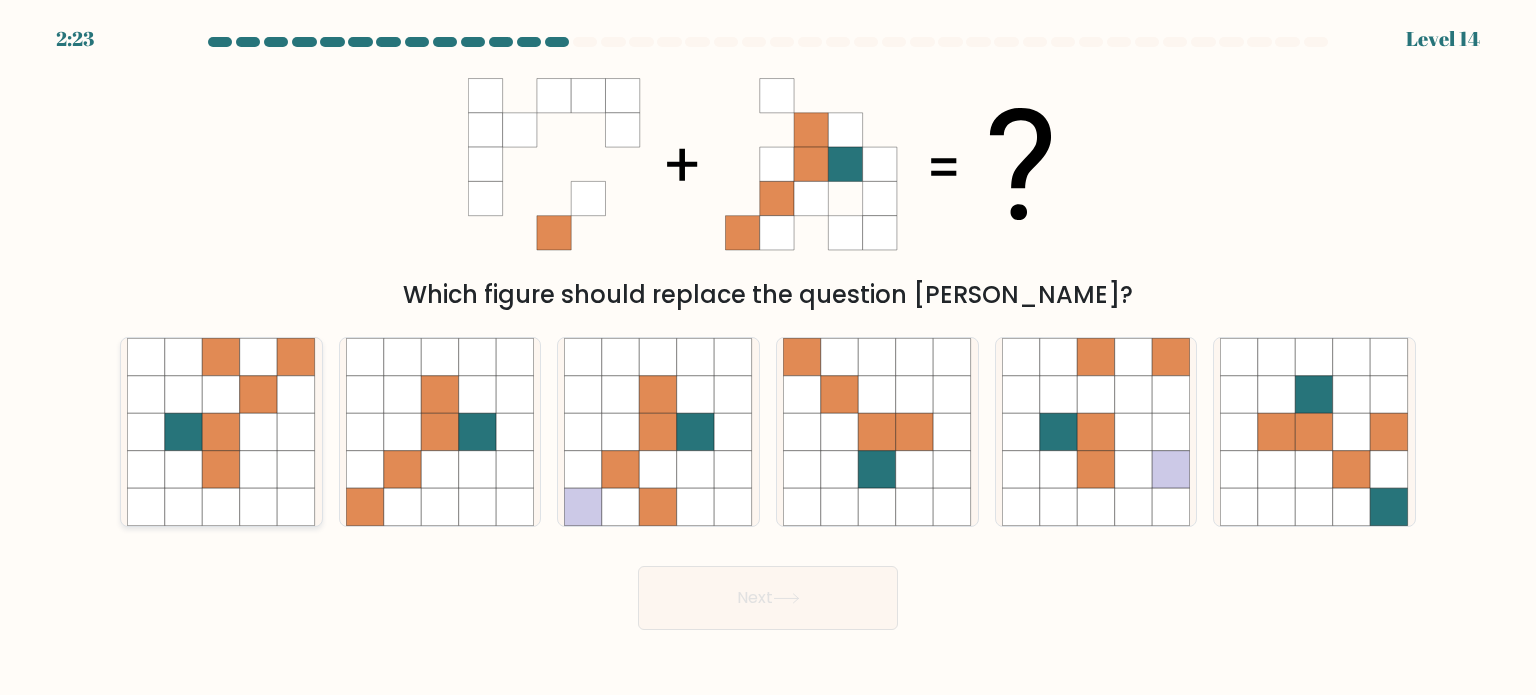 click 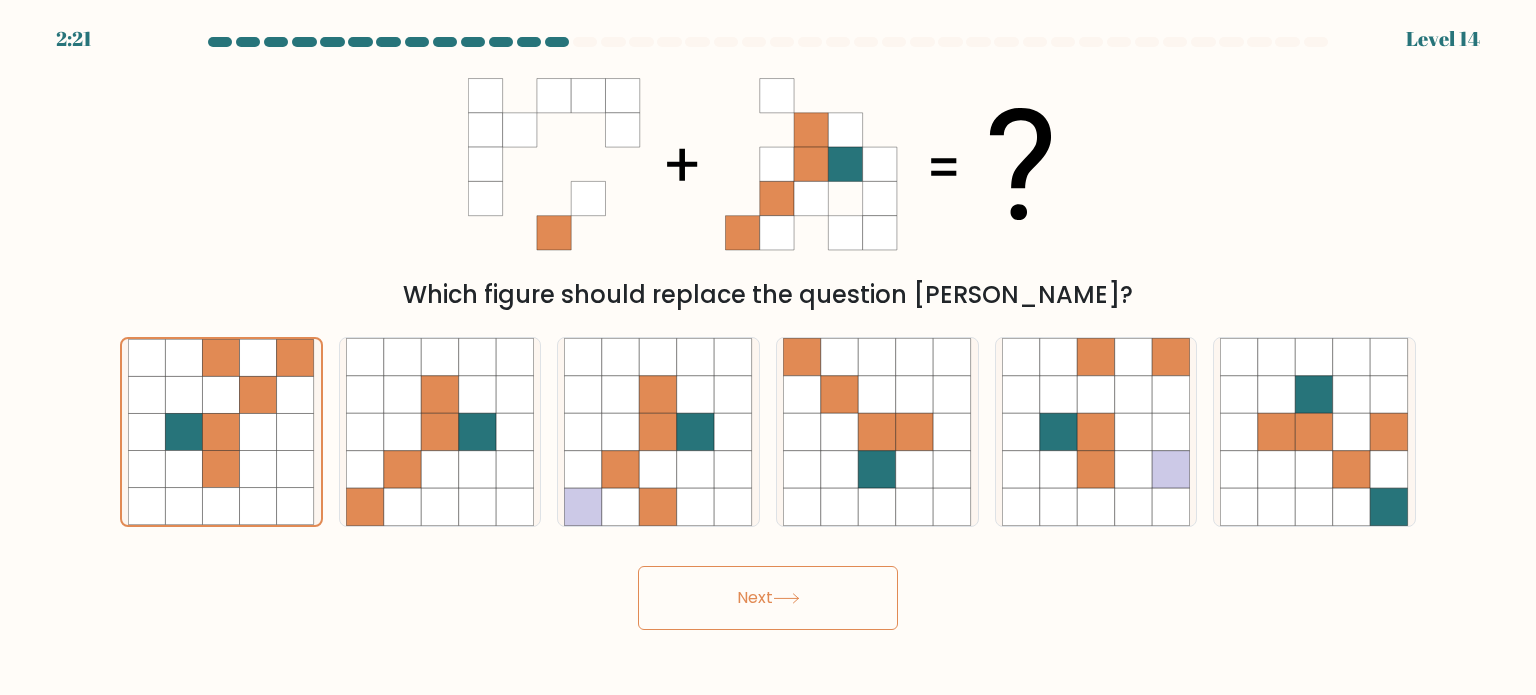 click on "Next" at bounding box center [768, 598] 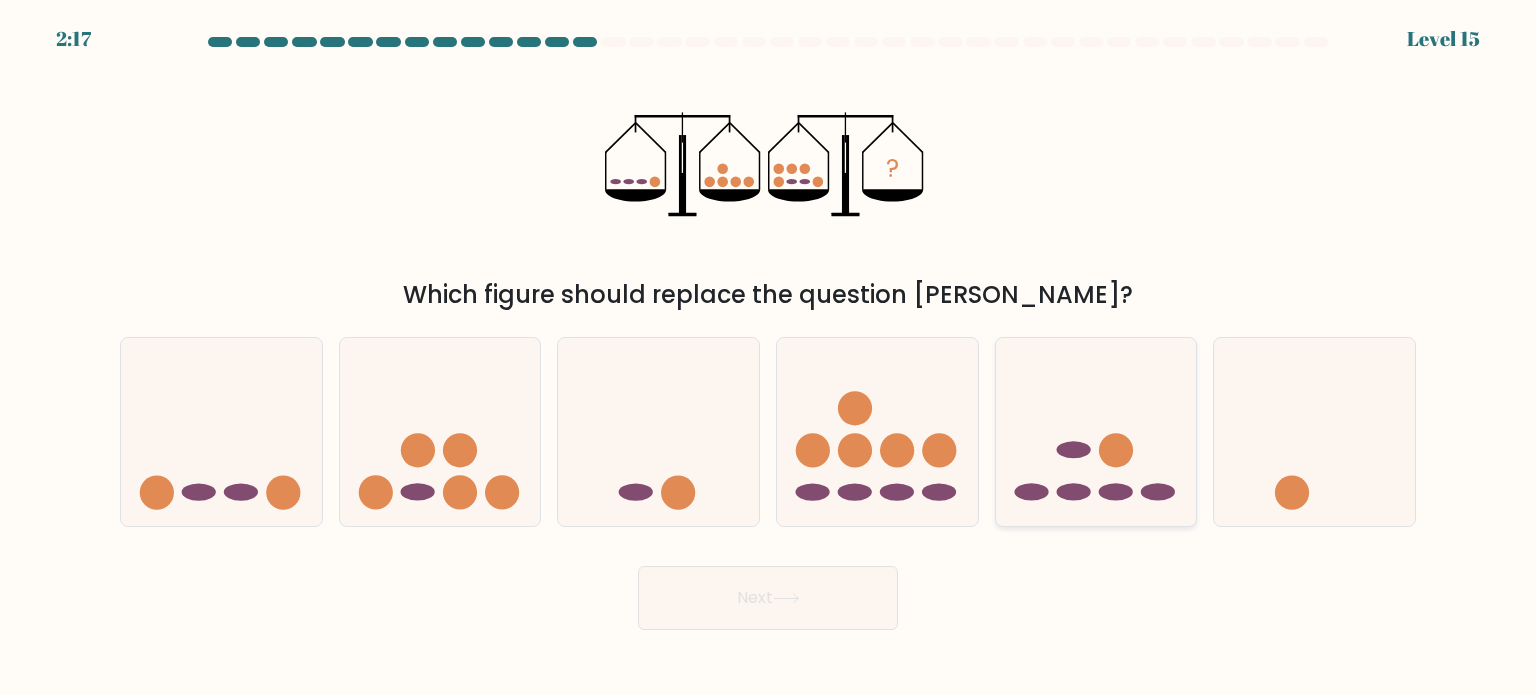 click 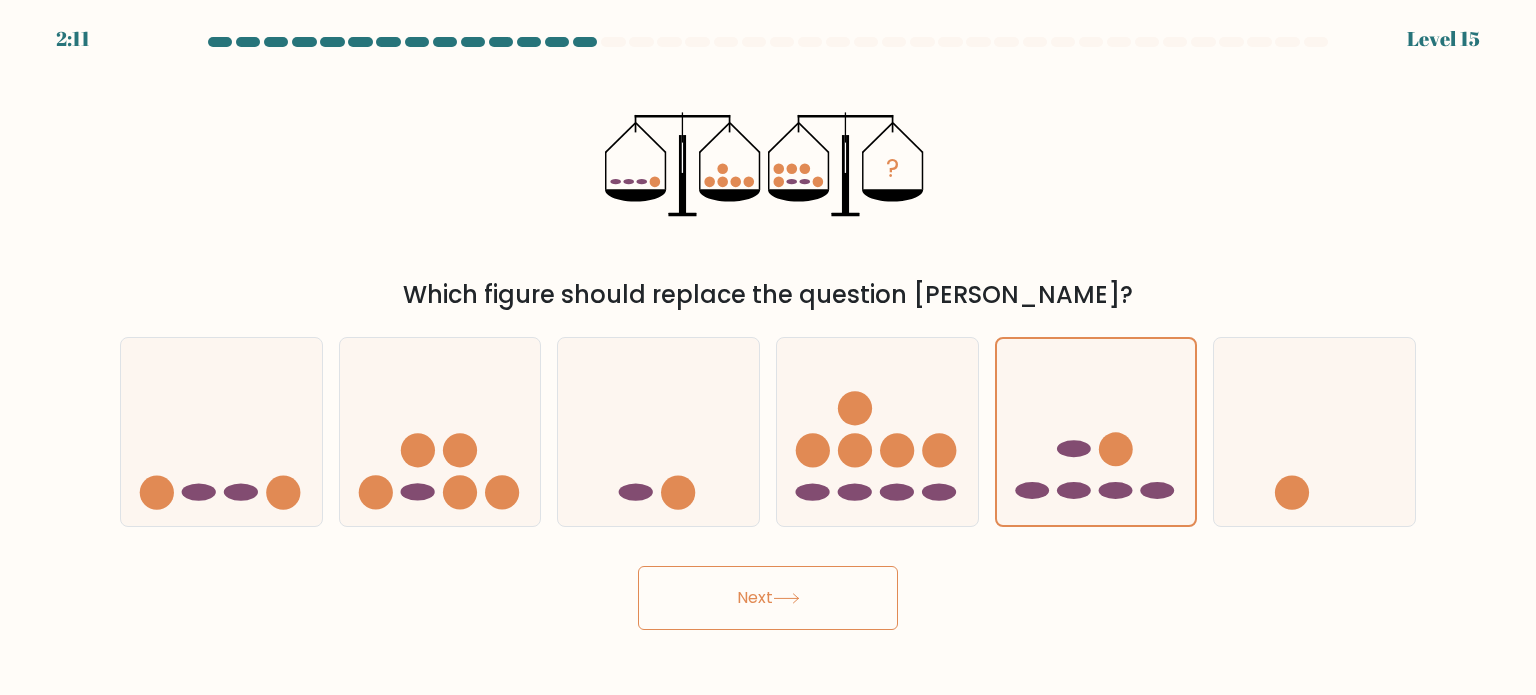 click on "Next" at bounding box center (768, 598) 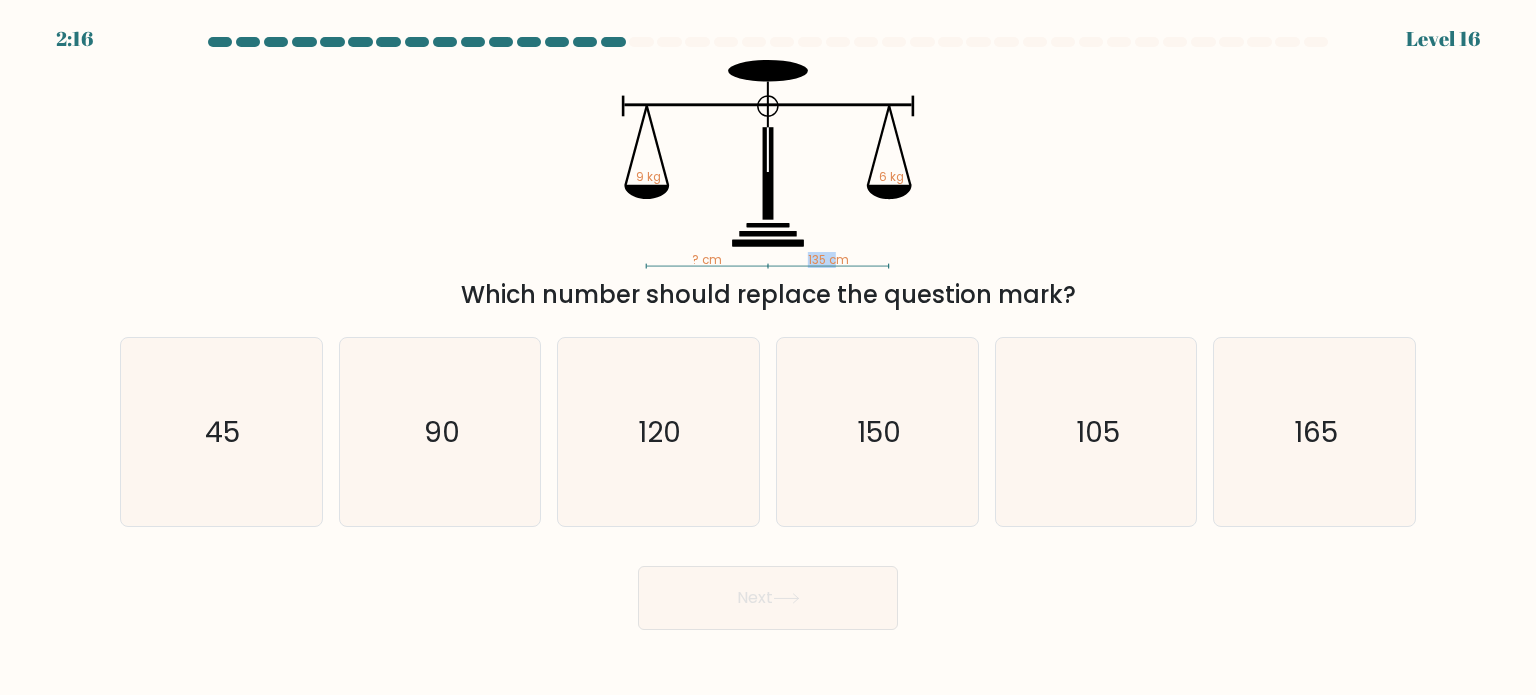 drag, startPoint x: 832, startPoint y: 263, endPoint x: 752, endPoint y: 253, distance: 80.622574 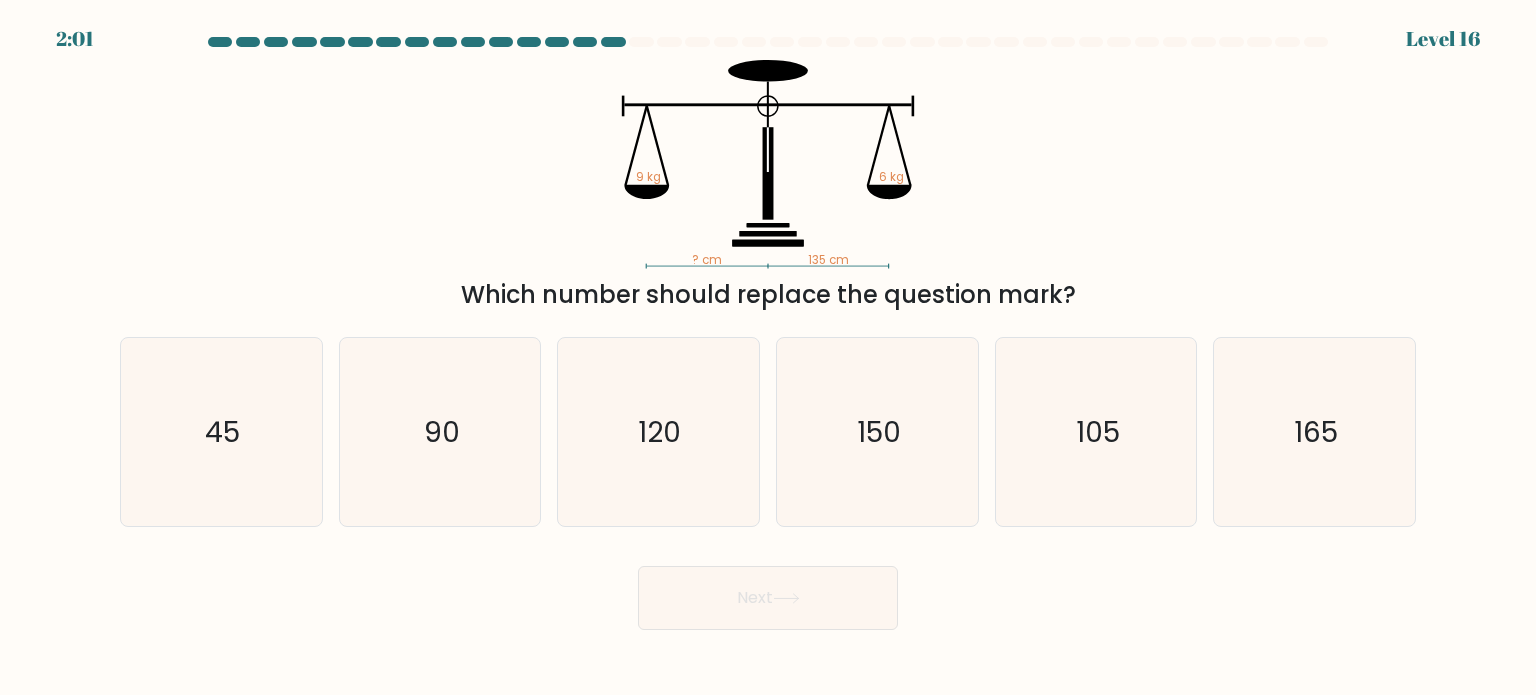 click on "? cm   135 cm   9 kg   6 kg
Which number should replace the question mark?" at bounding box center (768, 186) 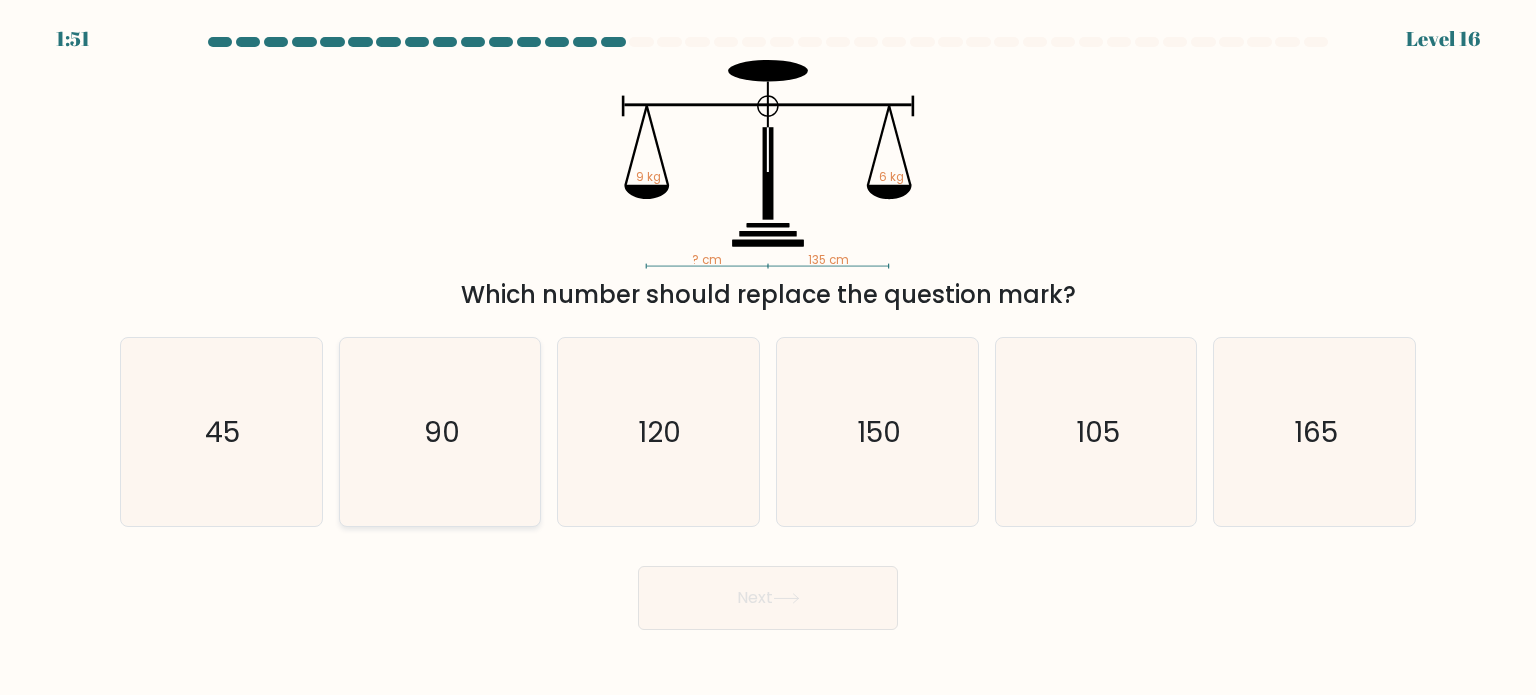 click on "90" 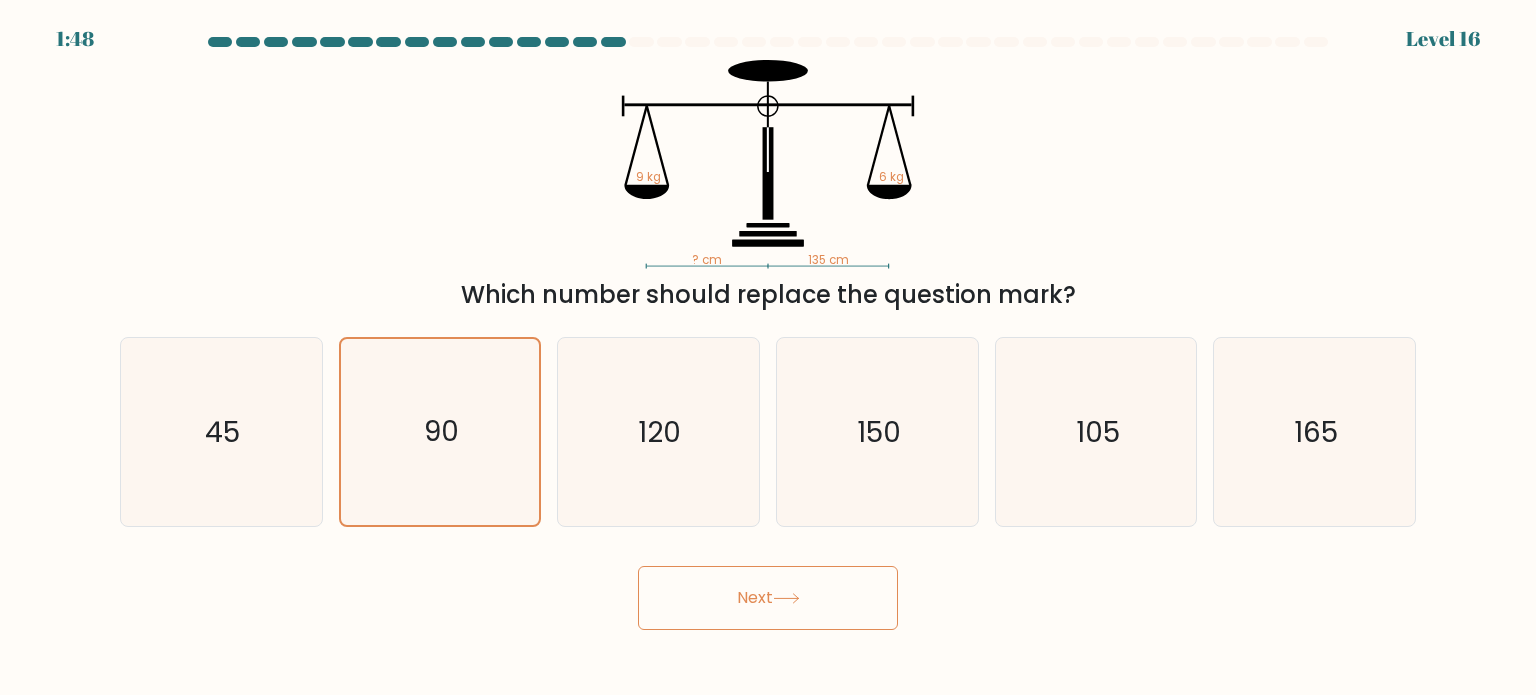 click on "Next" at bounding box center (768, 598) 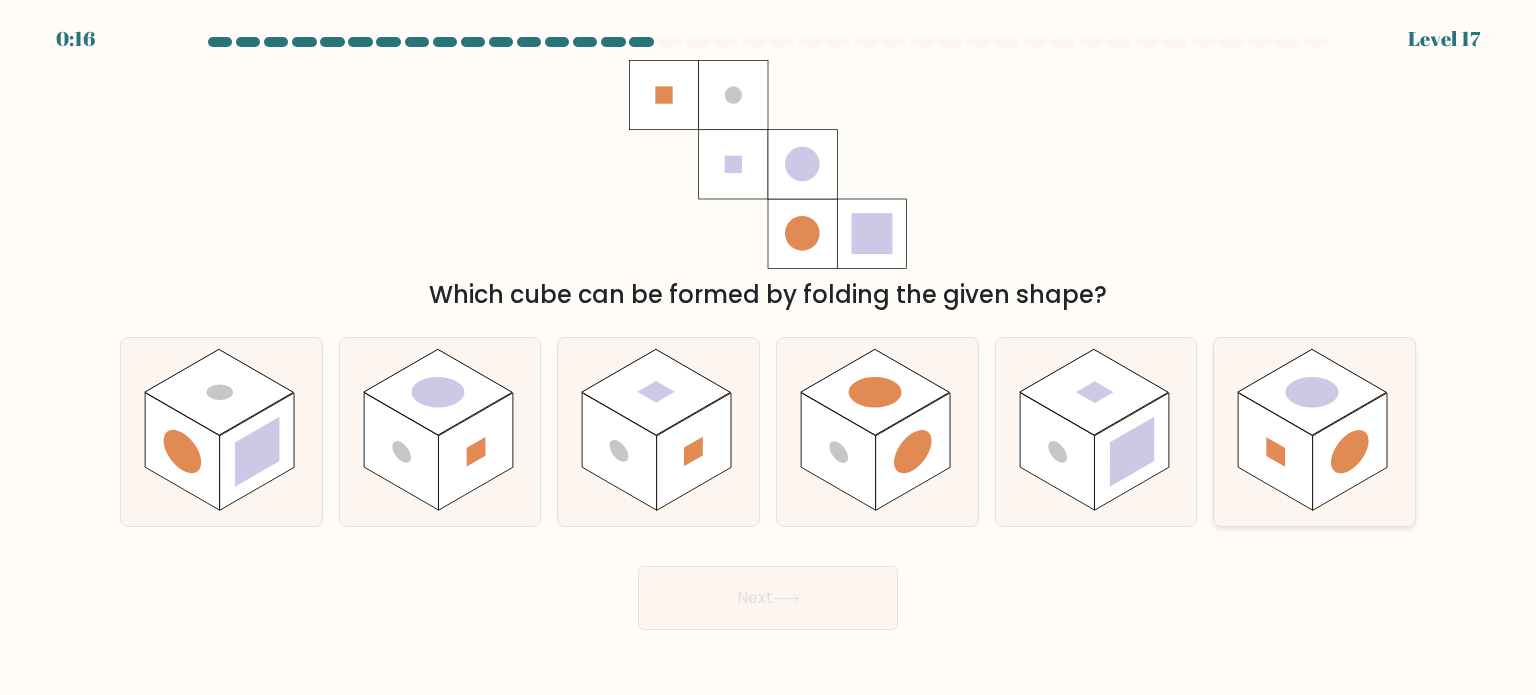 click 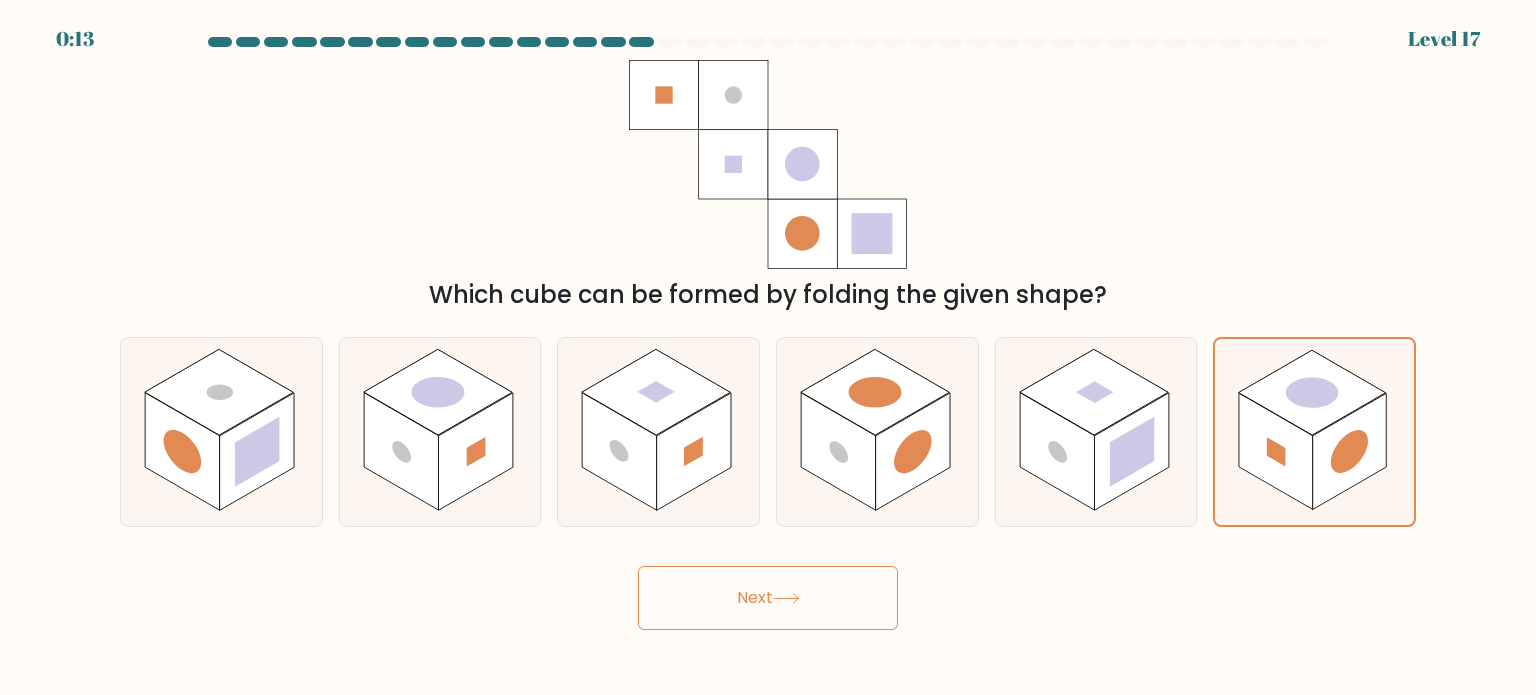 click on "Next" at bounding box center [768, 598] 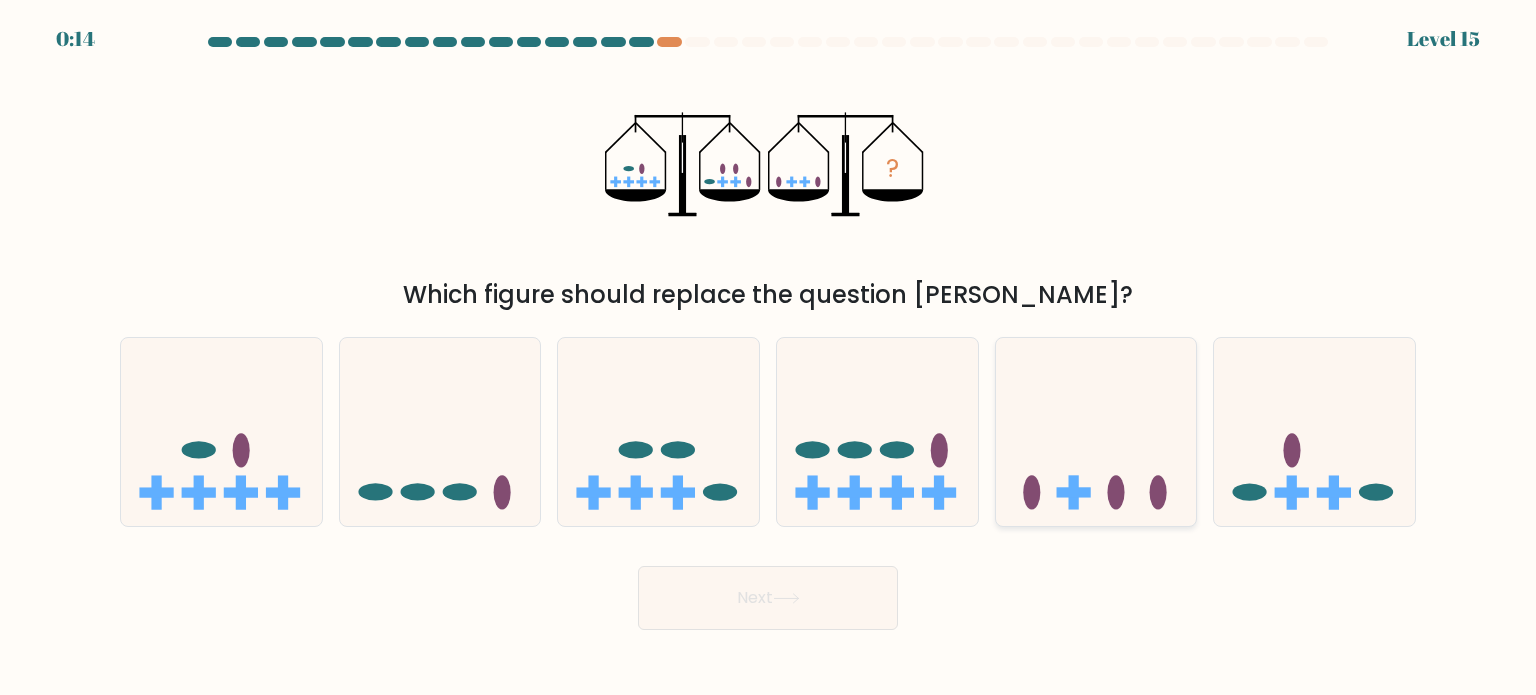 click 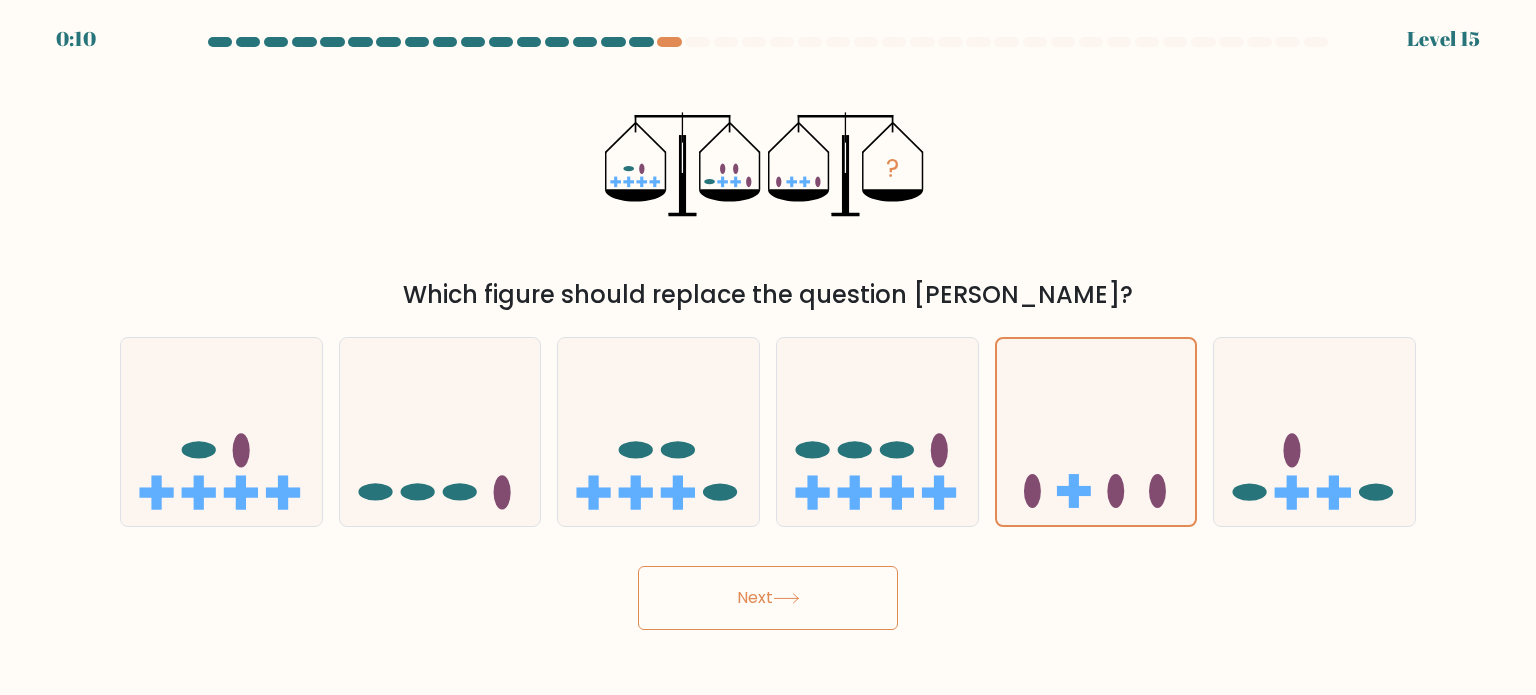 click on "Next" at bounding box center [768, 598] 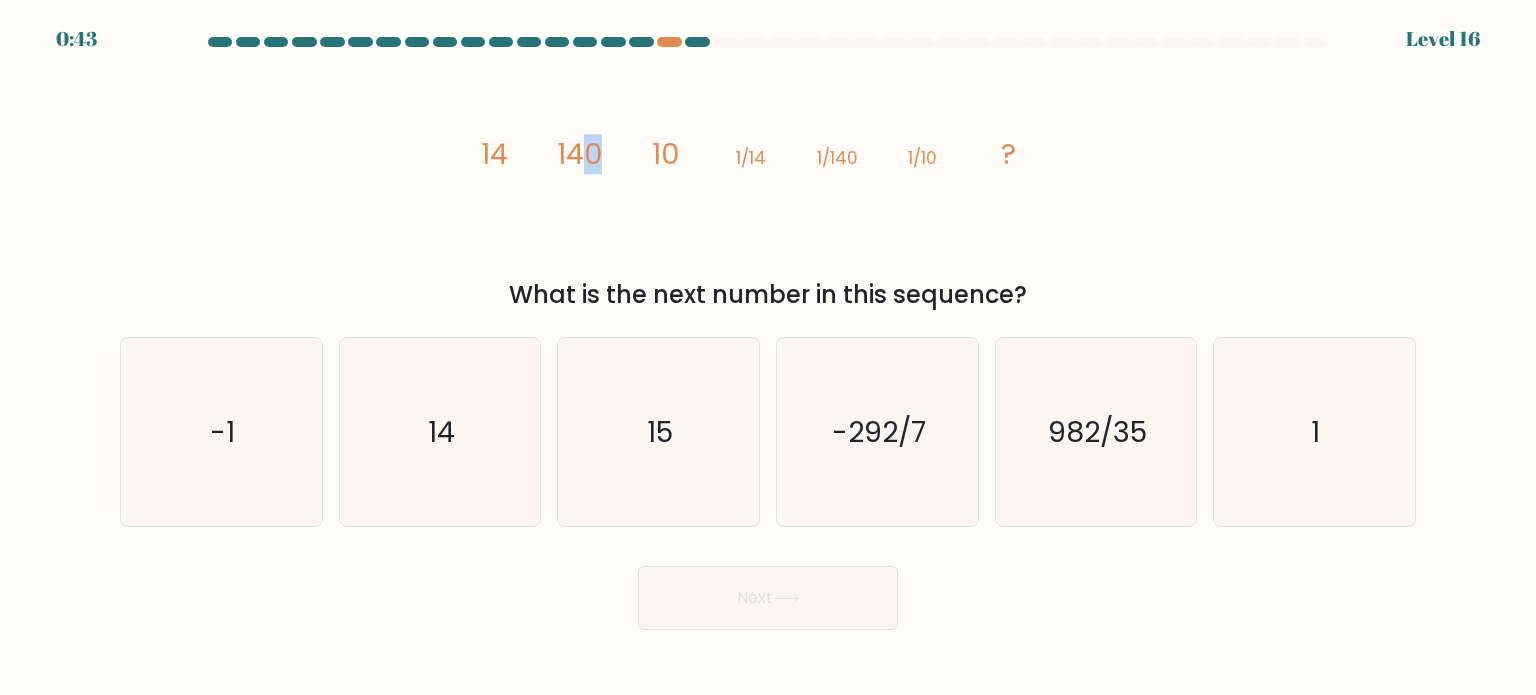 drag, startPoint x: 592, startPoint y: 154, endPoint x: 644, endPoint y: 163, distance: 52.773098 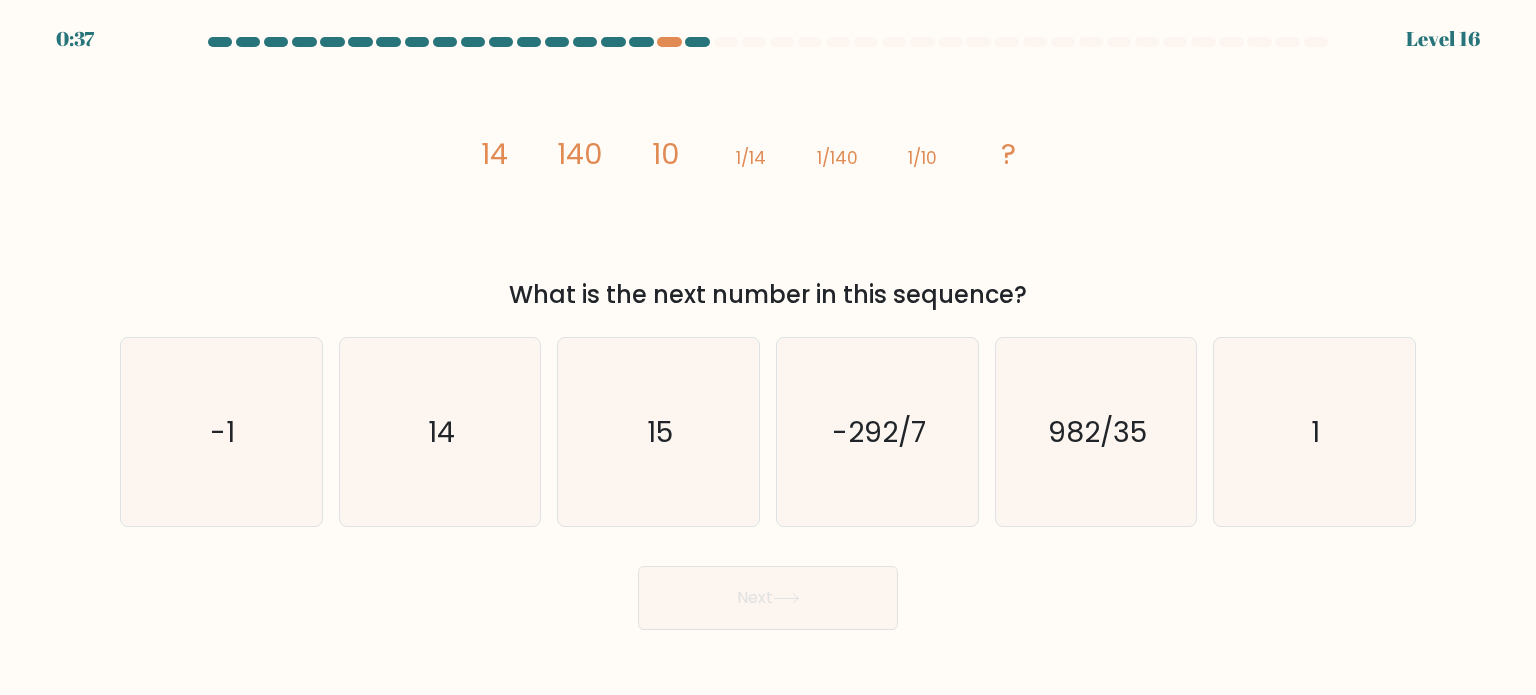 click on "140" 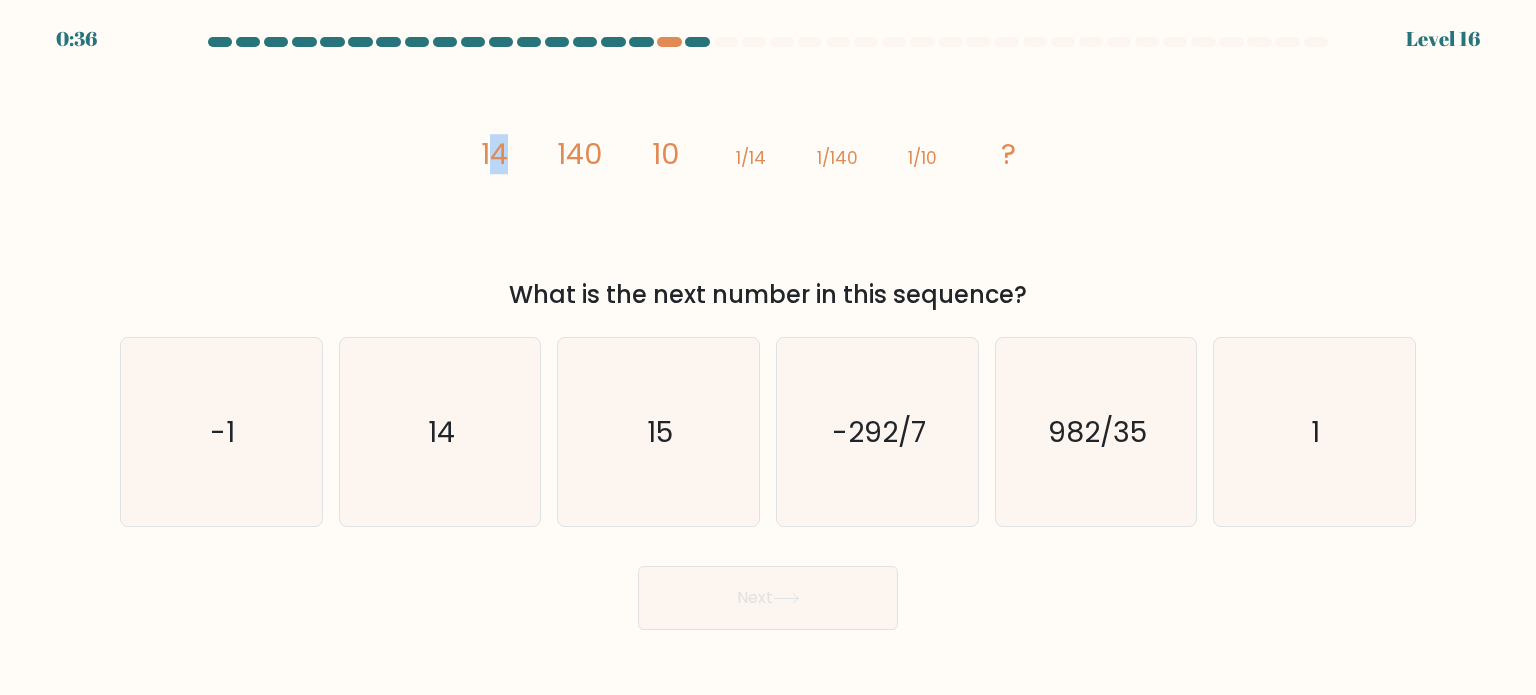 drag, startPoint x: 485, startPoint y: 154, endPoint x: 552, endPoint y: 158, distance: 67.11929 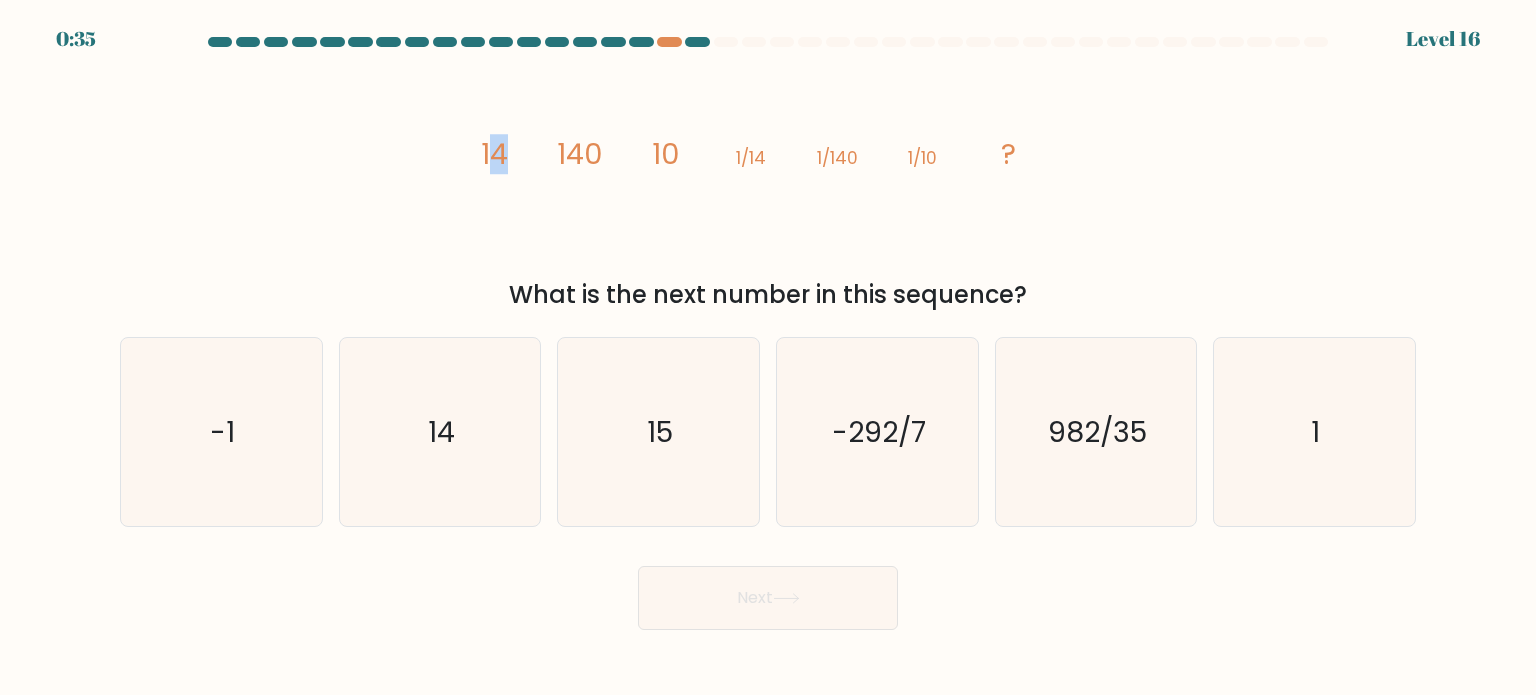click on "image/svg+xml
14
140
10
1/14
1/140
1/10
?" 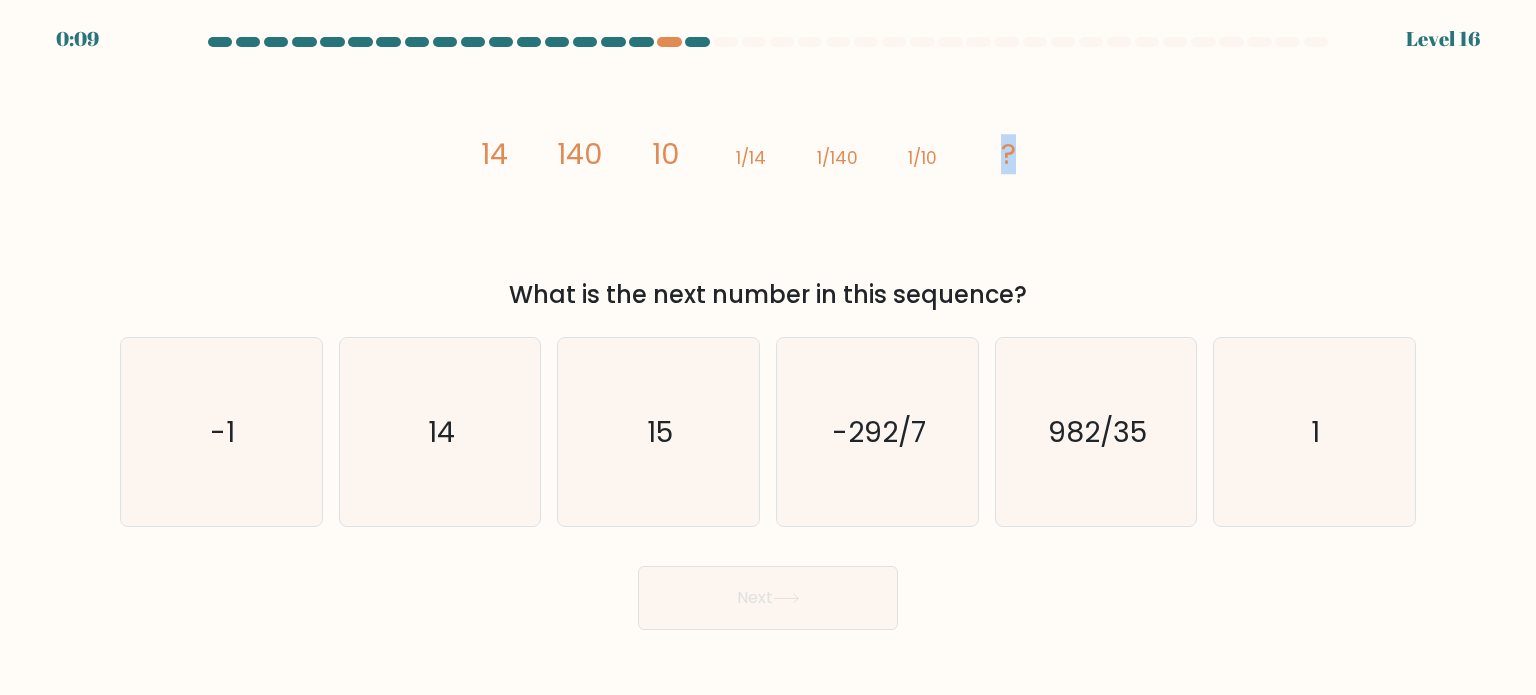 drag, startPoint x: 975, startPoint y: 138, endPoint x: 1028, endPoint y: 156, distance: 55.97321 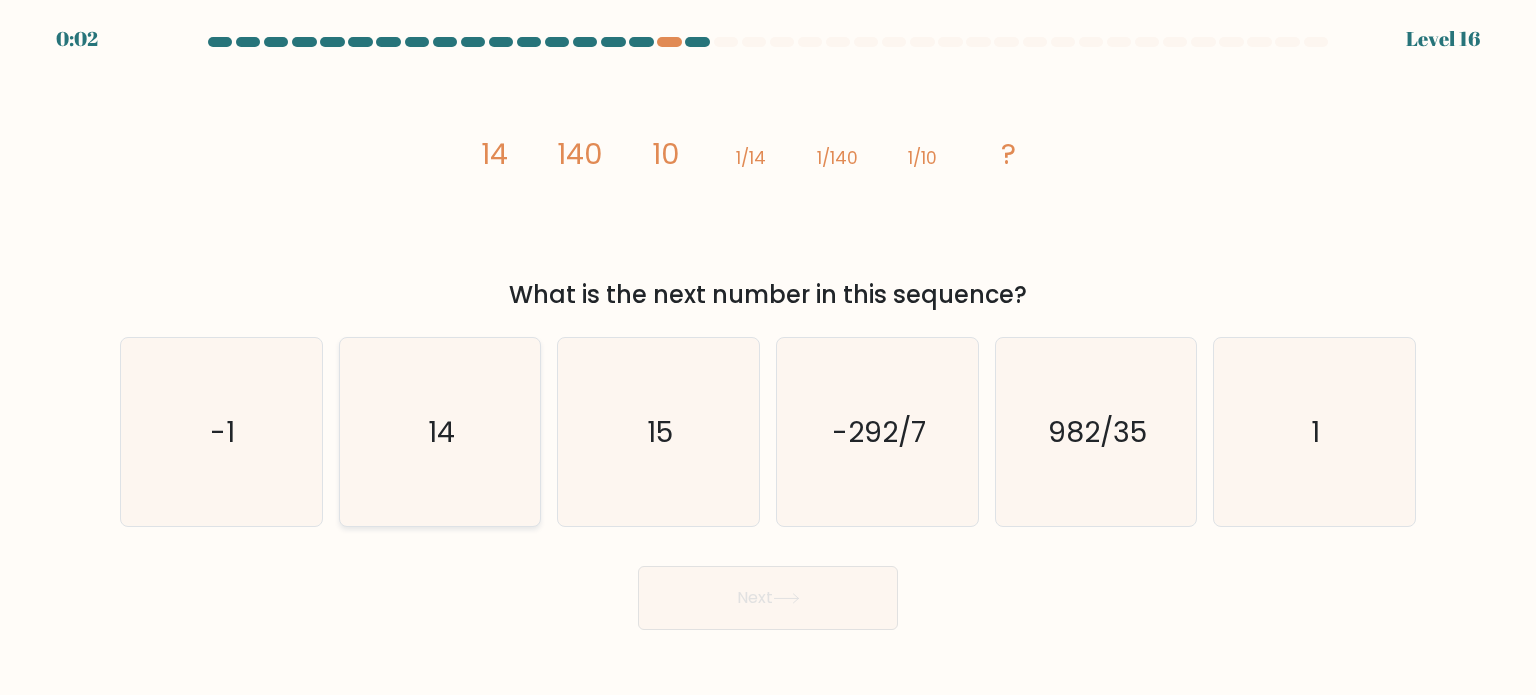 click on "14" 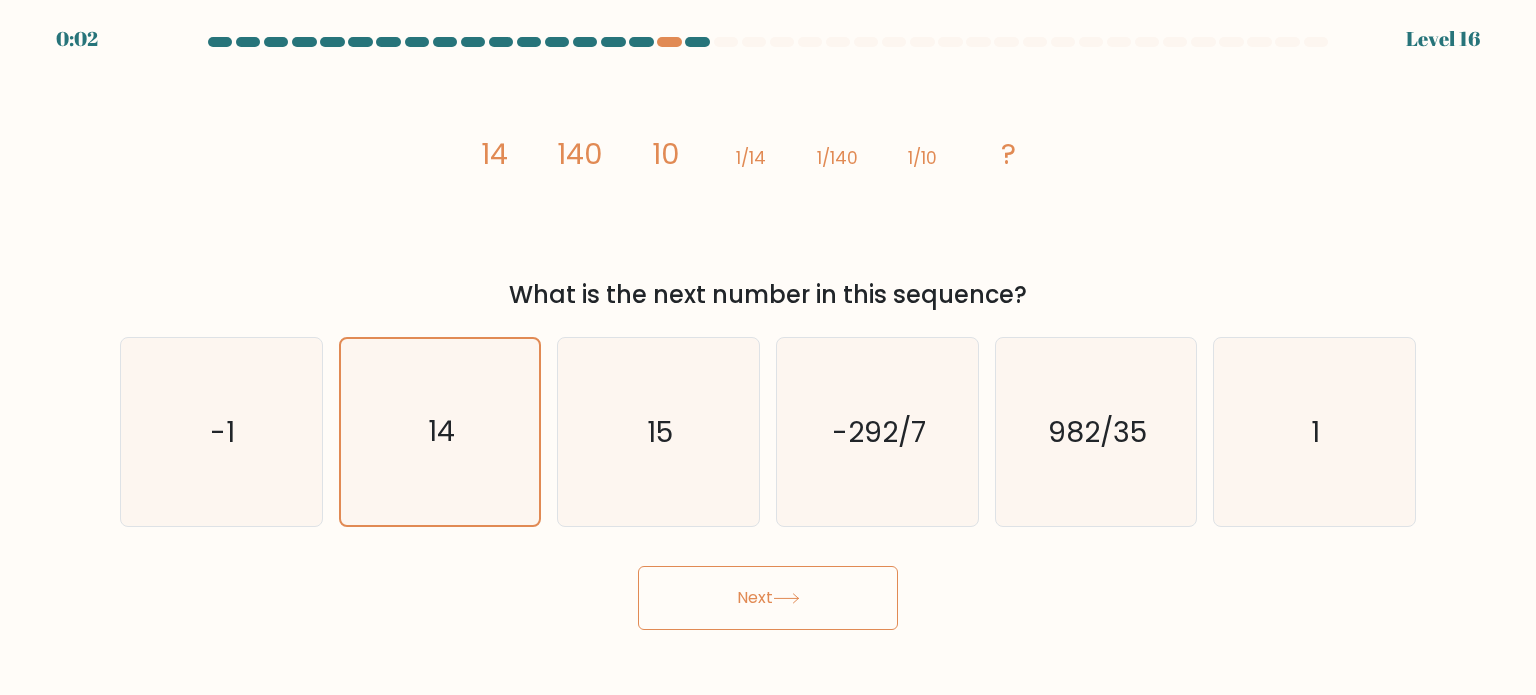 click on "Next" at bounding box center [768, 598] 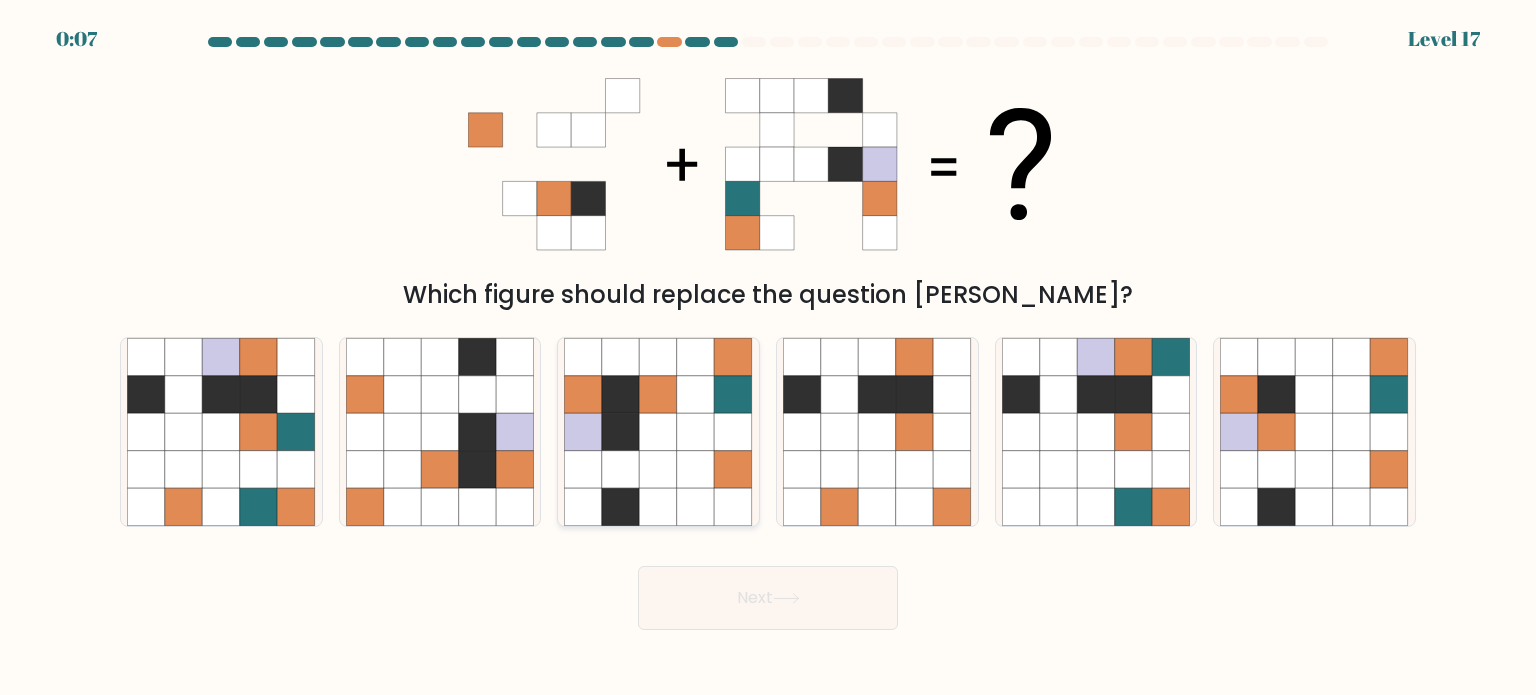 click 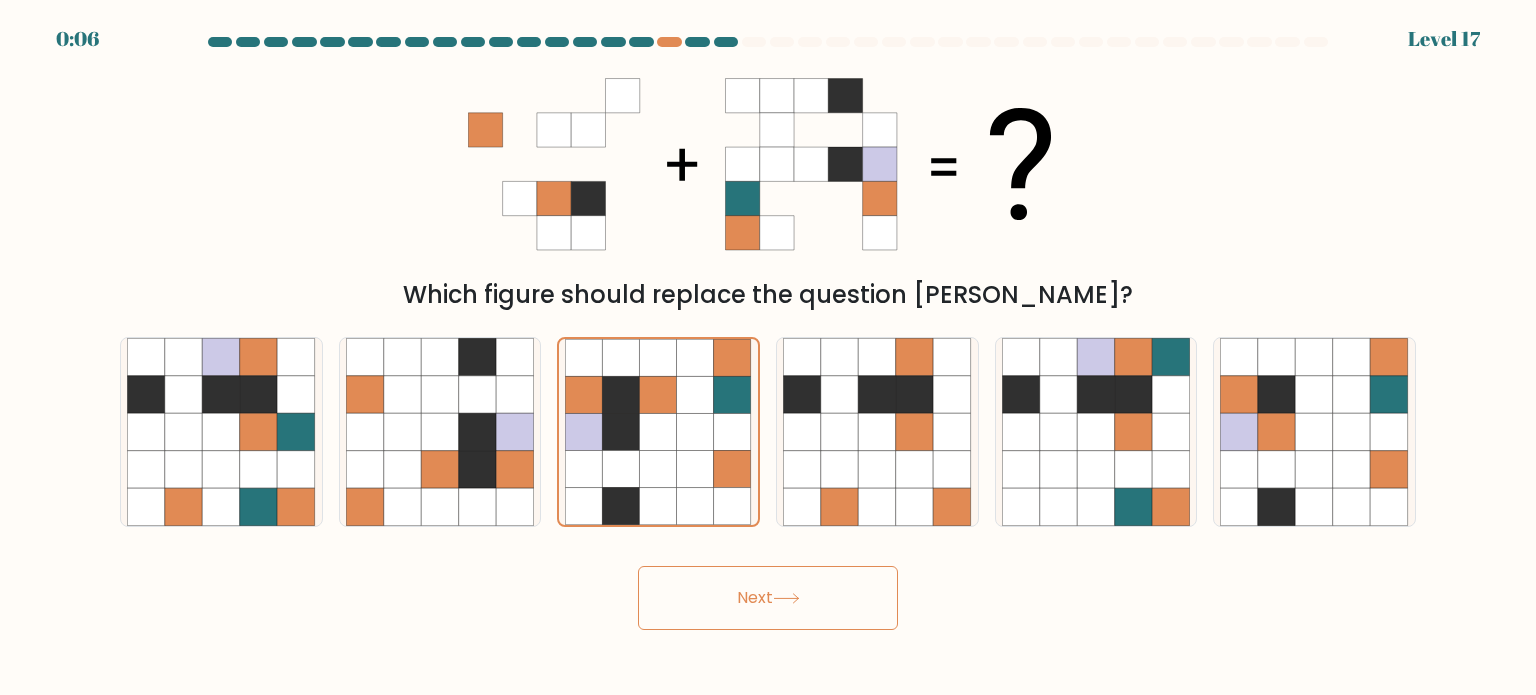 click on "Next" at bounding box center [768, 598] 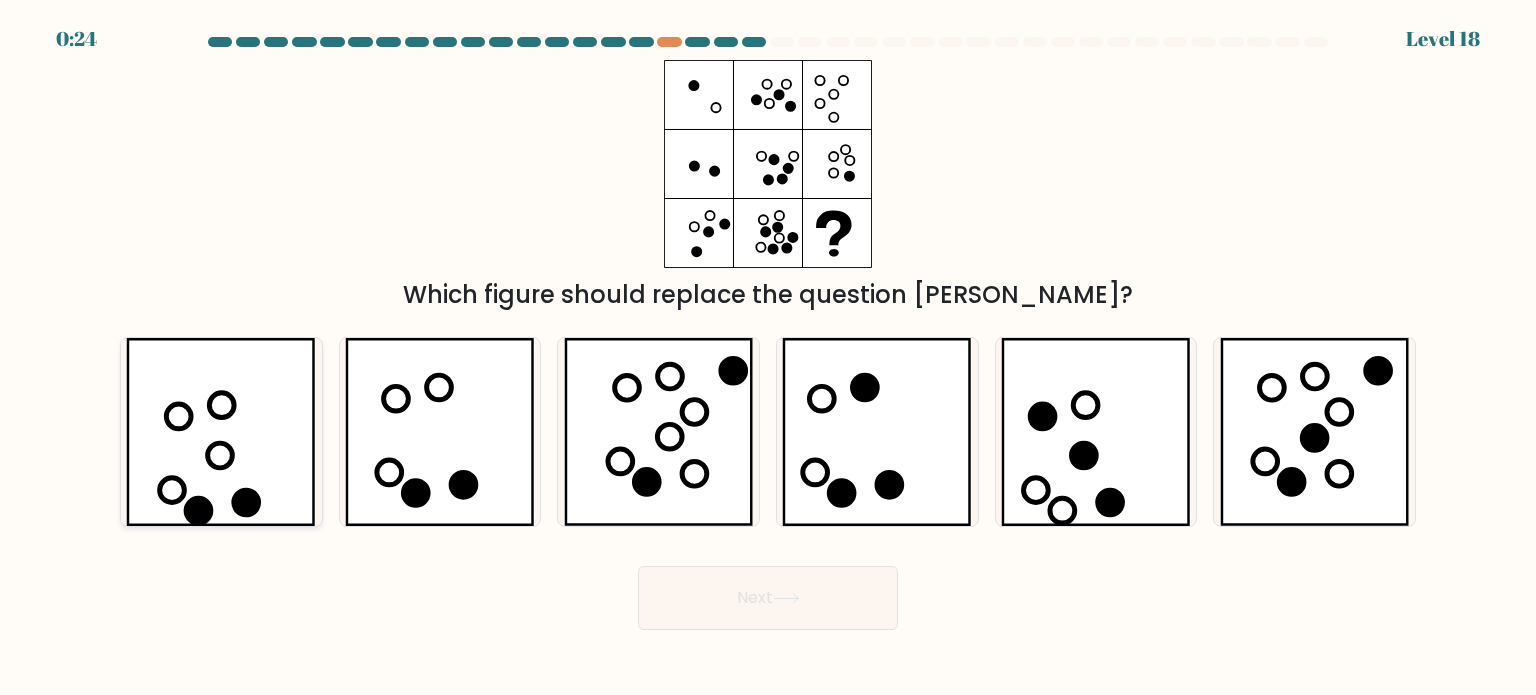 click 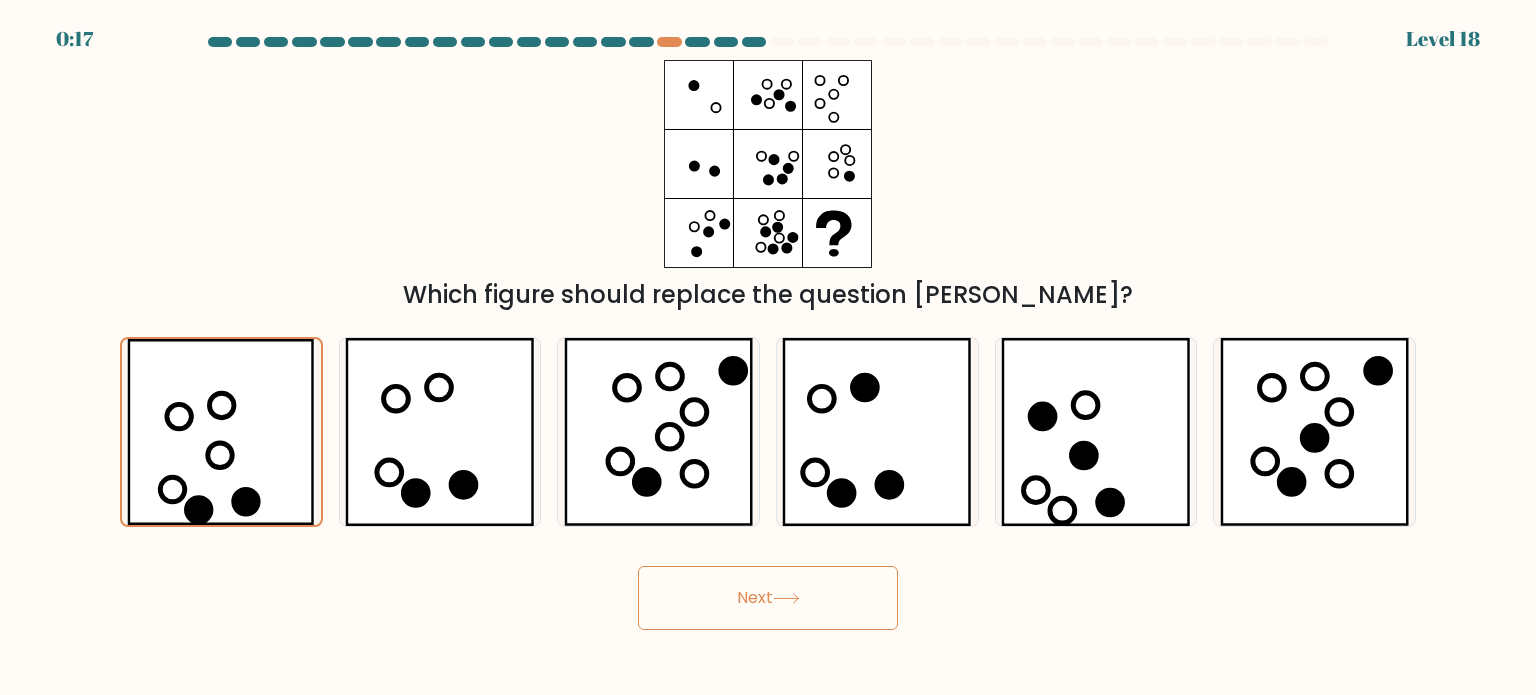 click on "Next" at bounding box center [768, 598] 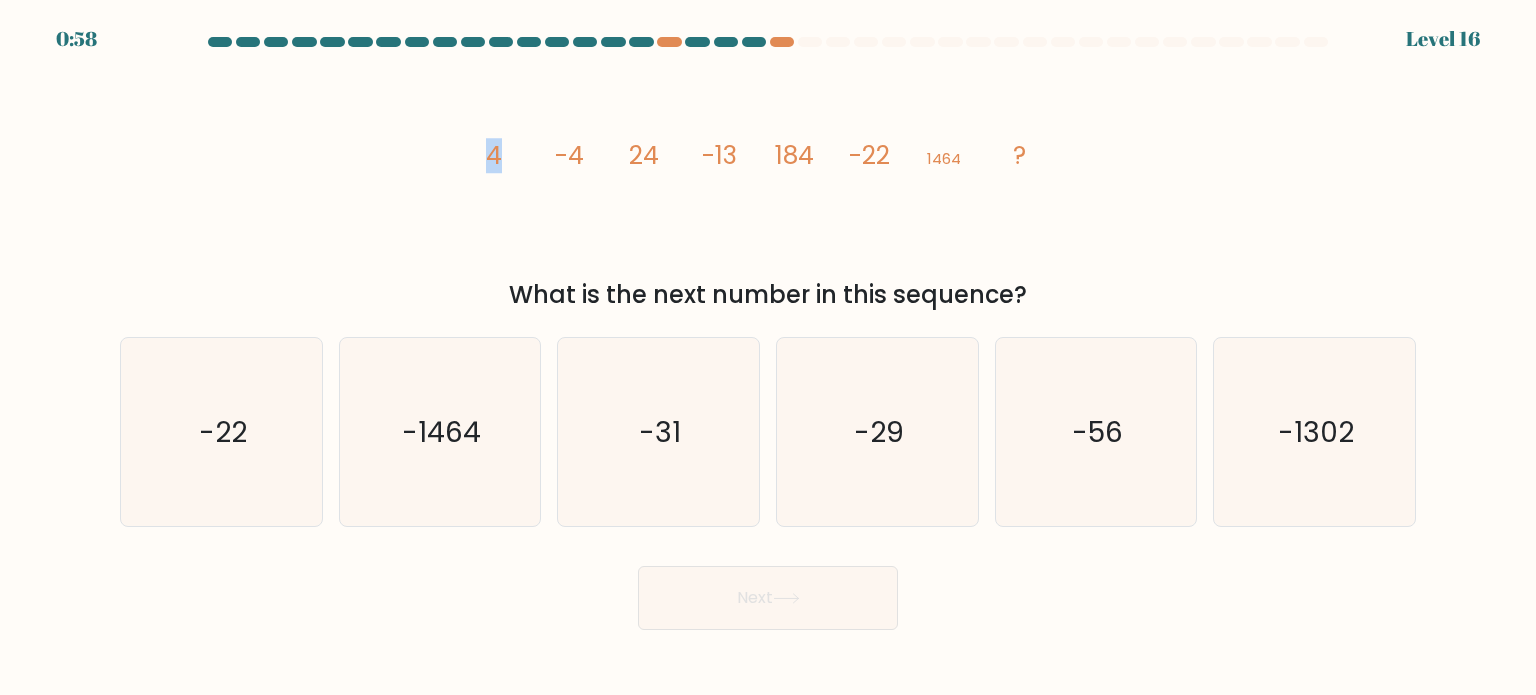 drag, startPoint x: 488, startPoint y: 157, endPoint x: 504, endPoint y: 159, distance: 16.124516 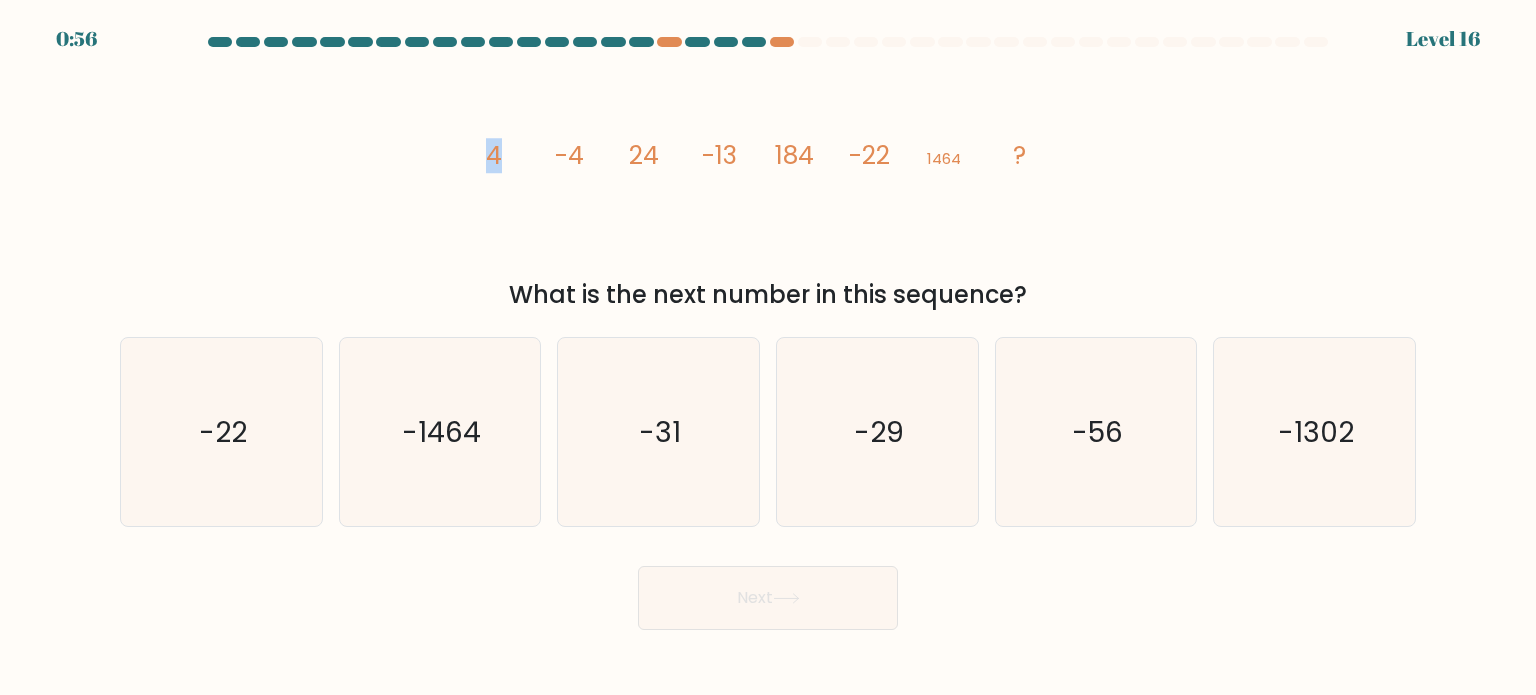 click on "image/svg+xml
4
-4
24
-13
184
-22
1464
?" 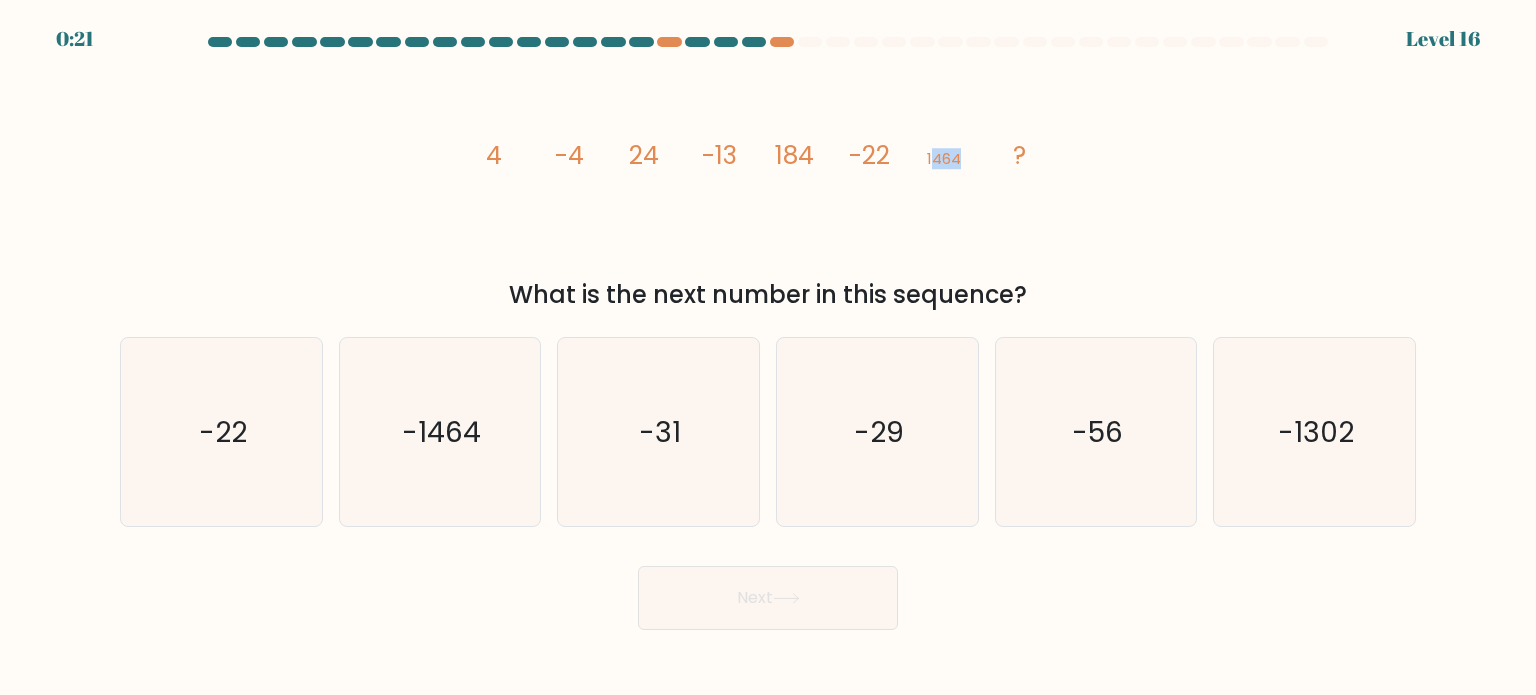drag, startPoint x: 931, startPoint y: 158, endPoint x: 961, endPoint y: 175, distance: 34.48188 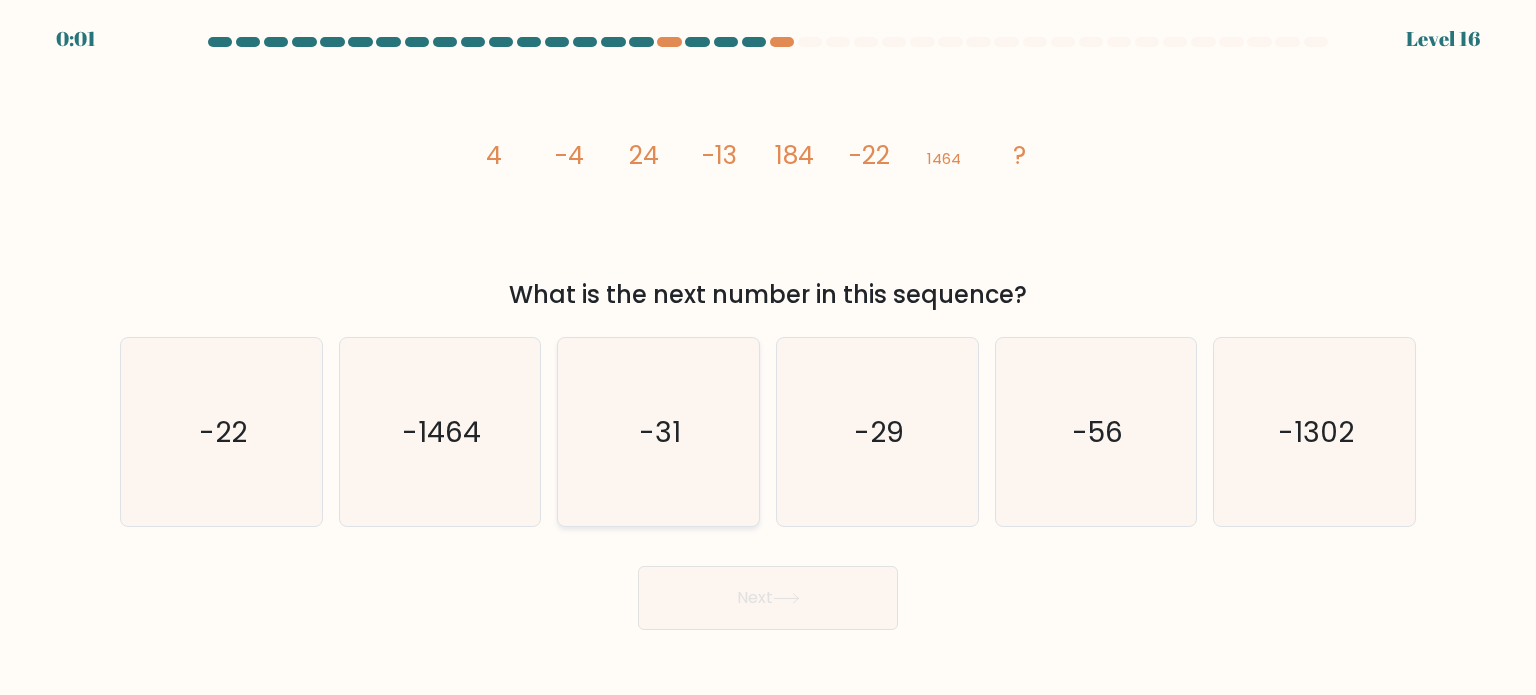 click on "-31" 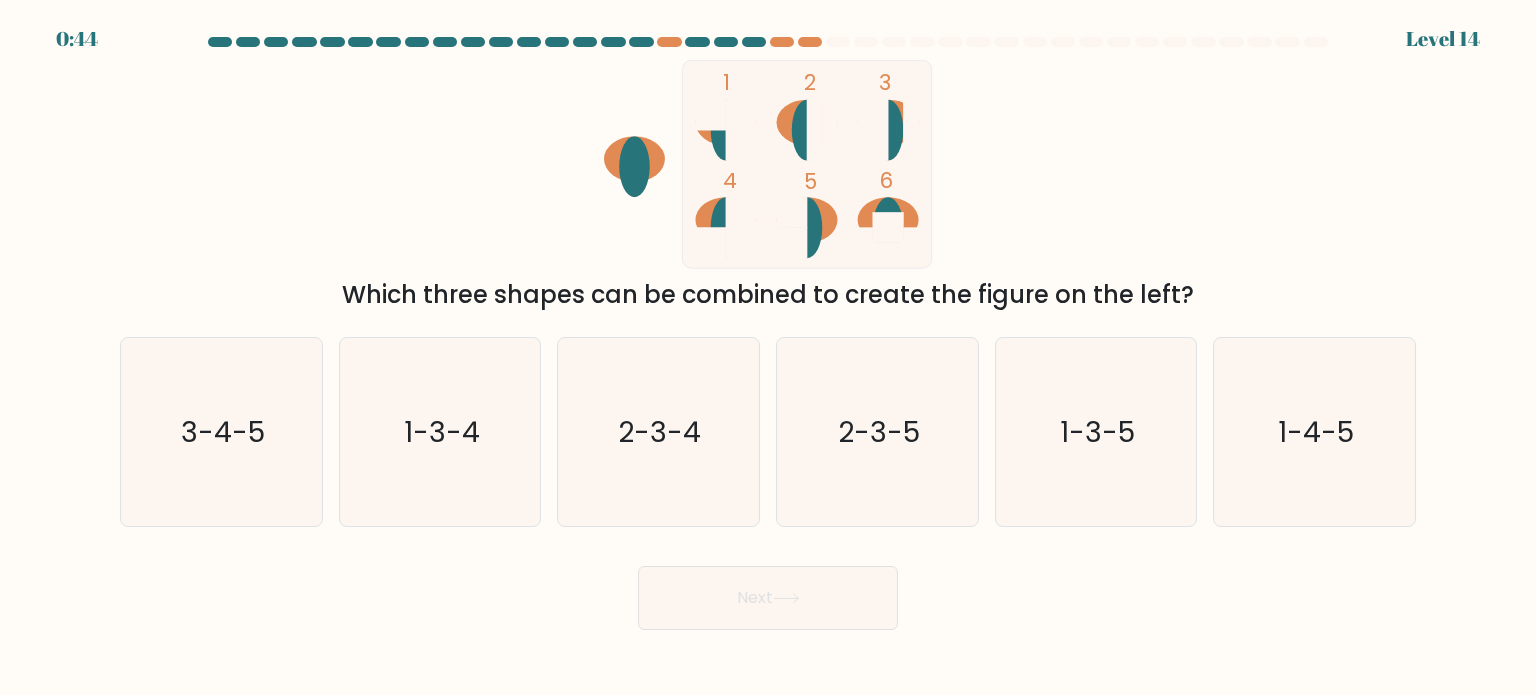 scroll, scrollTop: 0, scrollLeft: 0, axis: both 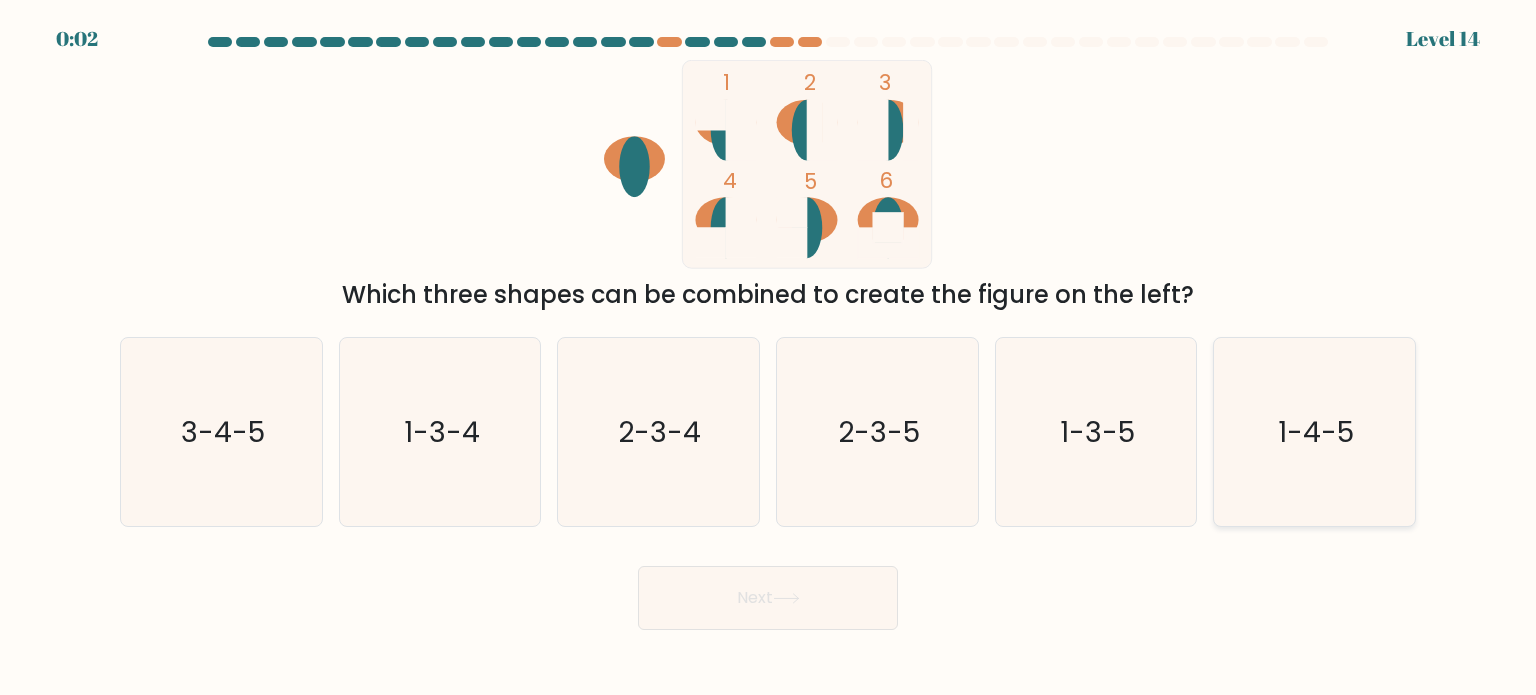 click on "1-4-5" 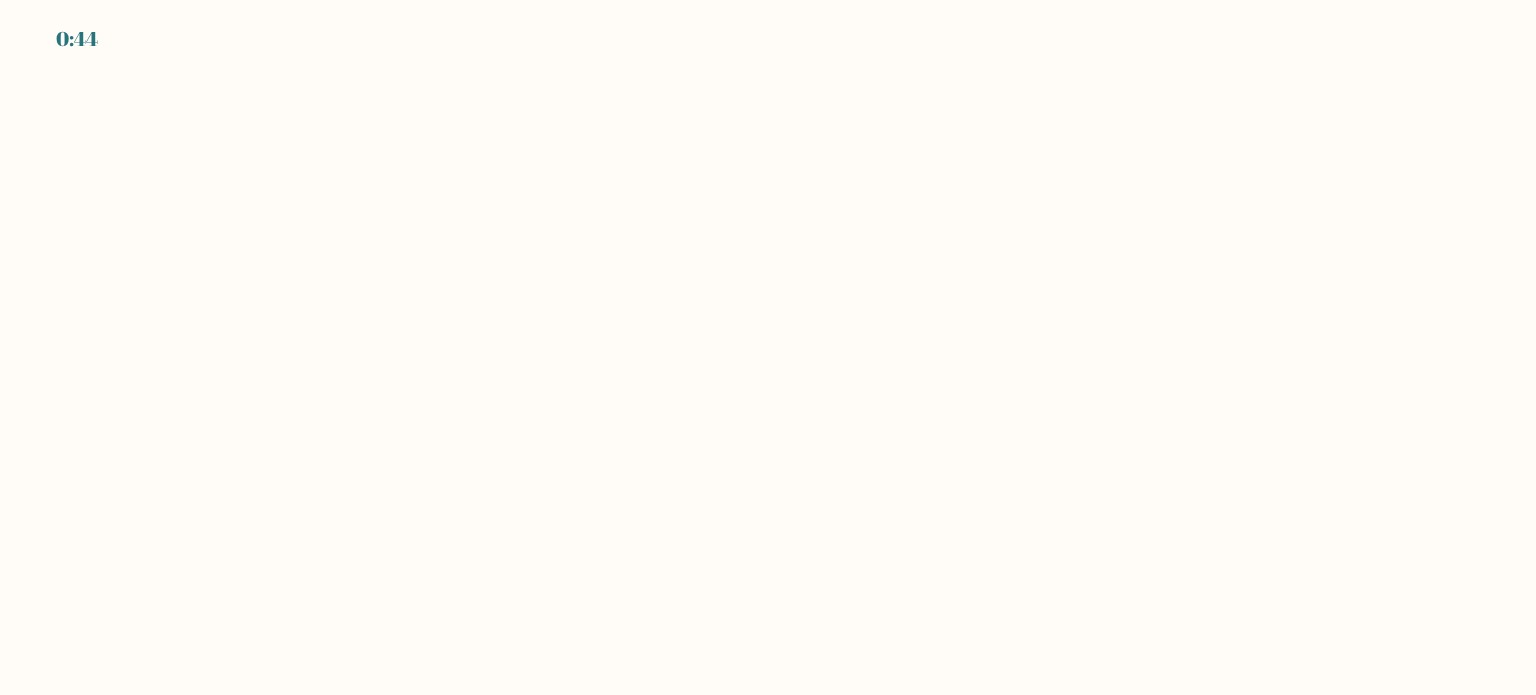 scroll, scrollTop: 0, scrollLeft: 0, axis: both 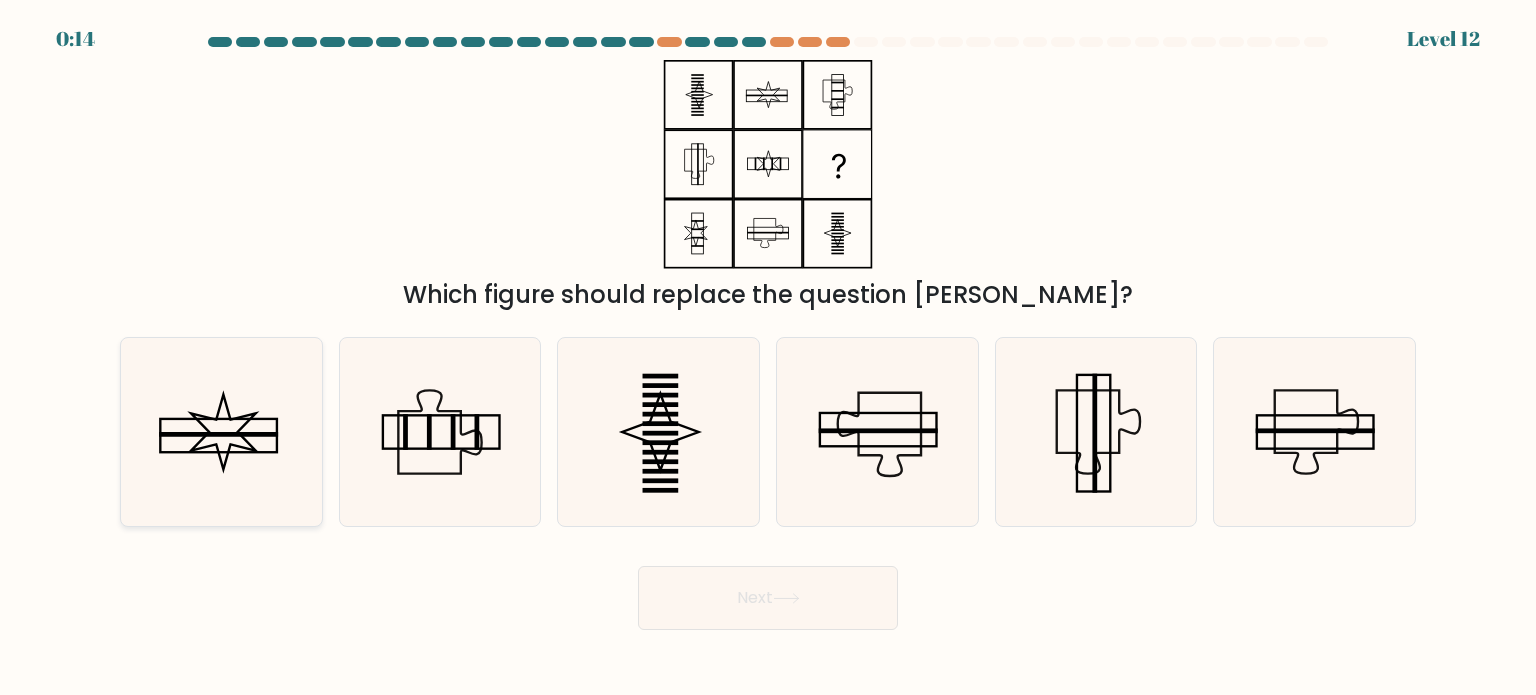 click 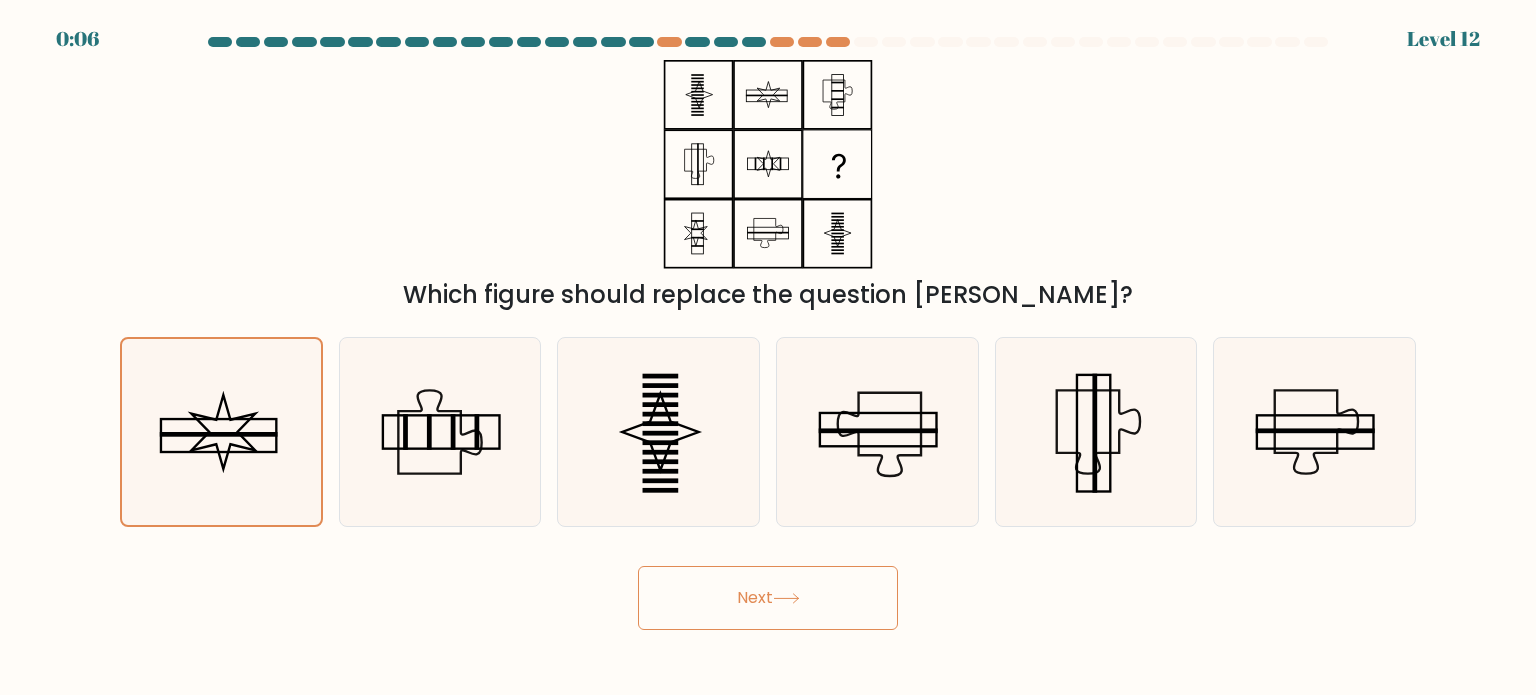 click on "Next" at bounding box center (768, 598) 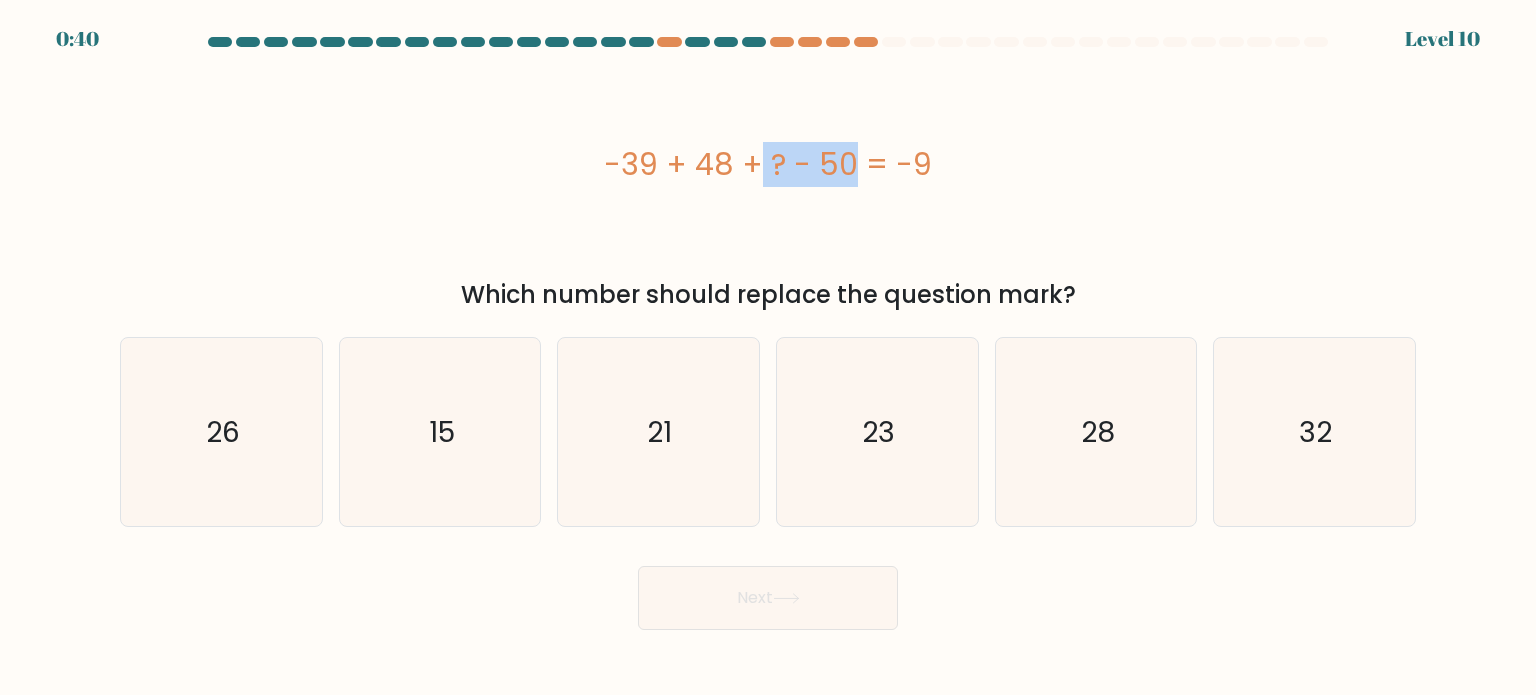 drag, startPoint x: 623, startPoint y: 167, endPoint x: 731, endPoint y: 162, distance: 108.11568 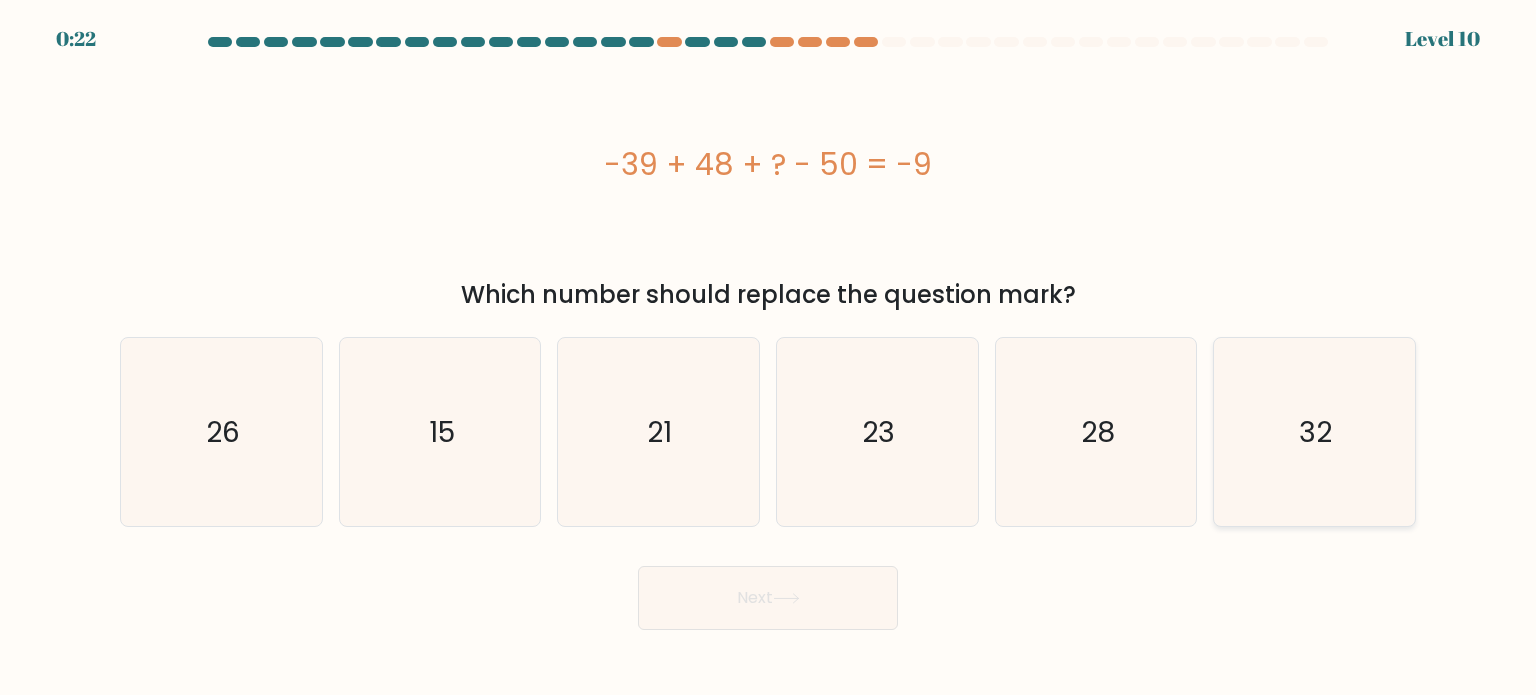 click on "32" 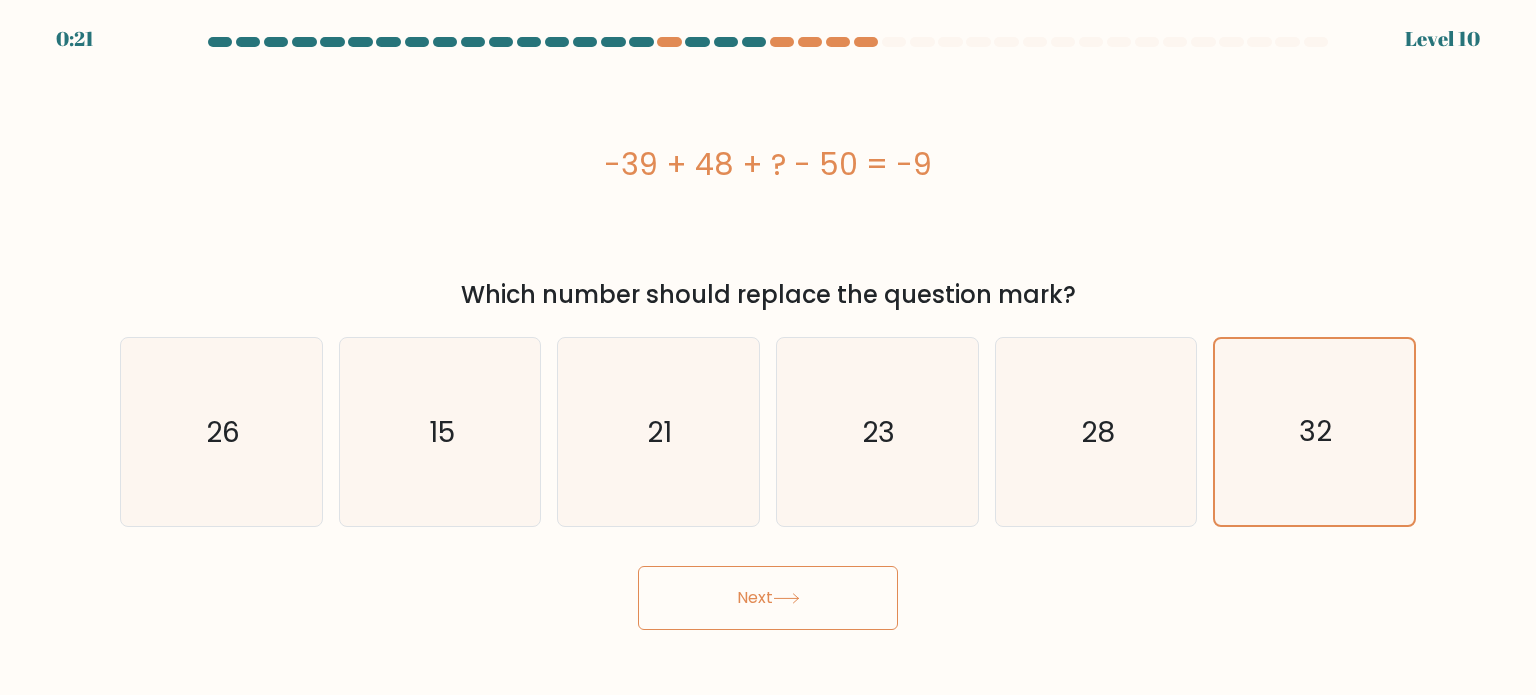 click on "Next" at bounding box center [768, 590] 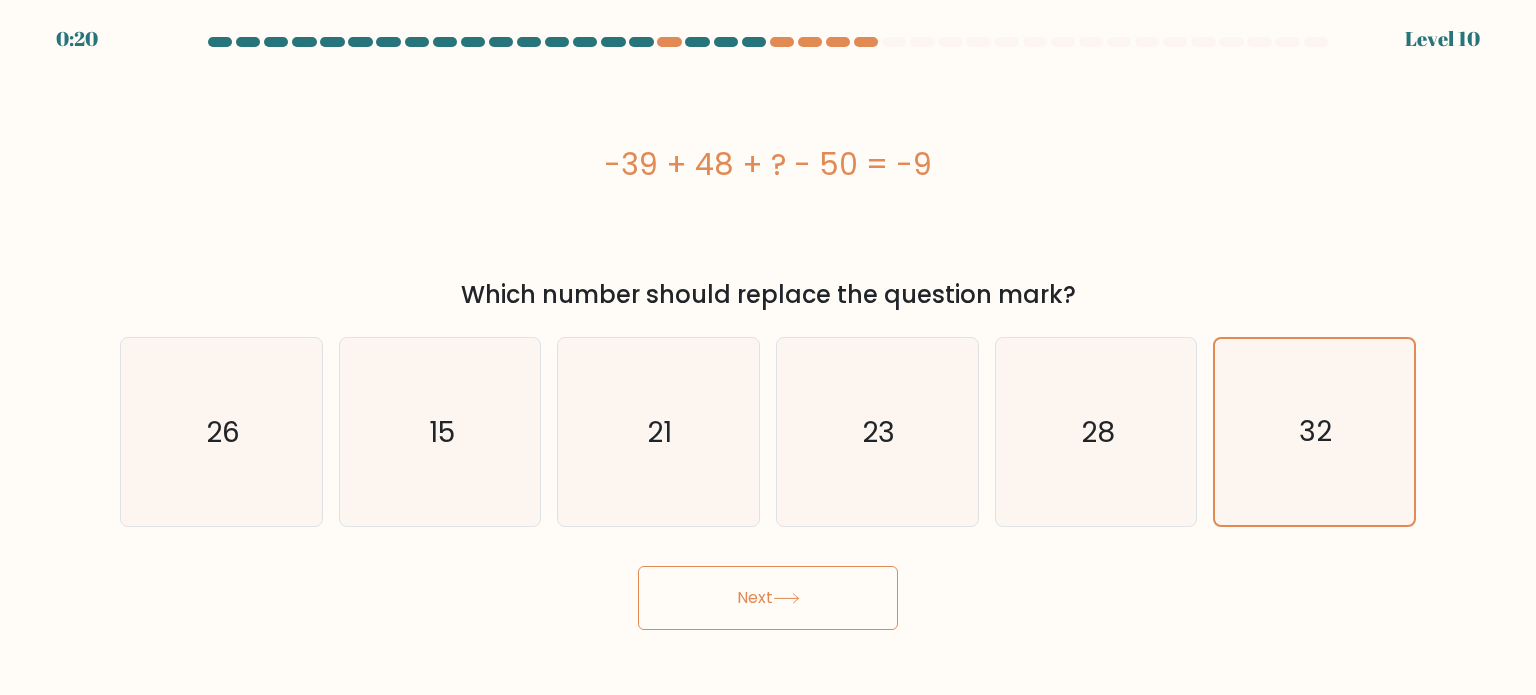 click on "Next" at bounding box center (768, 598) 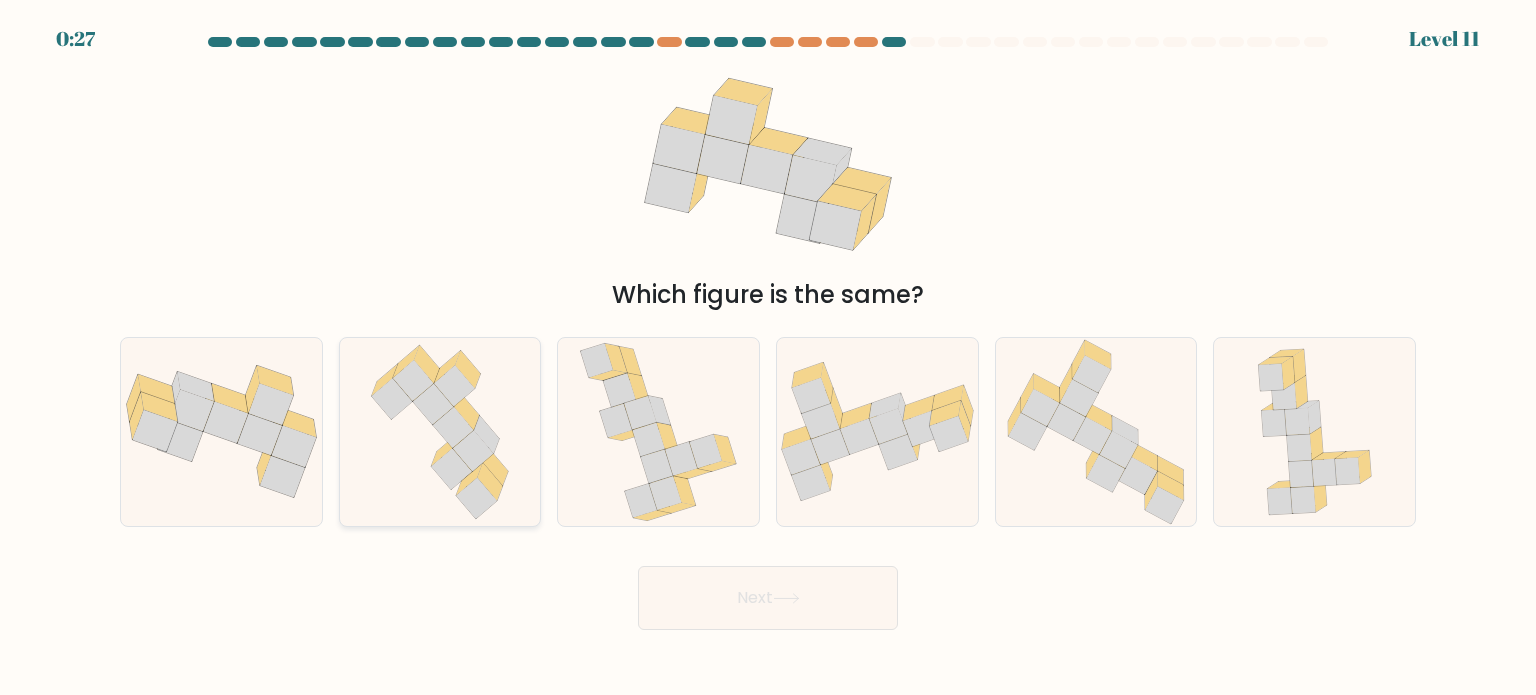 click 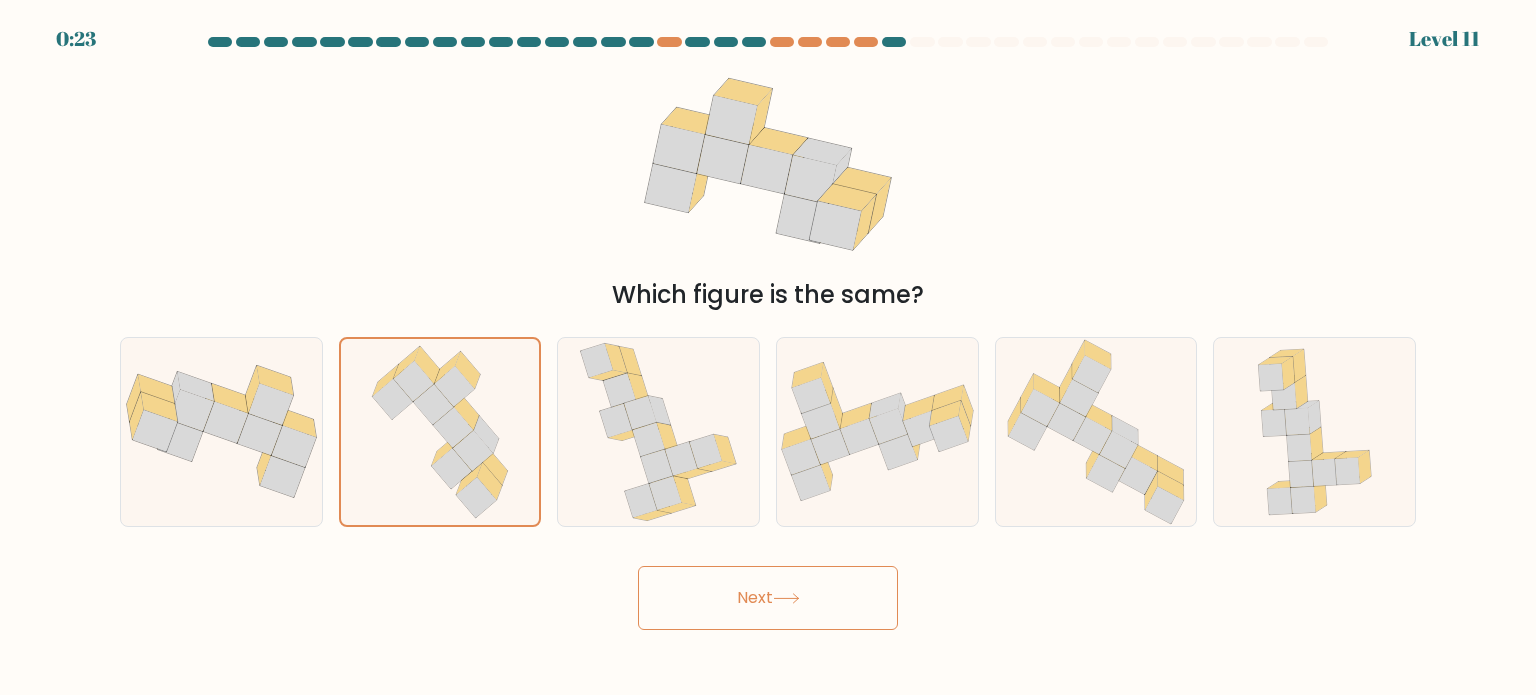 click on "Next" at bounding box center [768, 598] 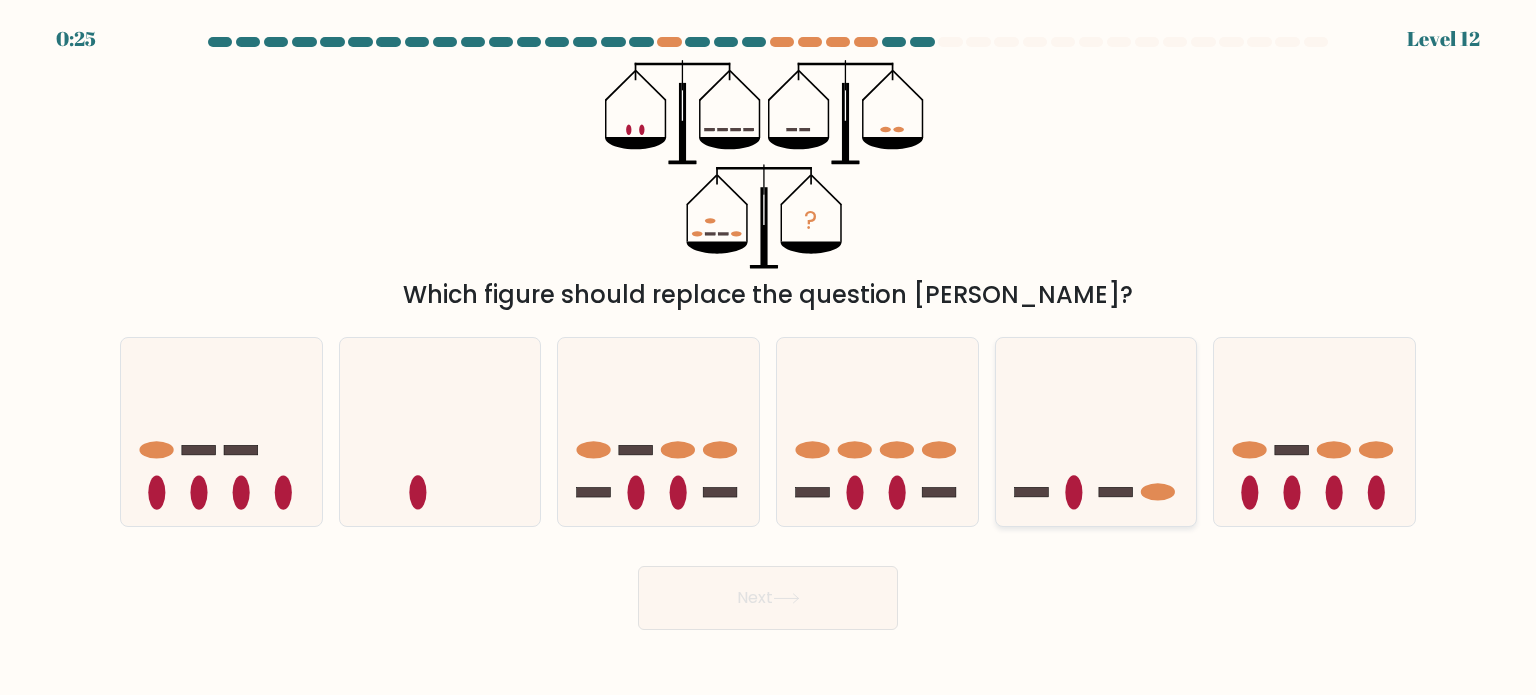 click 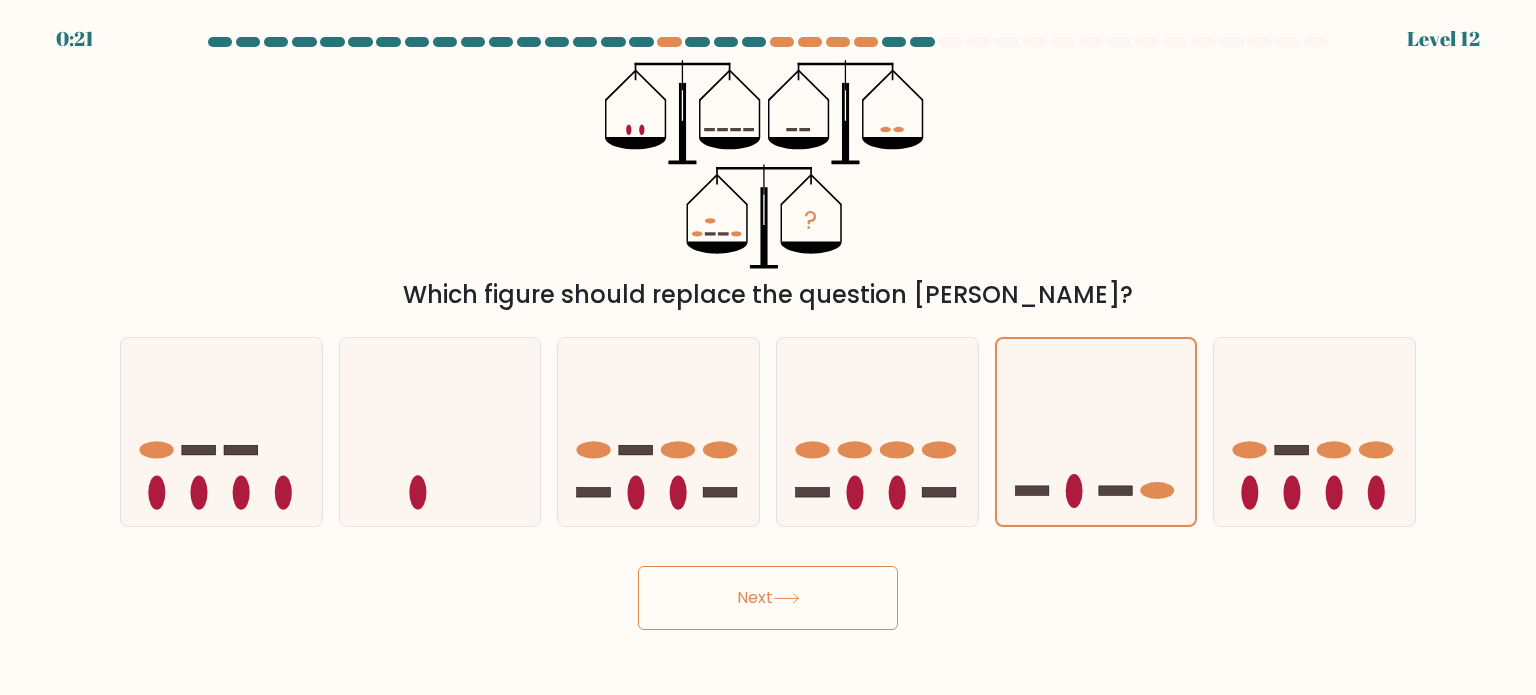 click on "Next" at bounding box center [768, 598] 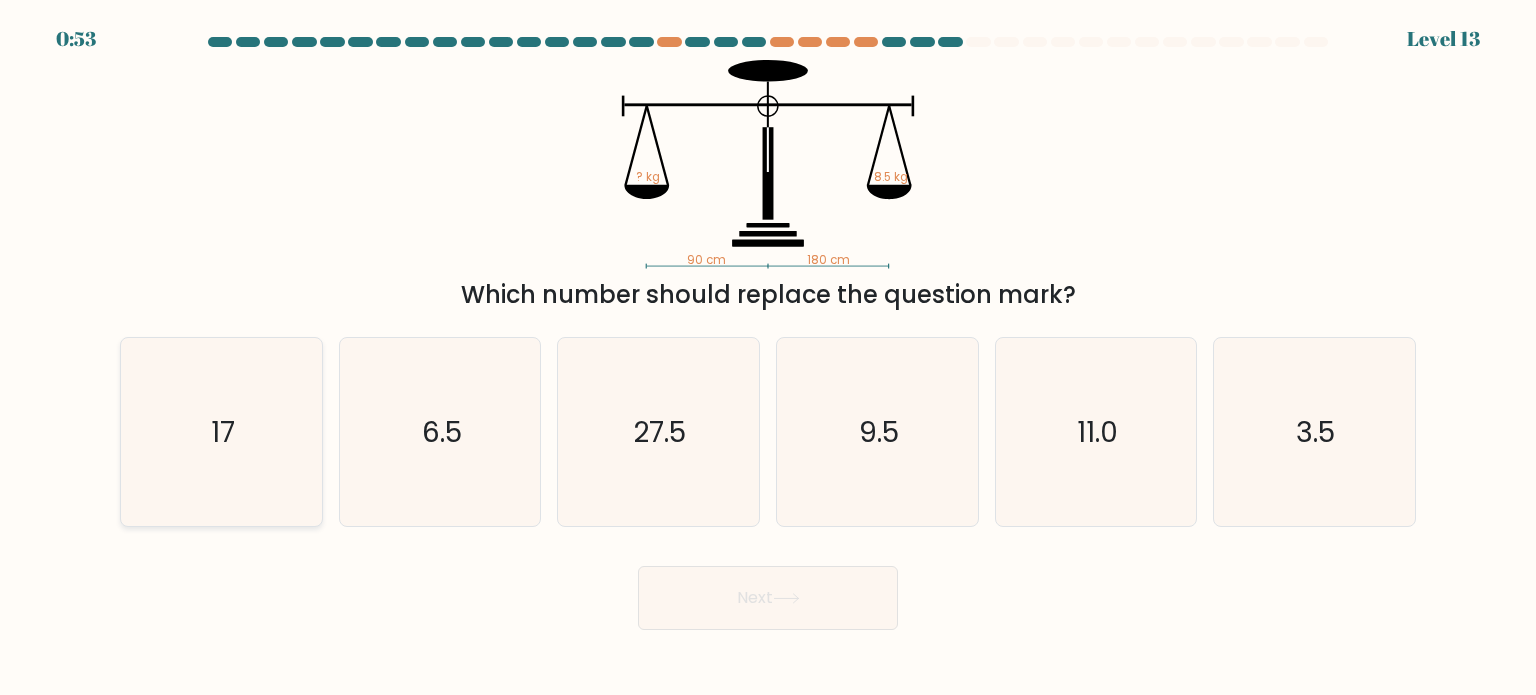 click on "17" 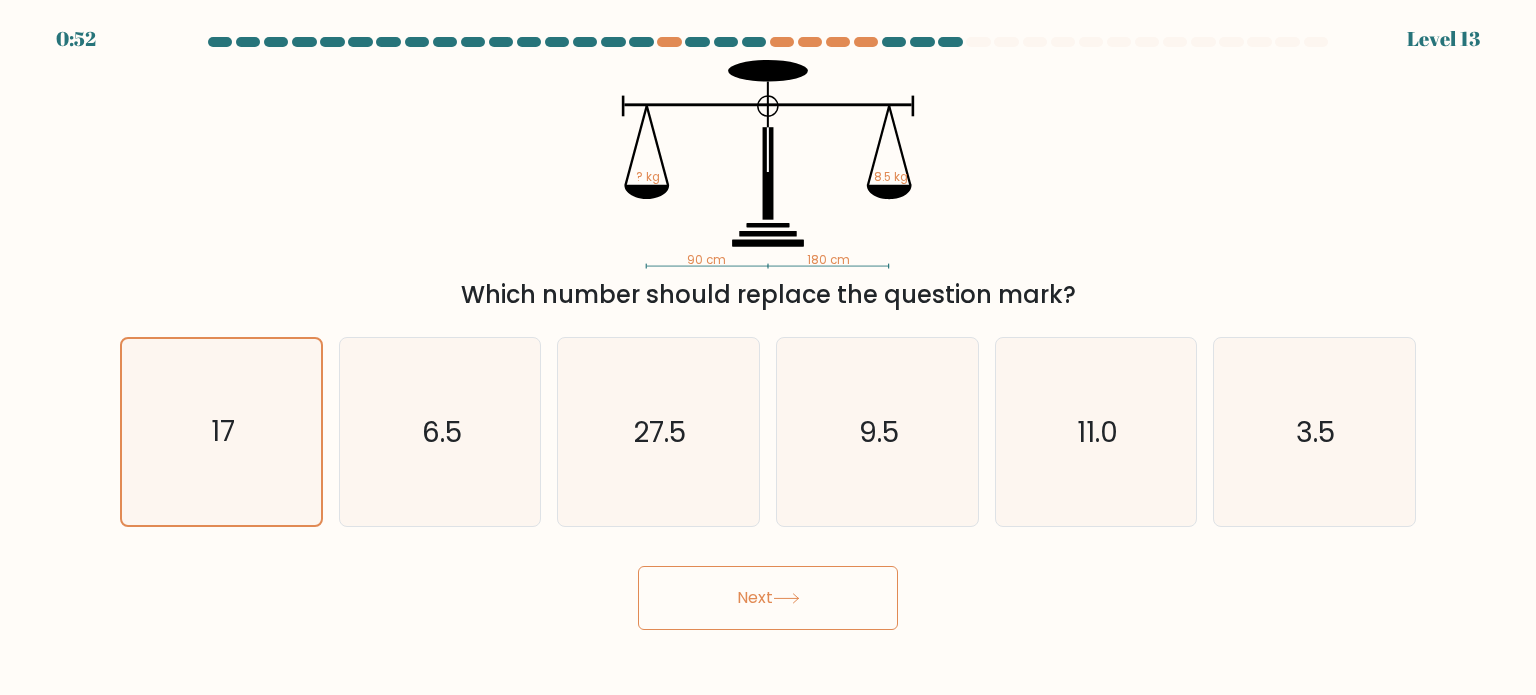 click on "Next" at bounding box center (768, 598) 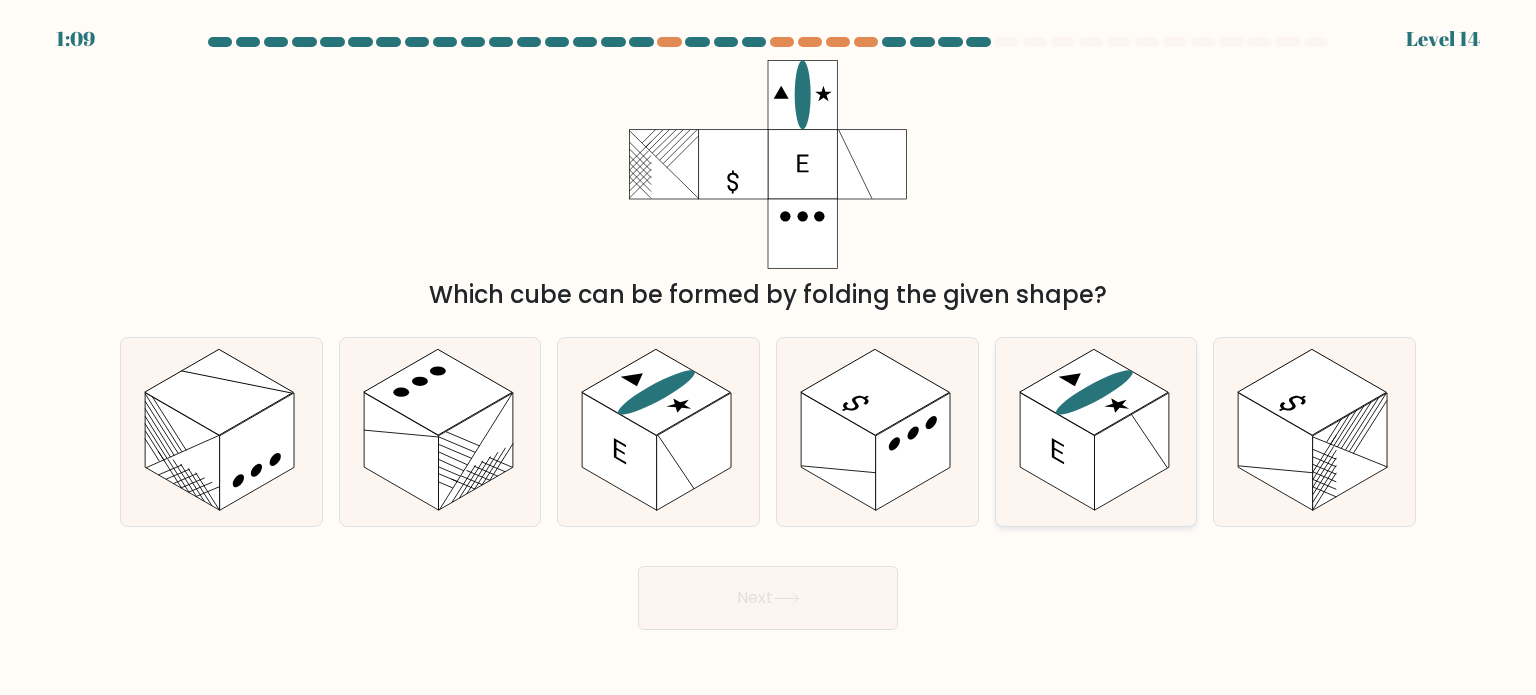 click 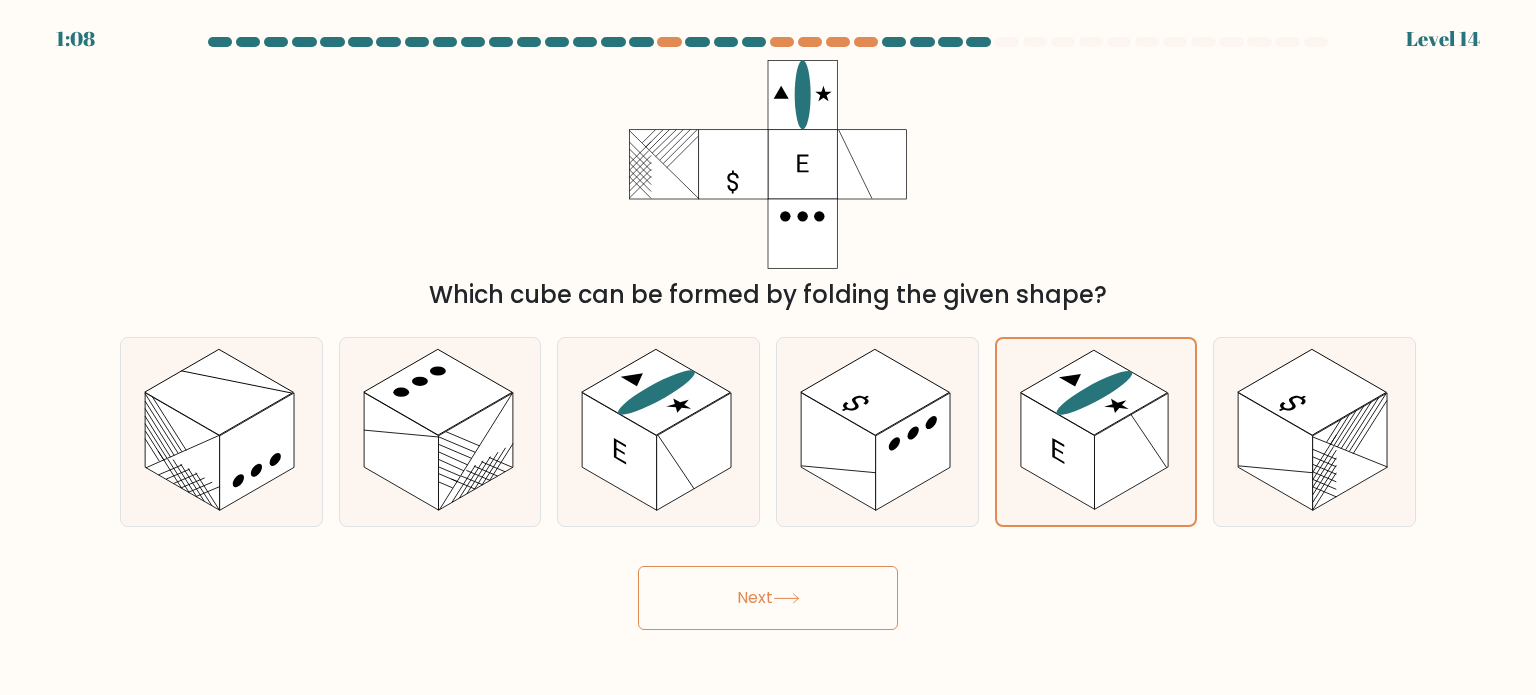 click on "Next" at bounding box center (768, 598) 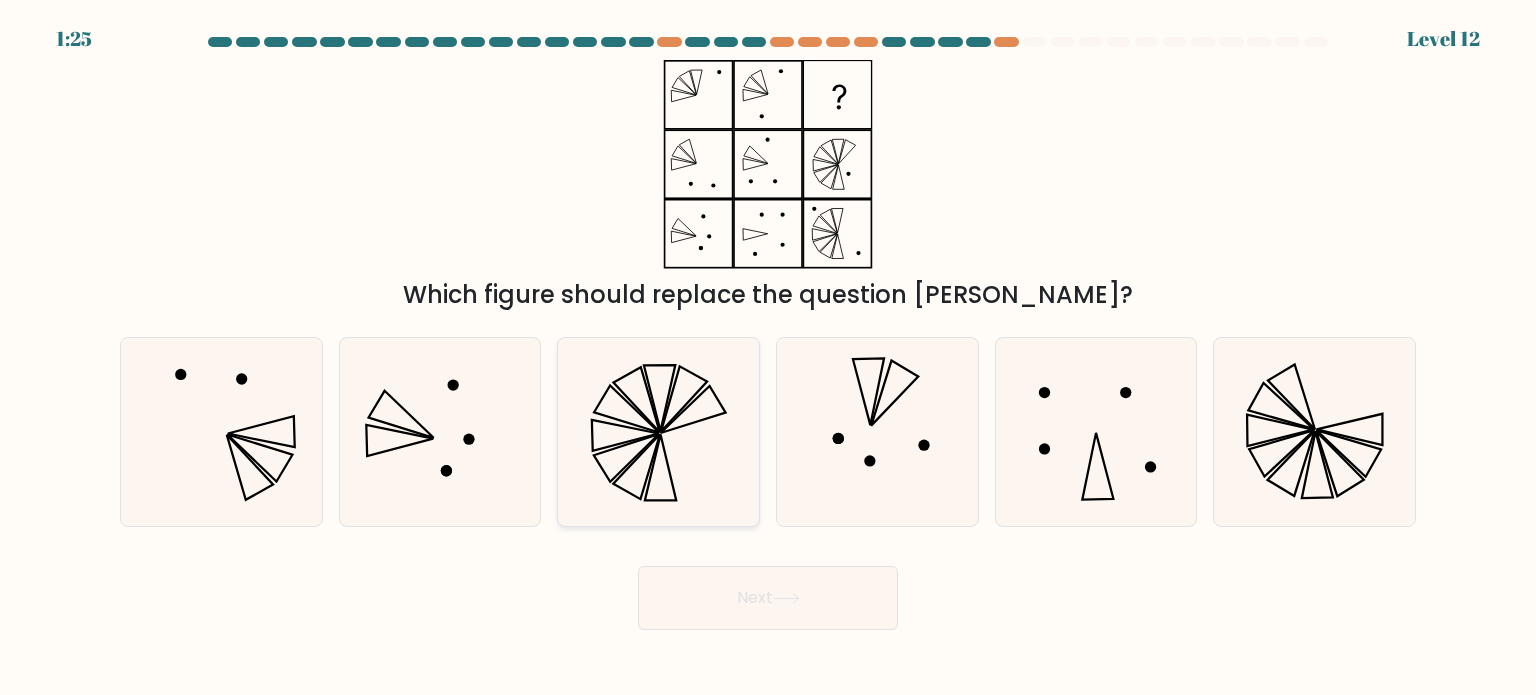click 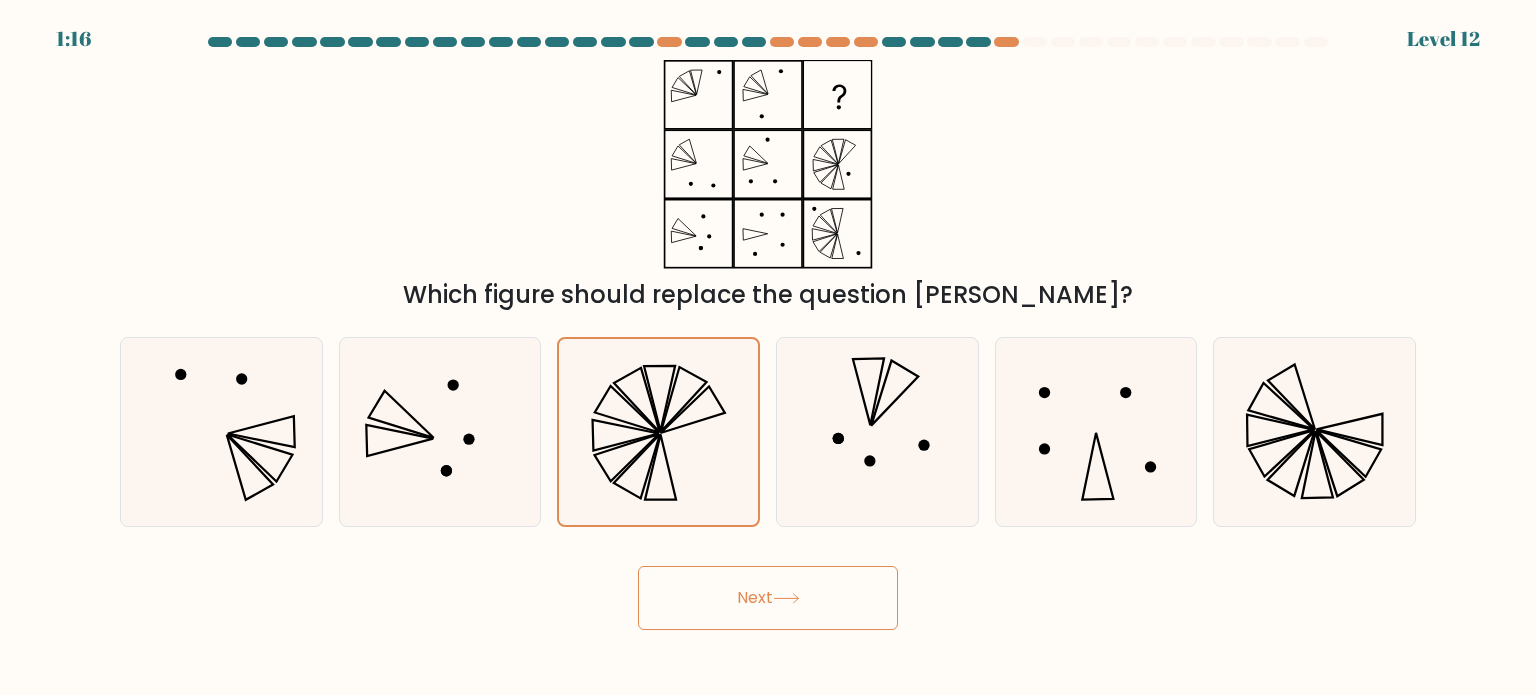 click on "Next" at bounding box center [768, 598] 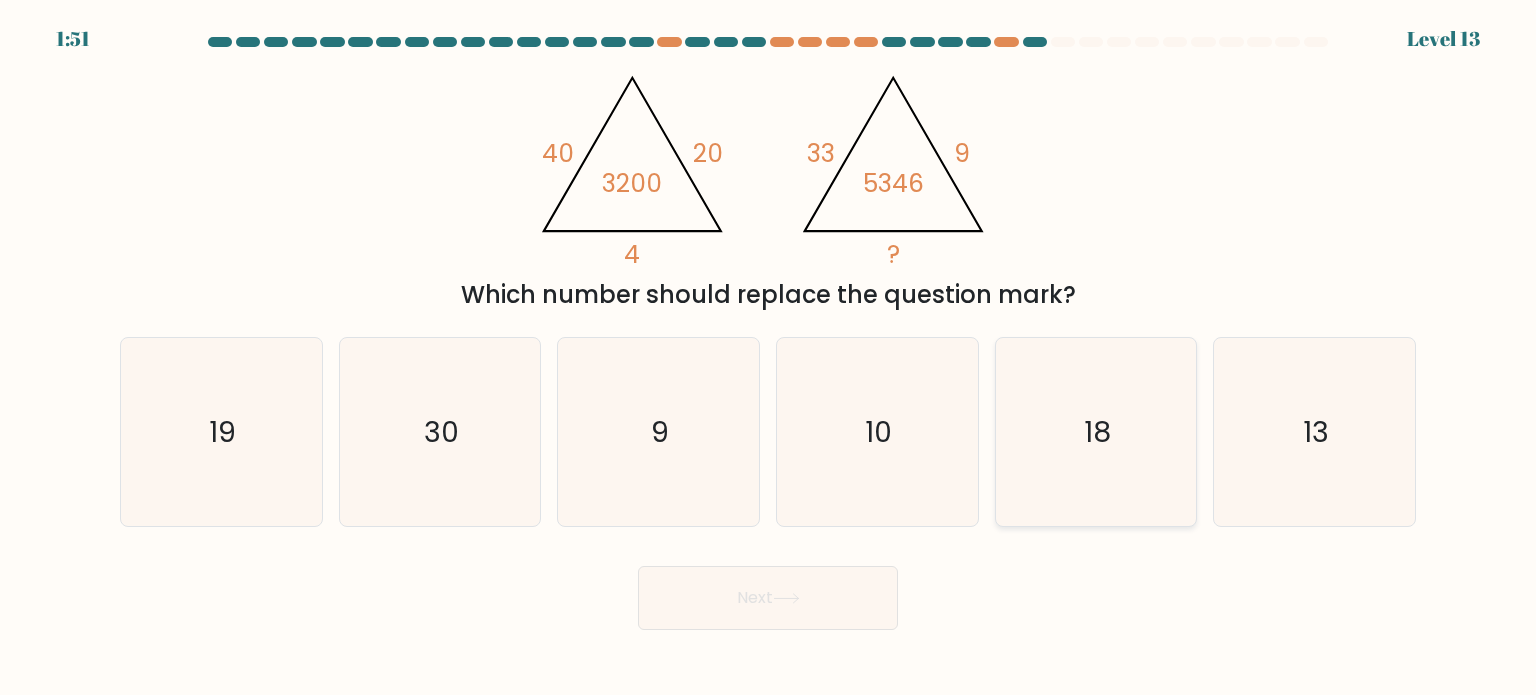 click on "18" 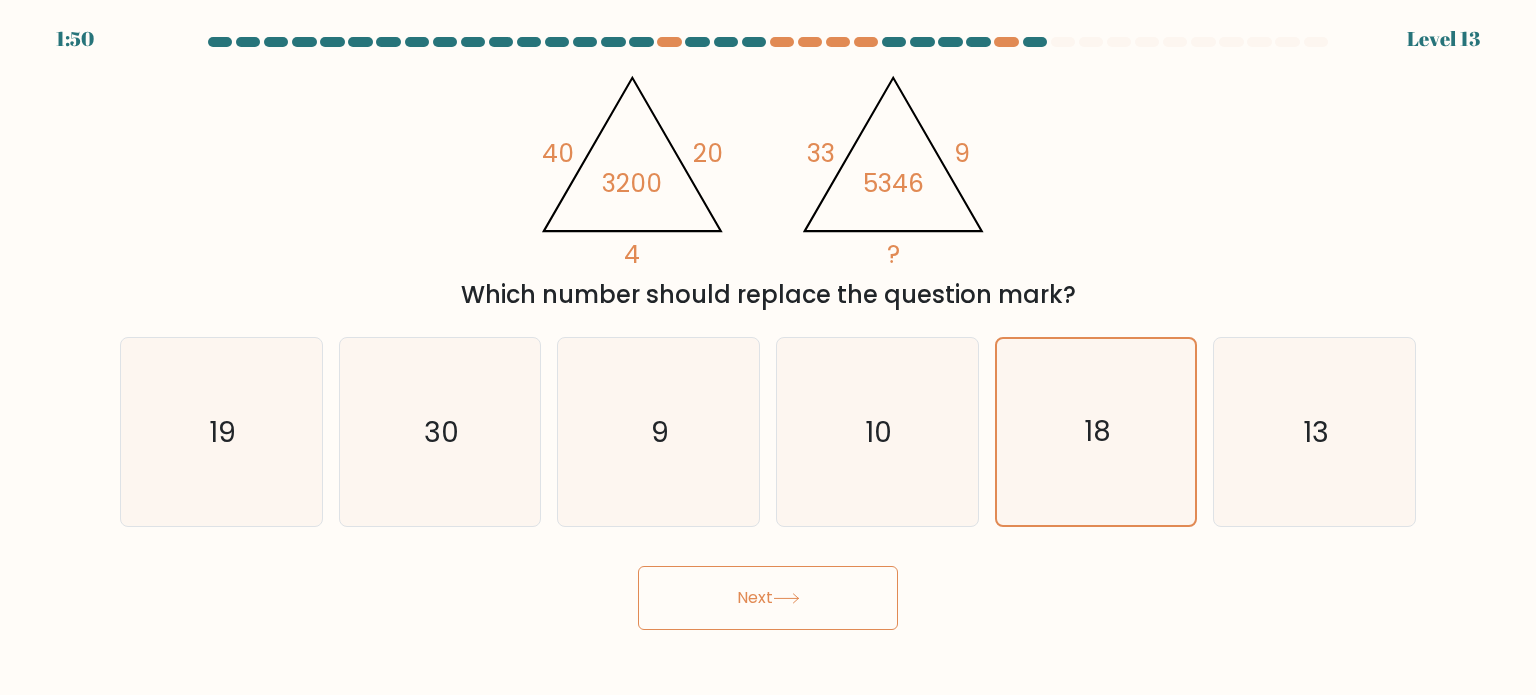 click on "Next" at bounding box center (768, 598) 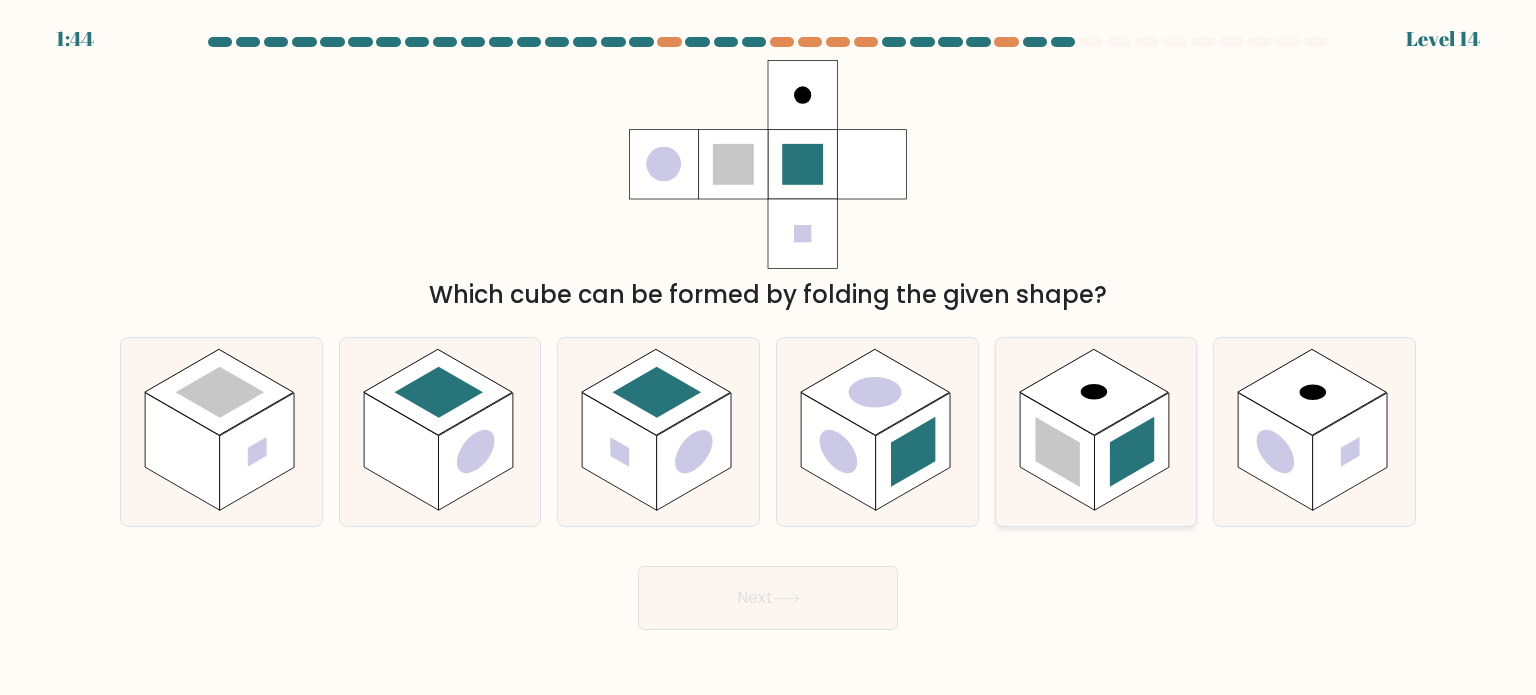 click 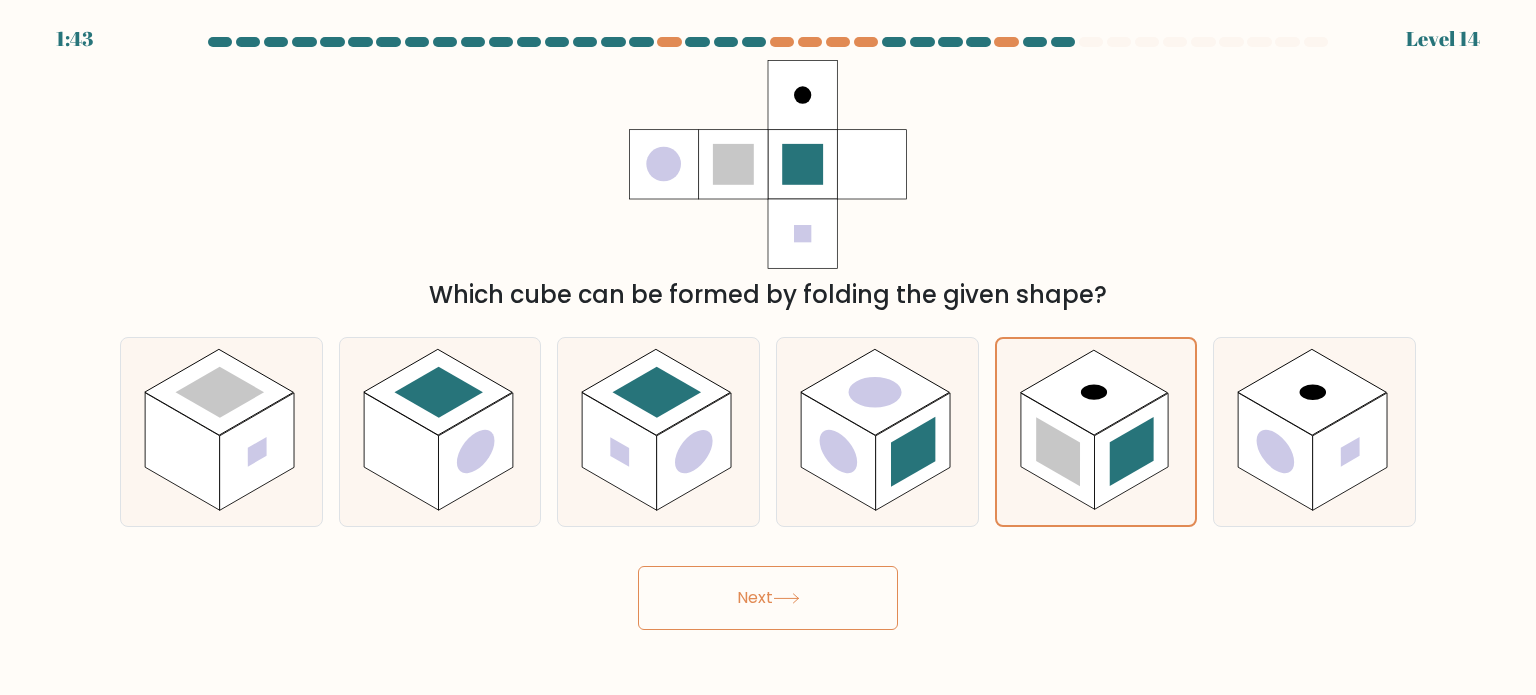 click on "Next" at bounding box center [768, 598] 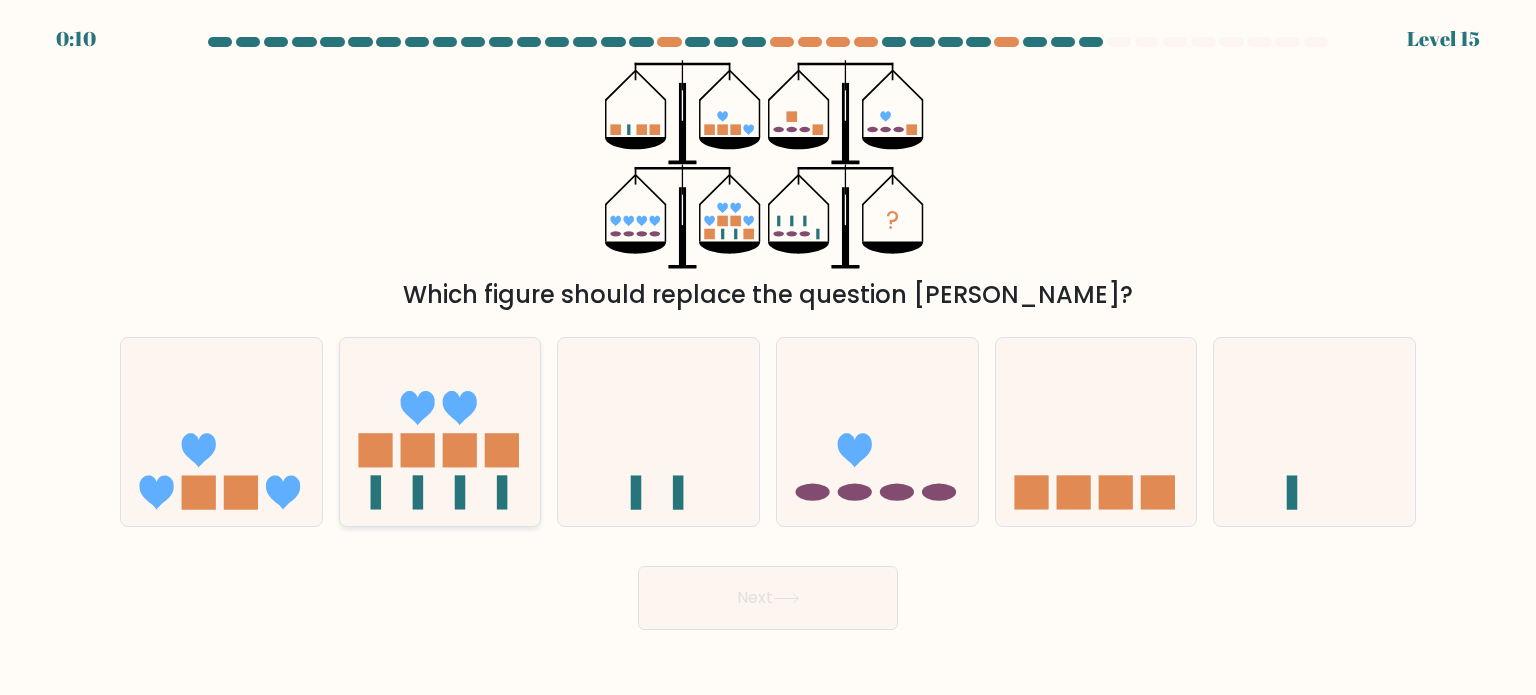 click 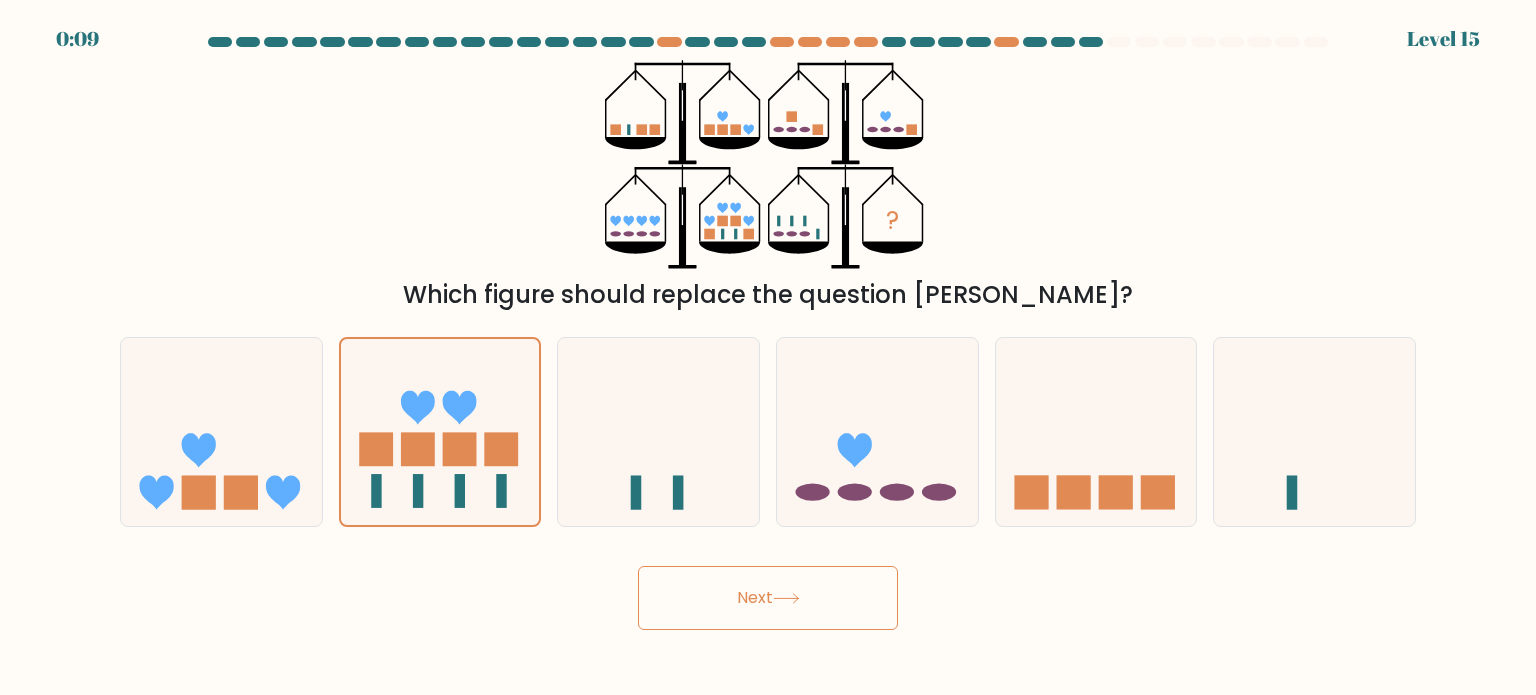 click on "Next" at bounding box center (768, 598) 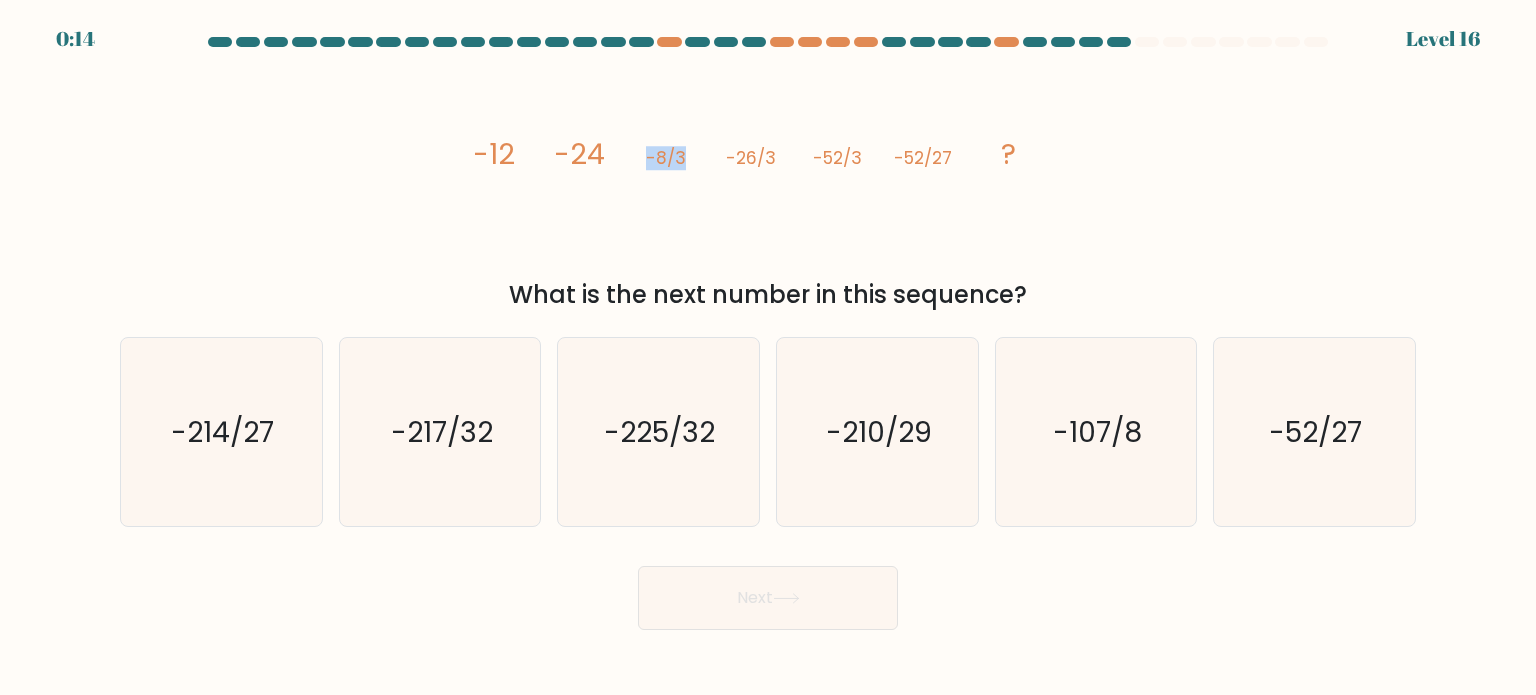 drag, startPoint x: 682, startPoint y: 153, endPoint x: 648, endPoint y: 166, distance: 36.40055 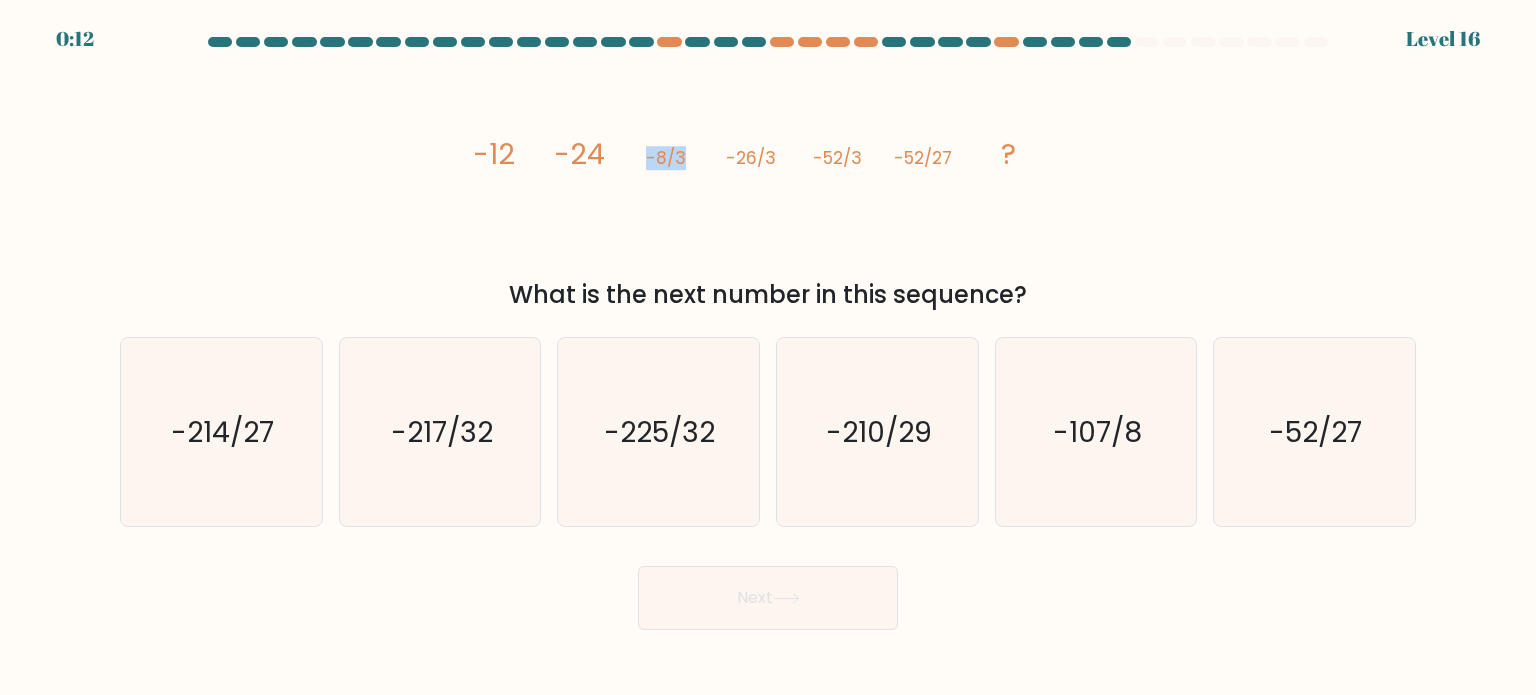 click on "image/svg+xml
-12
-24
-8/3
-26/3
-52/3
-52/27
?" 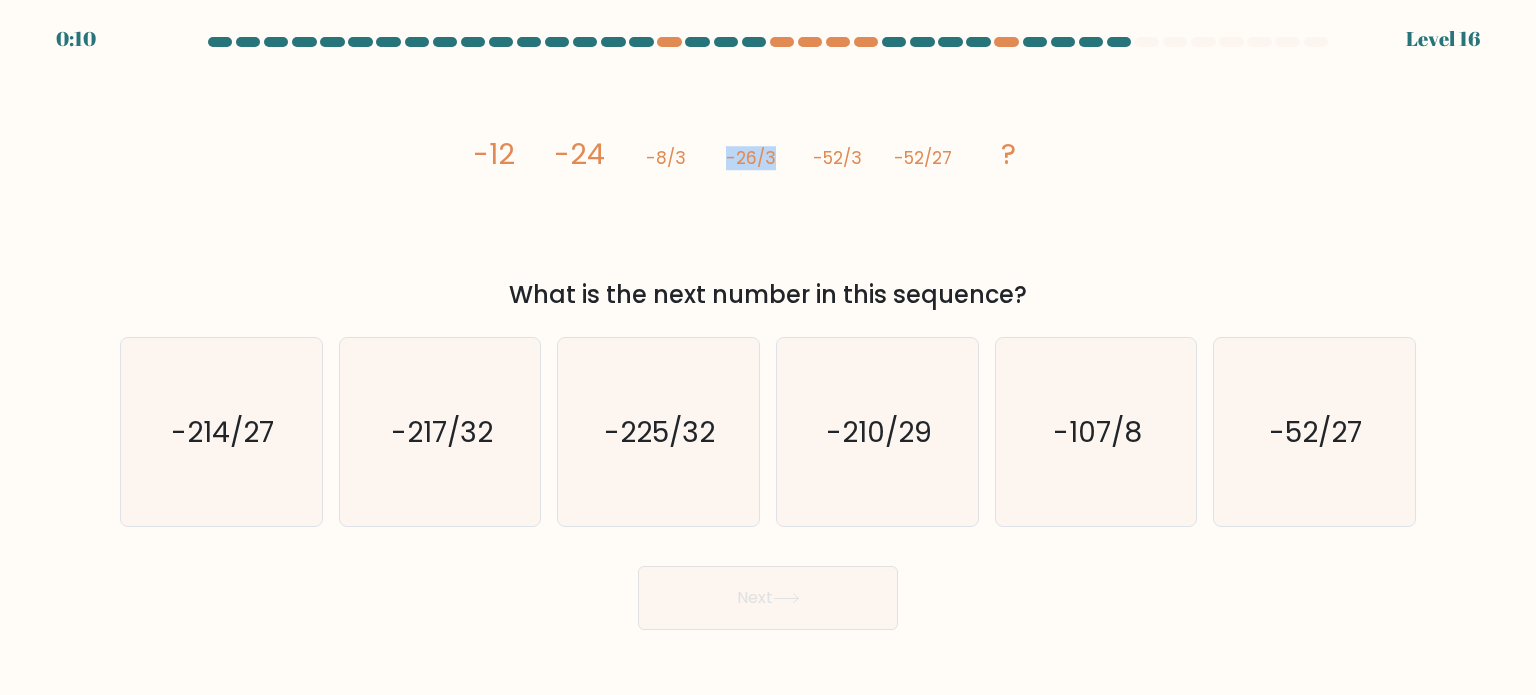 drag, startPoint x: 722, startPoint y: 163, endPoint x: 772, endPoint y: 152, distance: 51.1957 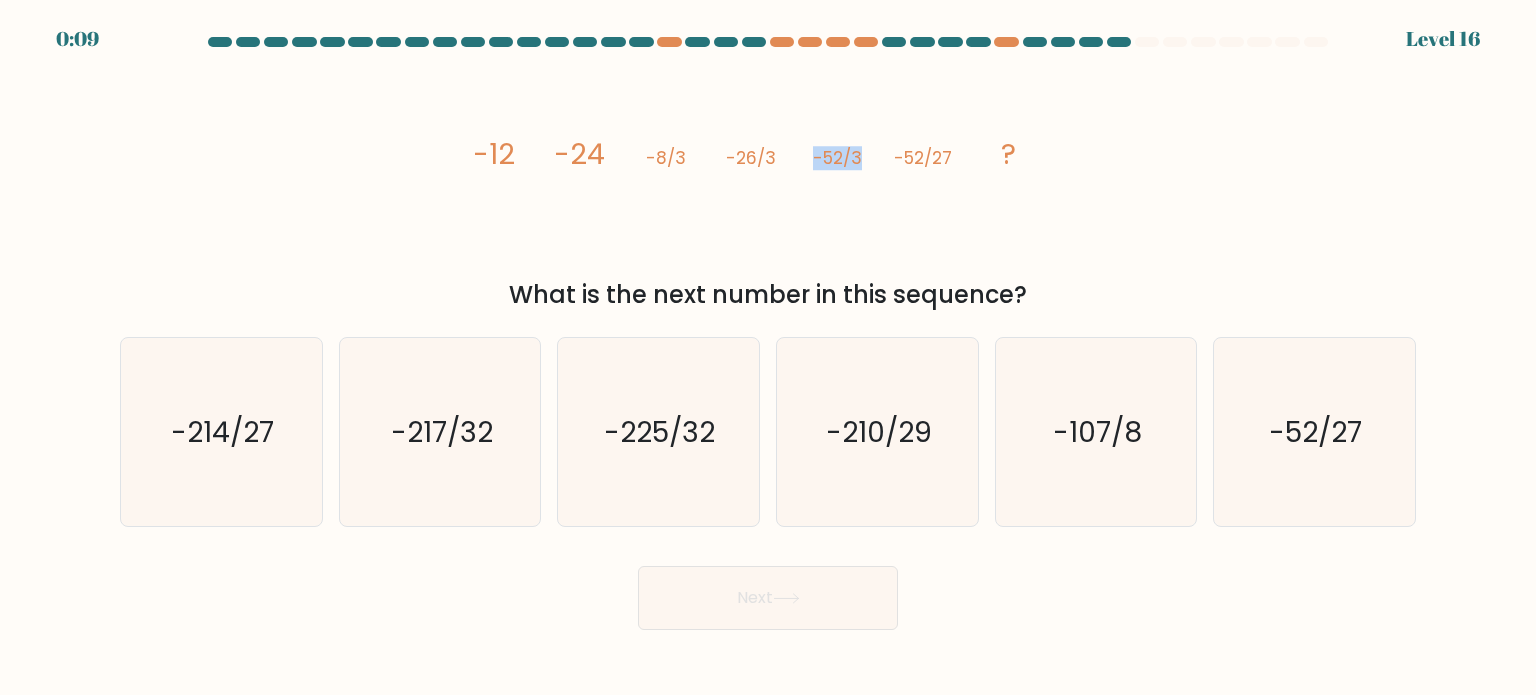 drag, startPoint x: 804, startPoint y: 155, endPoint x: 876, endPoint y: 144, distance: 72.835434 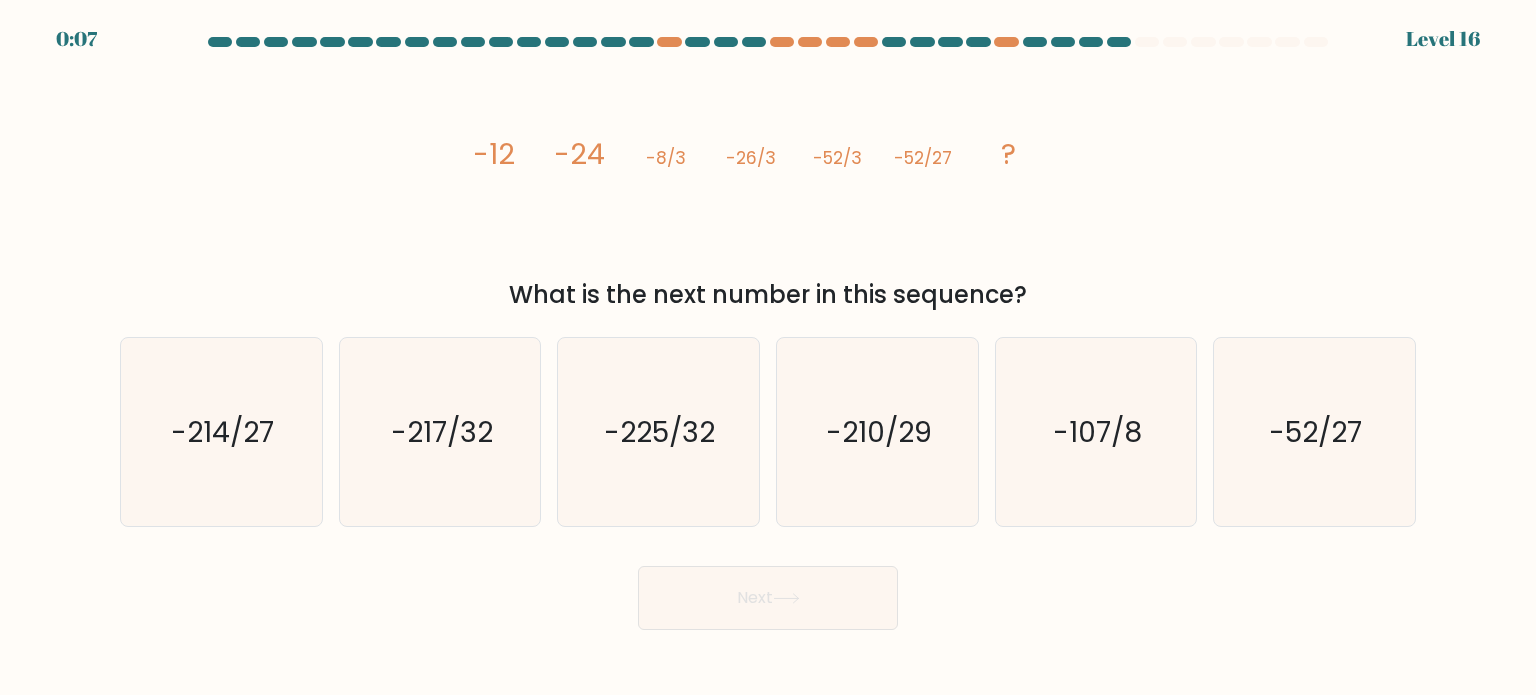click on "image/svg+xml
-12
-24
-8/3
-26/3
-52/3
-52/27
?" 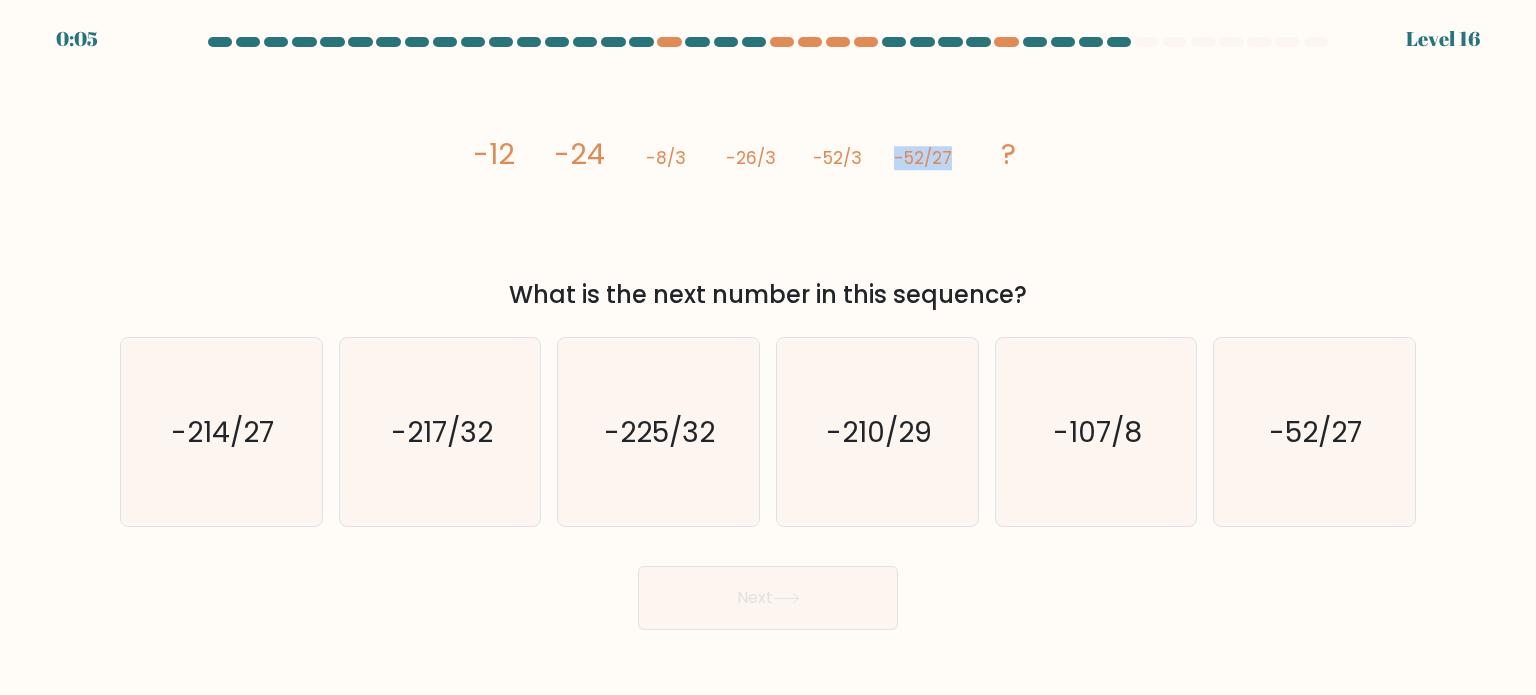 drag, startPoint x: 886, startPoint y: 151, endPoint x: 953, endPoint y: 160, distance: 67.601776 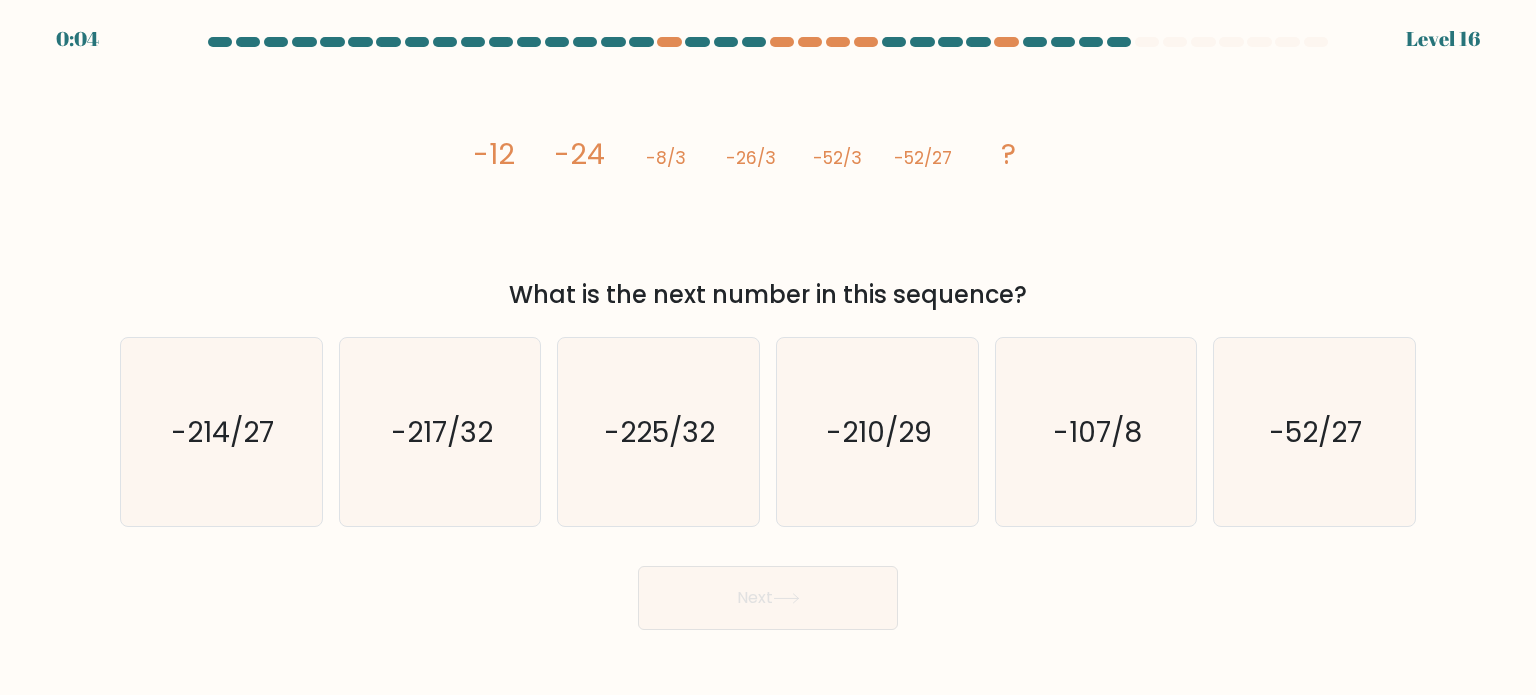 click on "image/svg+xml
-12
-24
-8/3
-26/3
-52/3
-52/27
?" 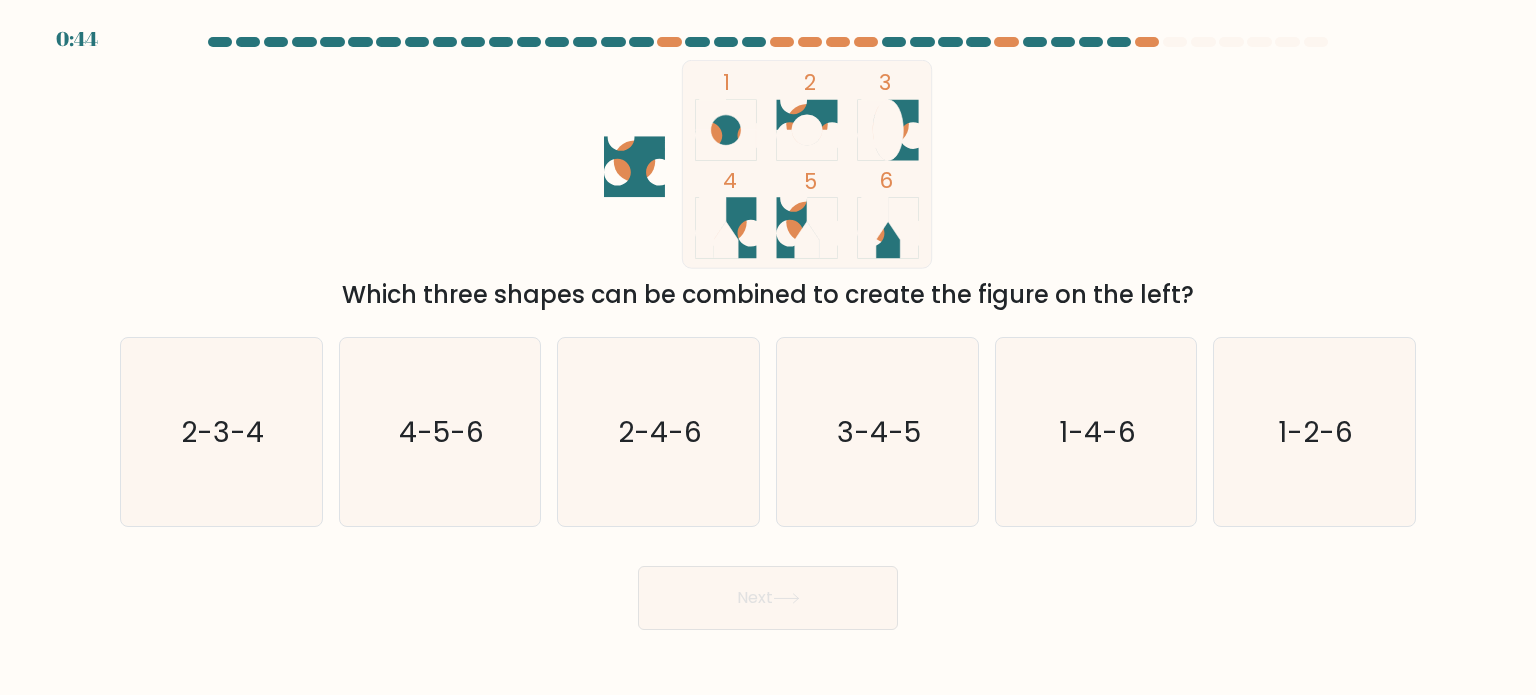 scroll, scrollTop: 0, scrollLeft: 0, axis: both 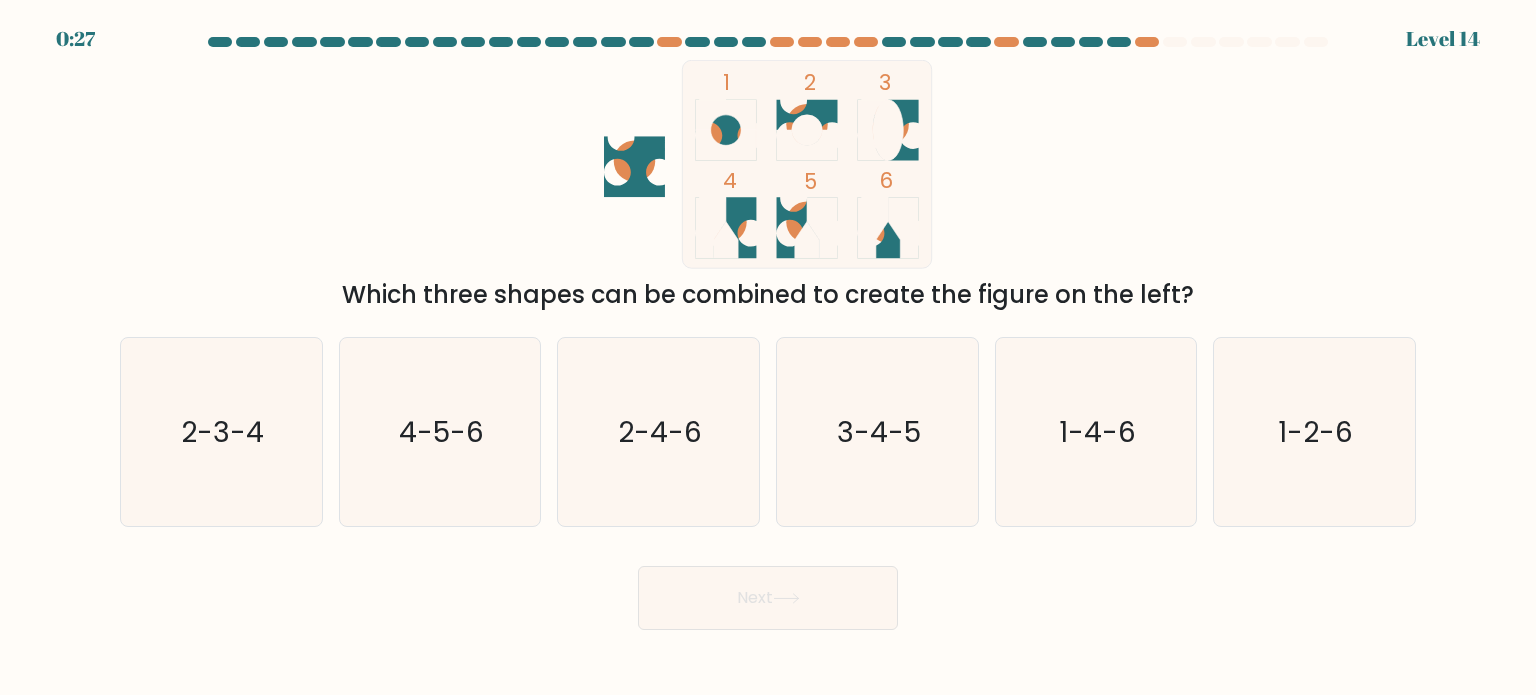 drag, startPoint x: 732, startPoint y: 90, endPoint x: 847, endPoint y: 92, distance: 115.01739 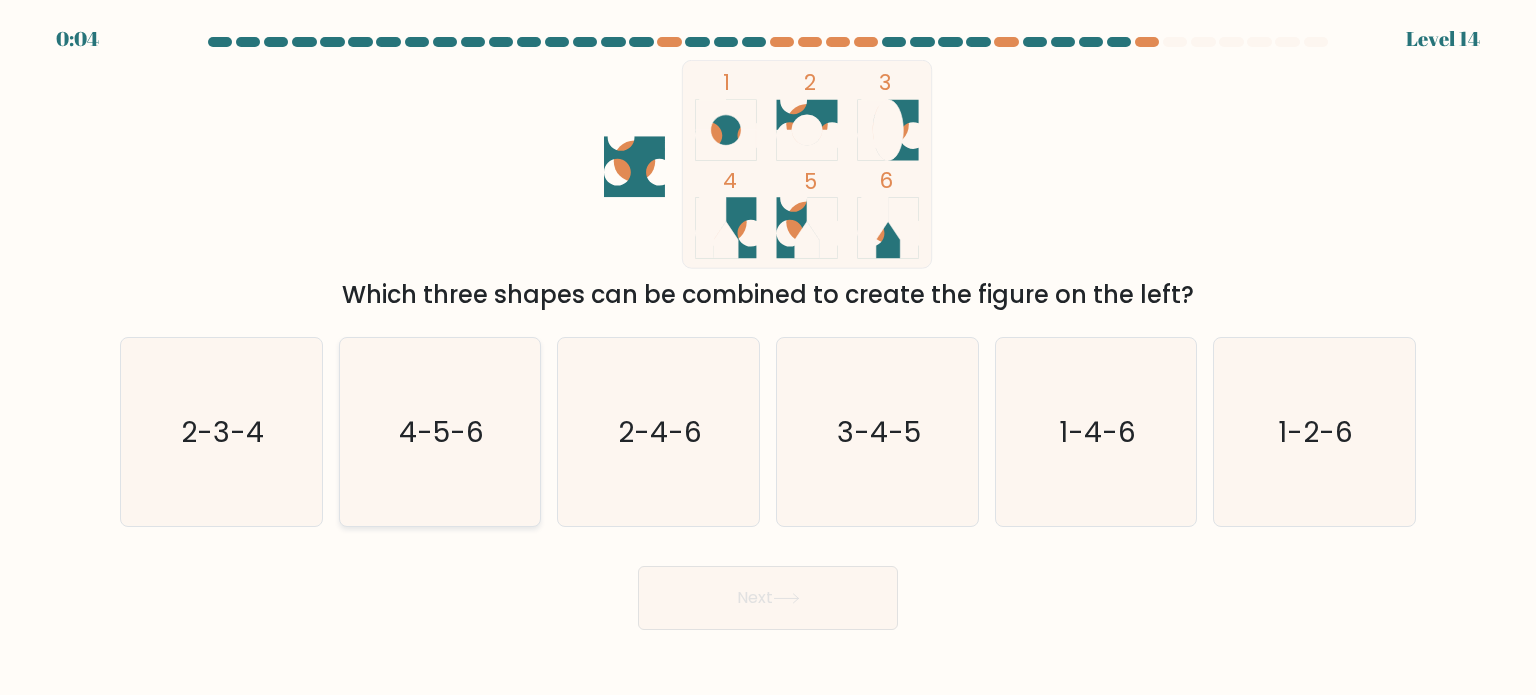 click on "4-5-6" 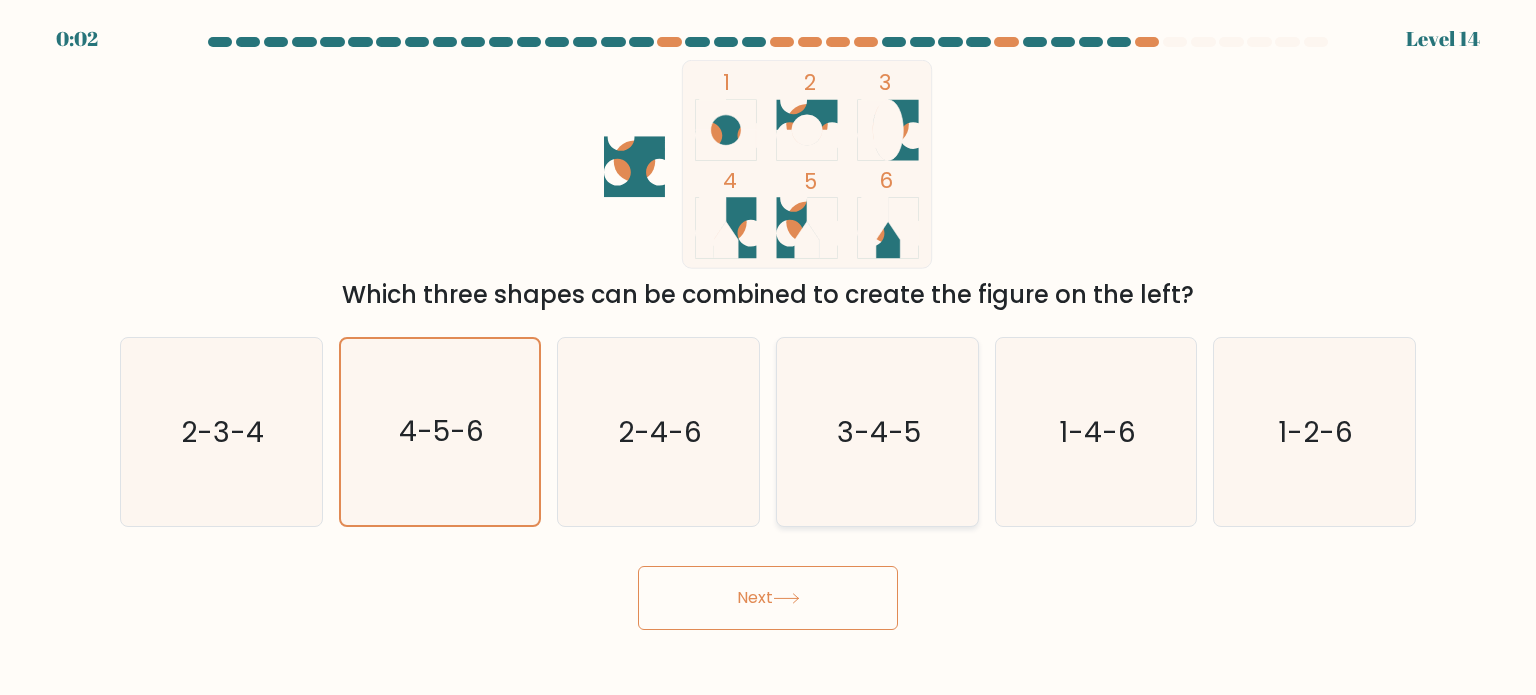 click on "3-4-5" 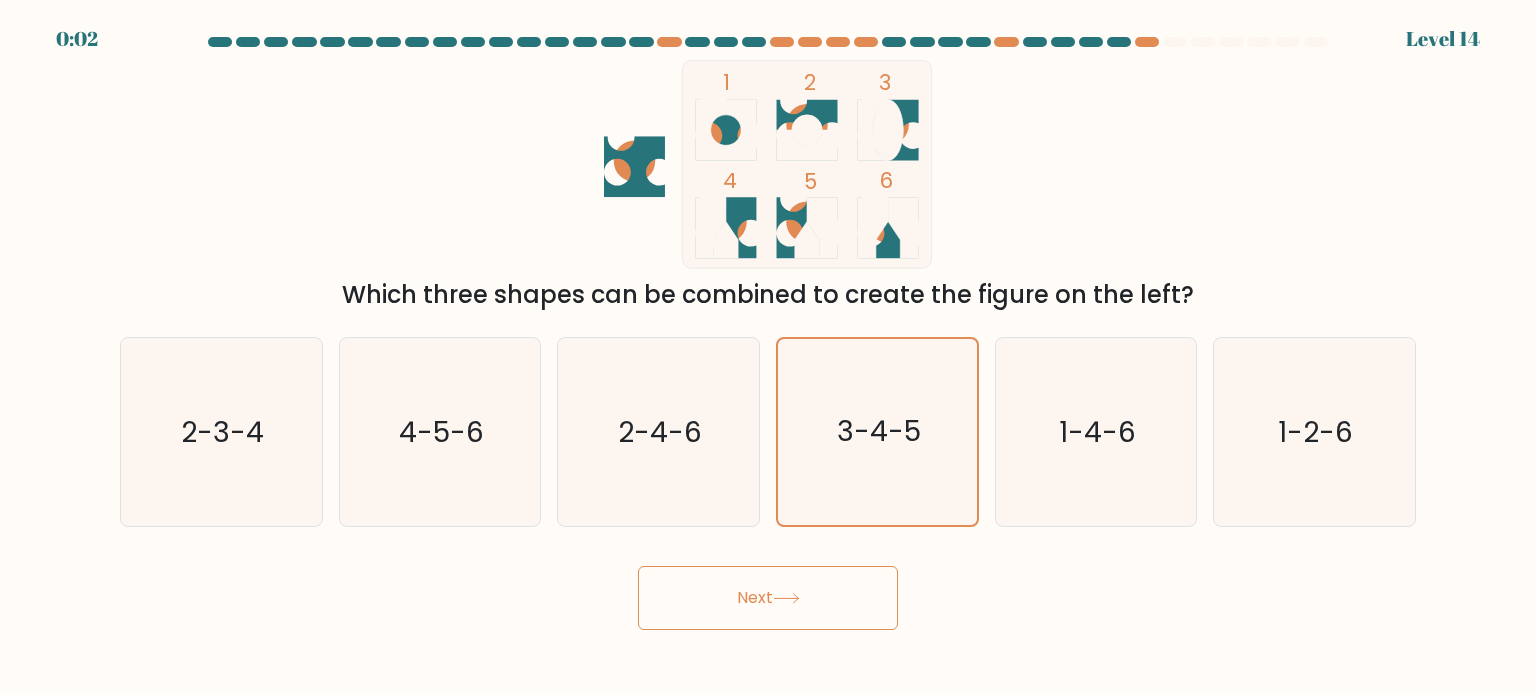 click 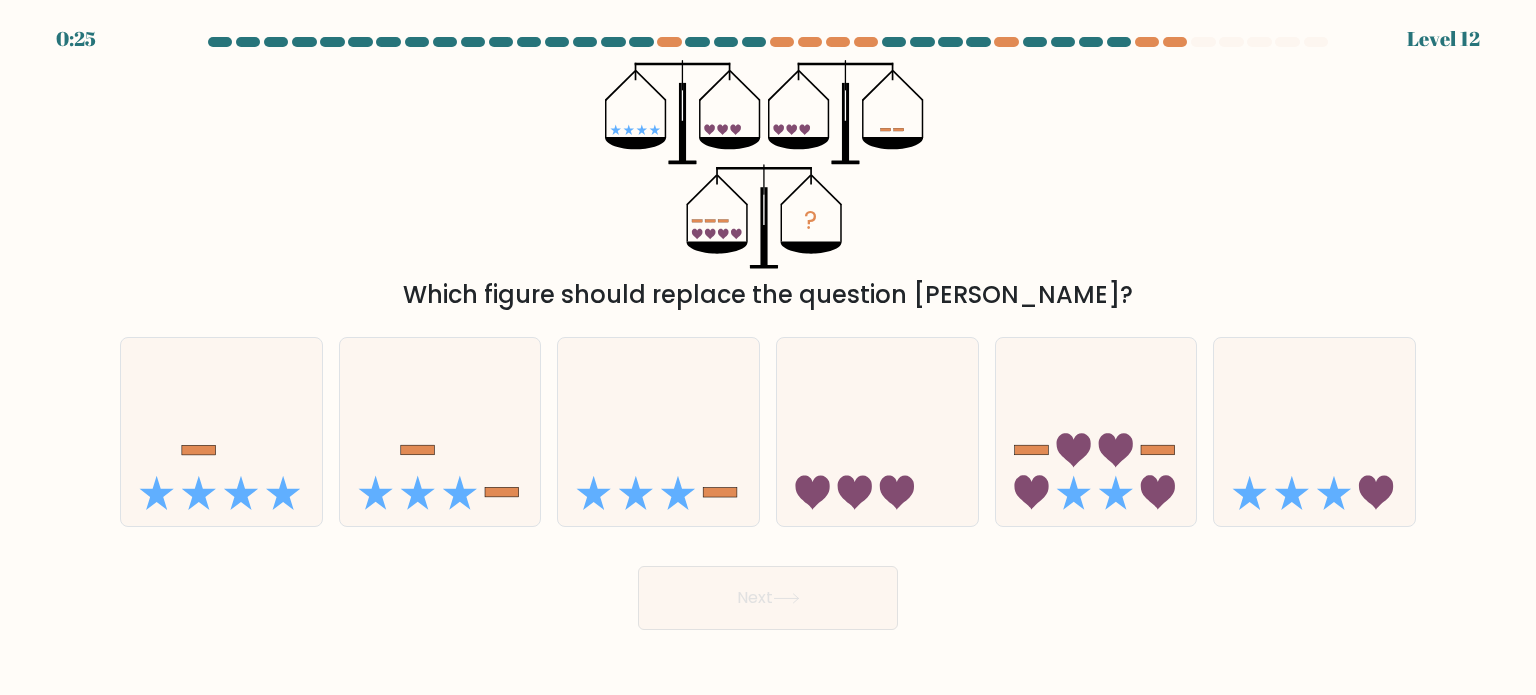 drag, startPoint x: 734, startPoint y: 145, endPoint x: 725, endPoint y: 118, distance: 28.460499 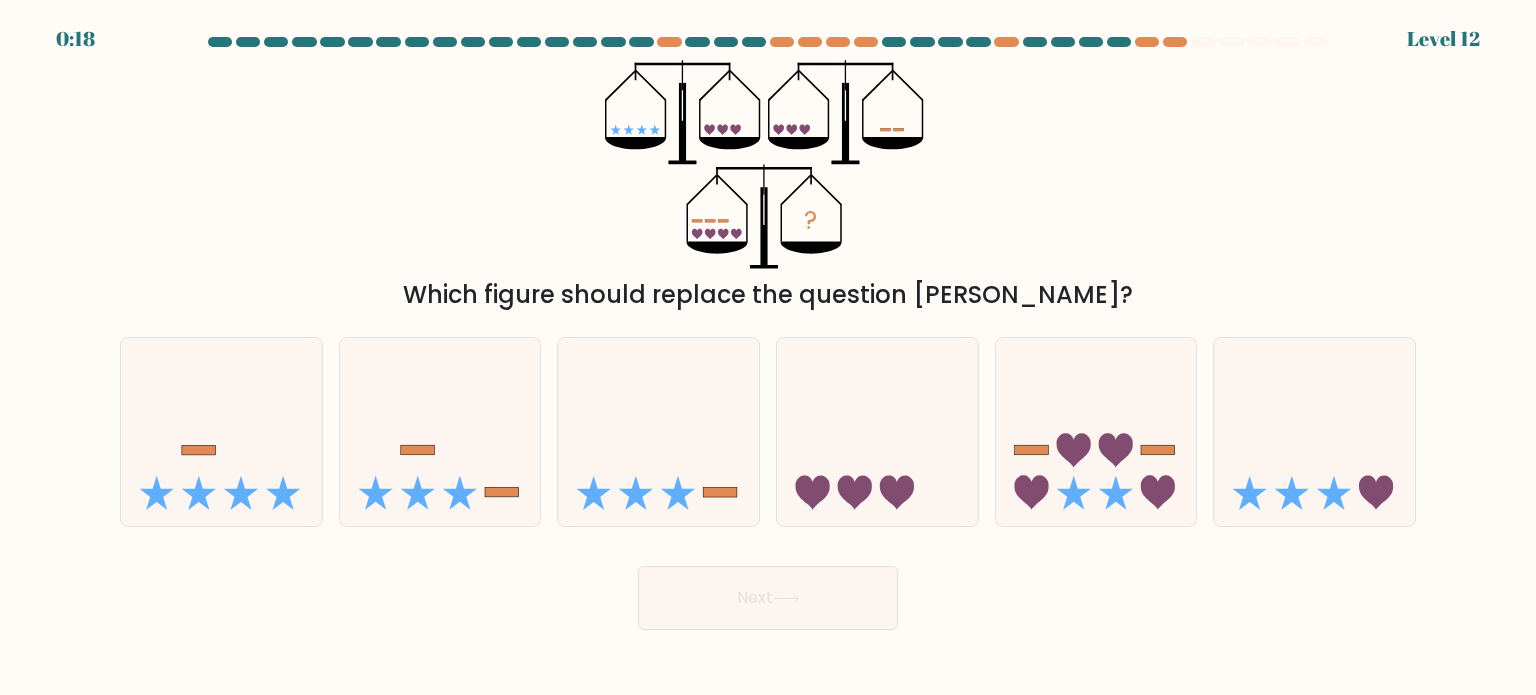 click on "?" 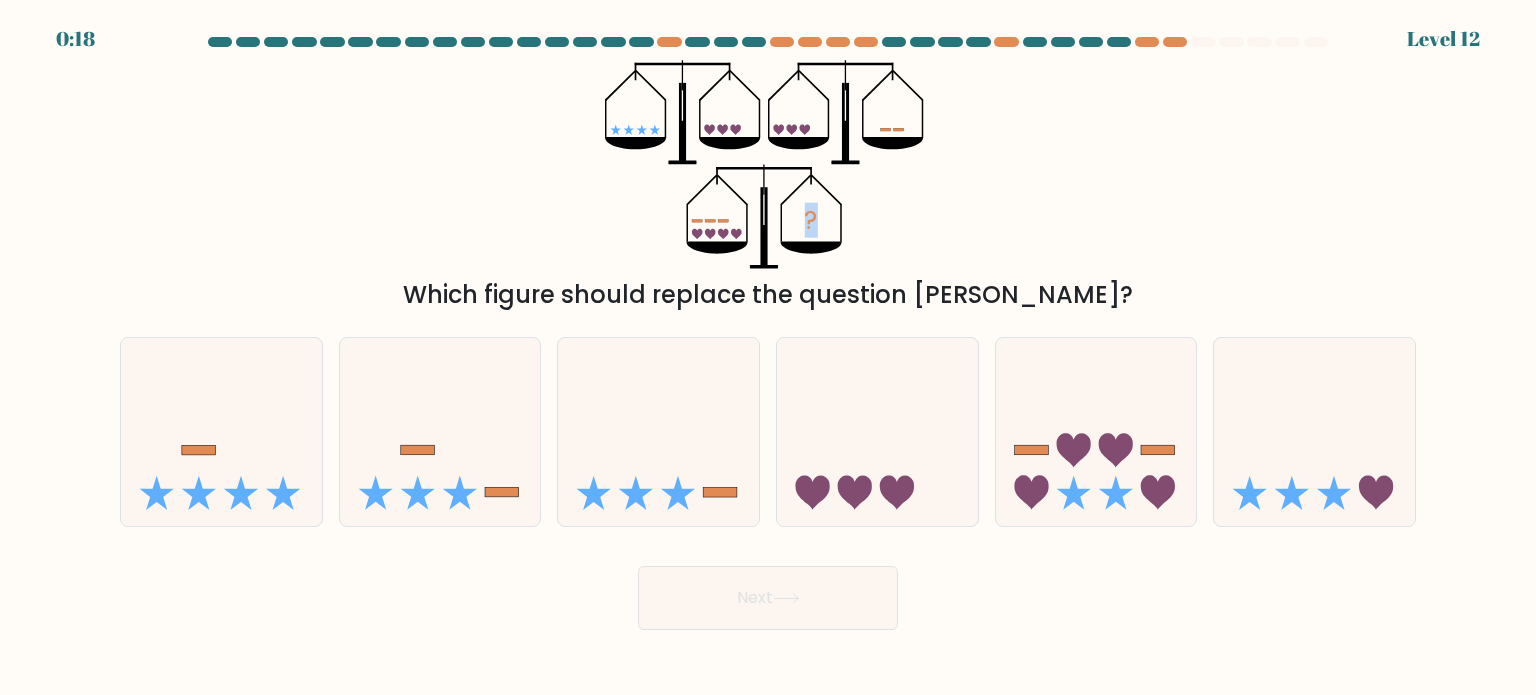 click on "?" 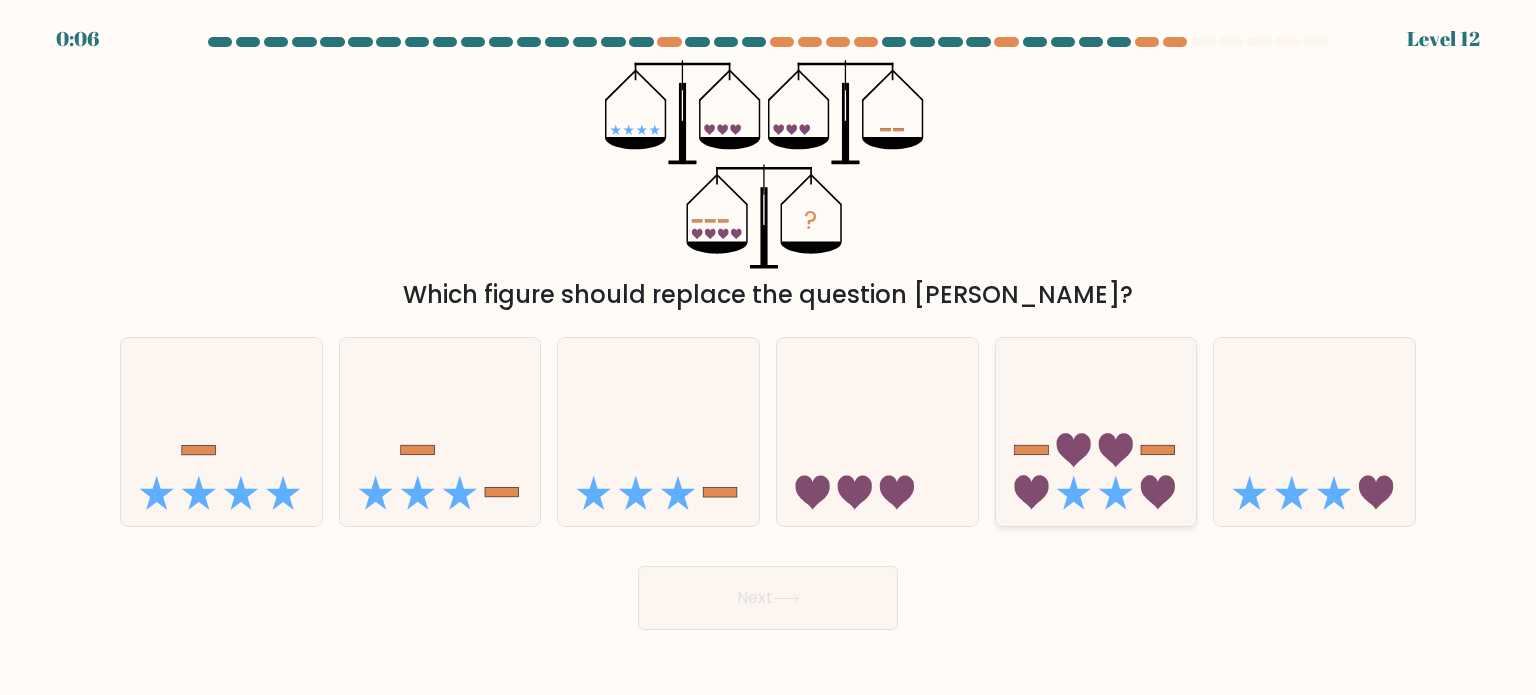 click 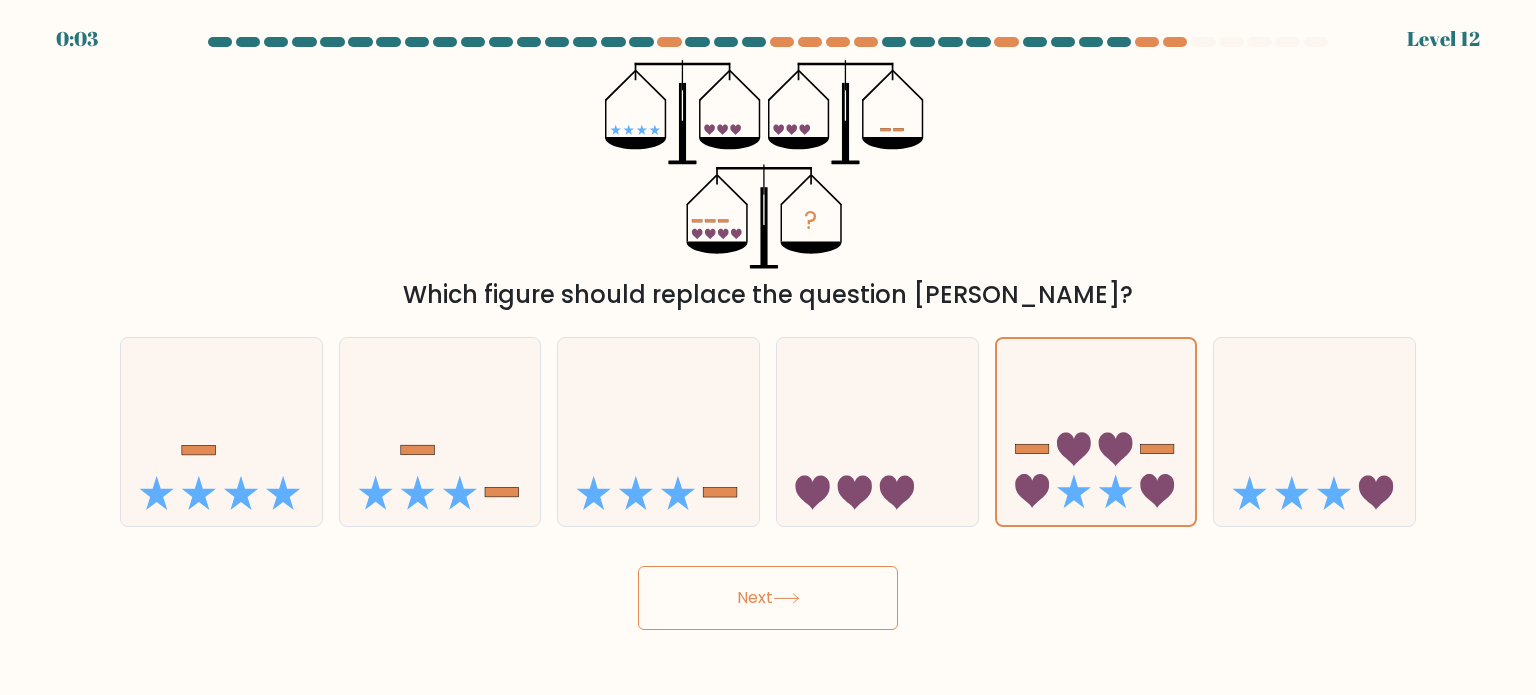 click on "Next" at bounding box center (768, 598) 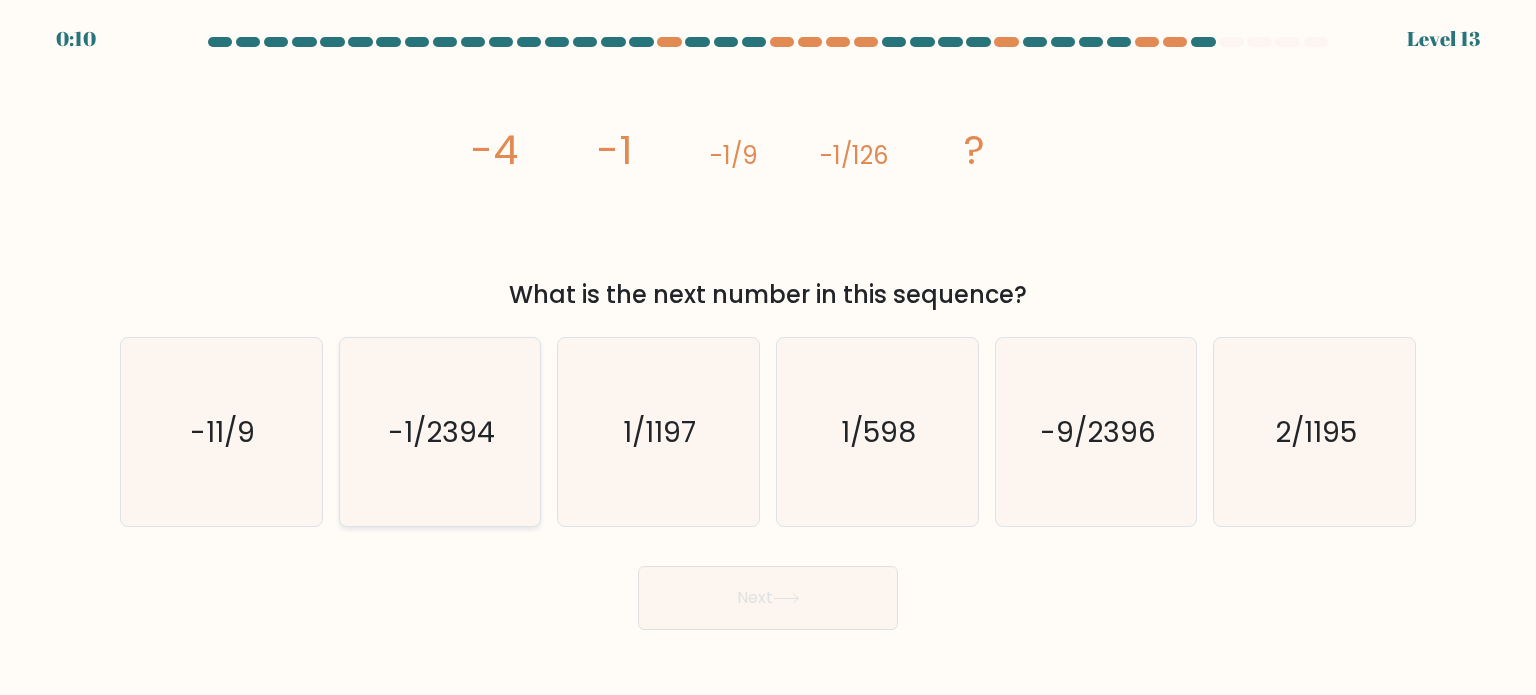 click on "-1/2394" 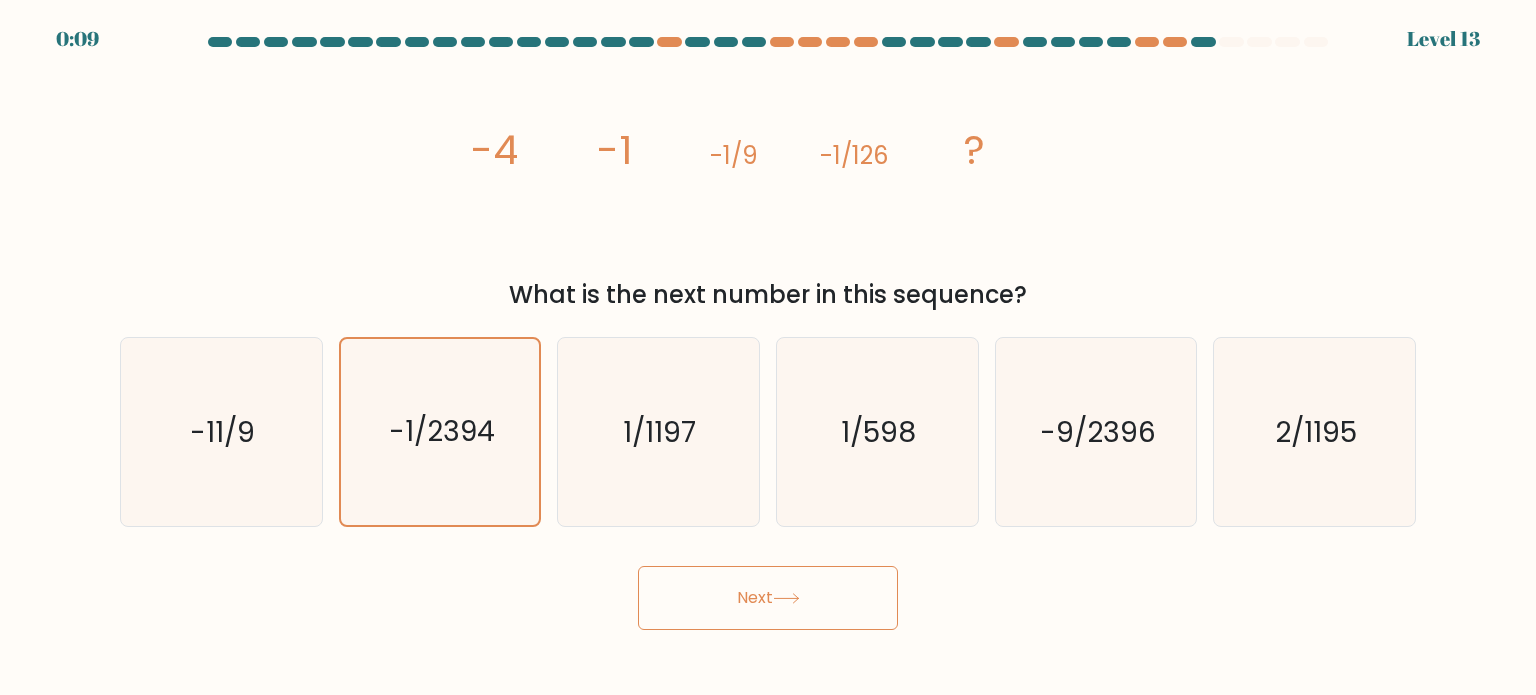 click on "Next" at bounding box center (768, 598) 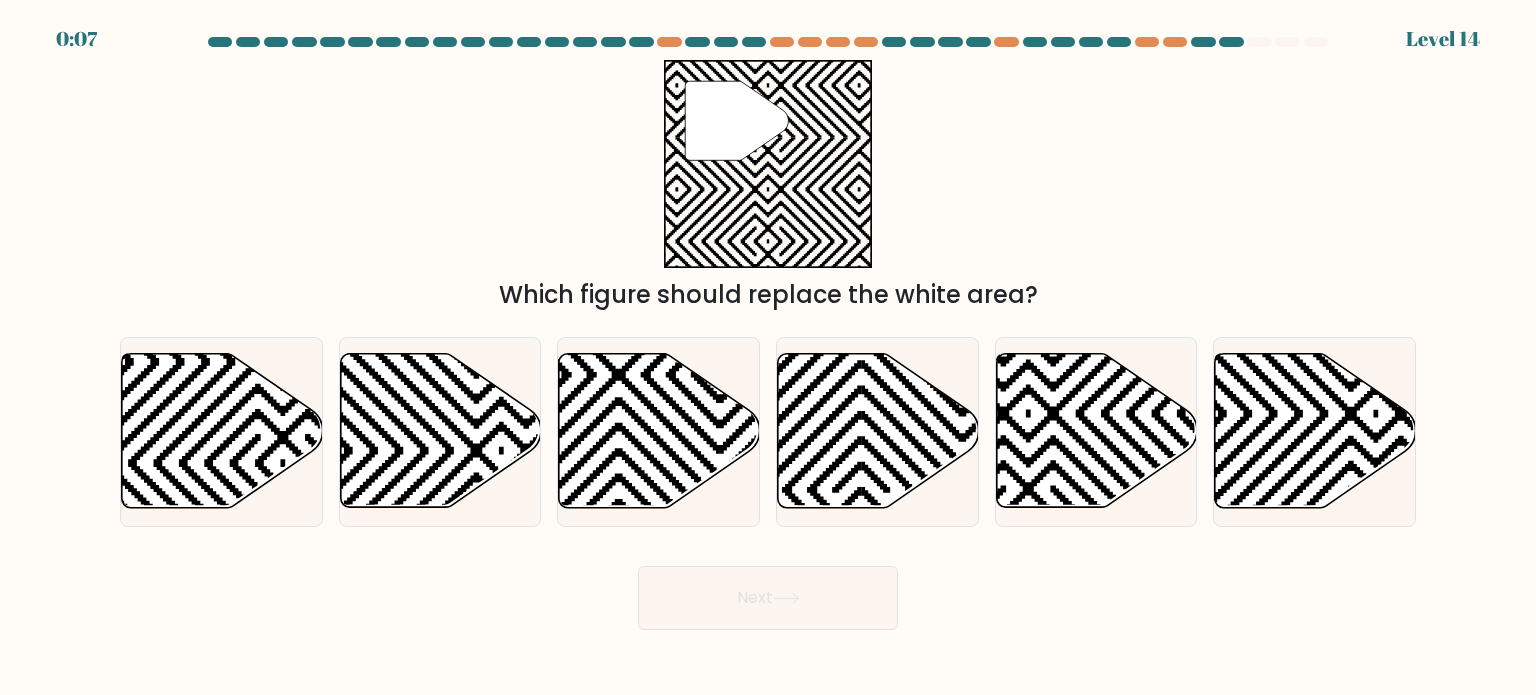 click on "Next" at bounding box center [768, 598] 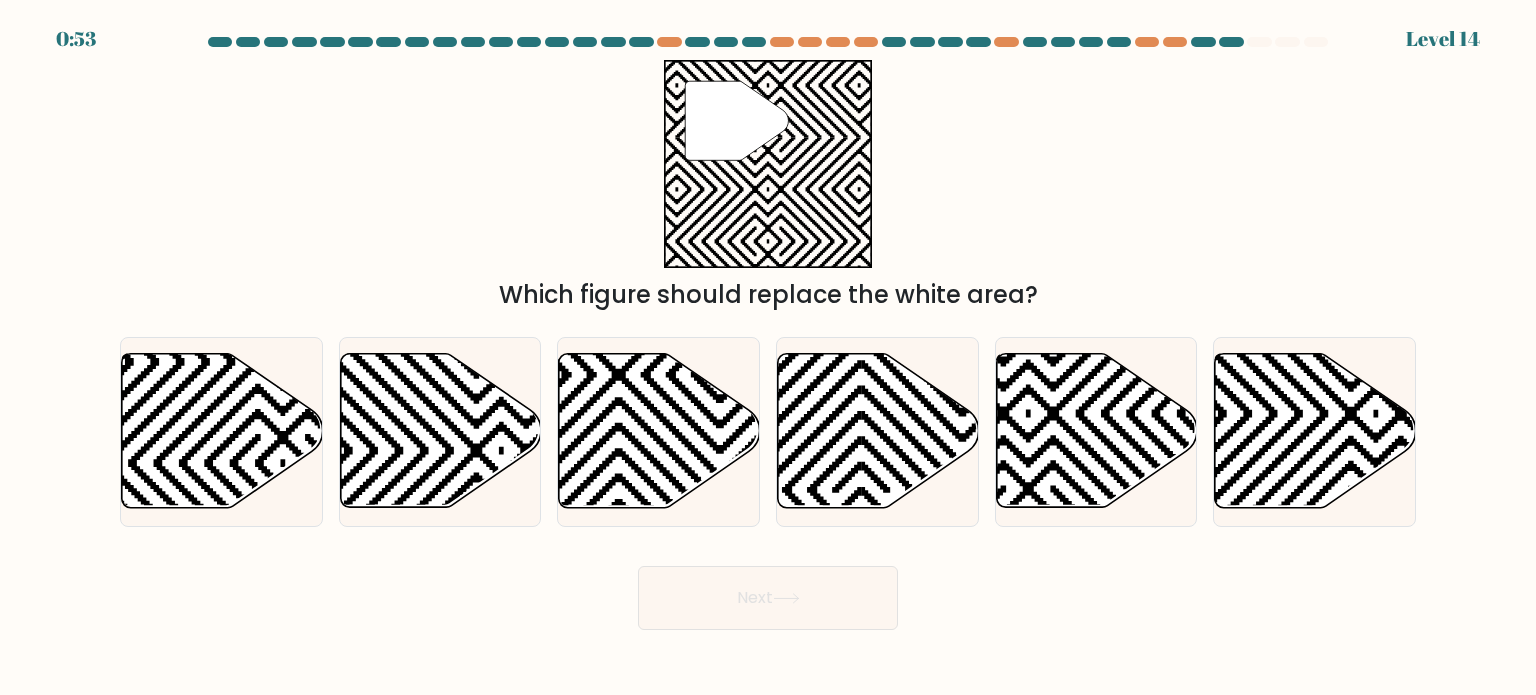click on "Next" at bounding box center [768, 590] 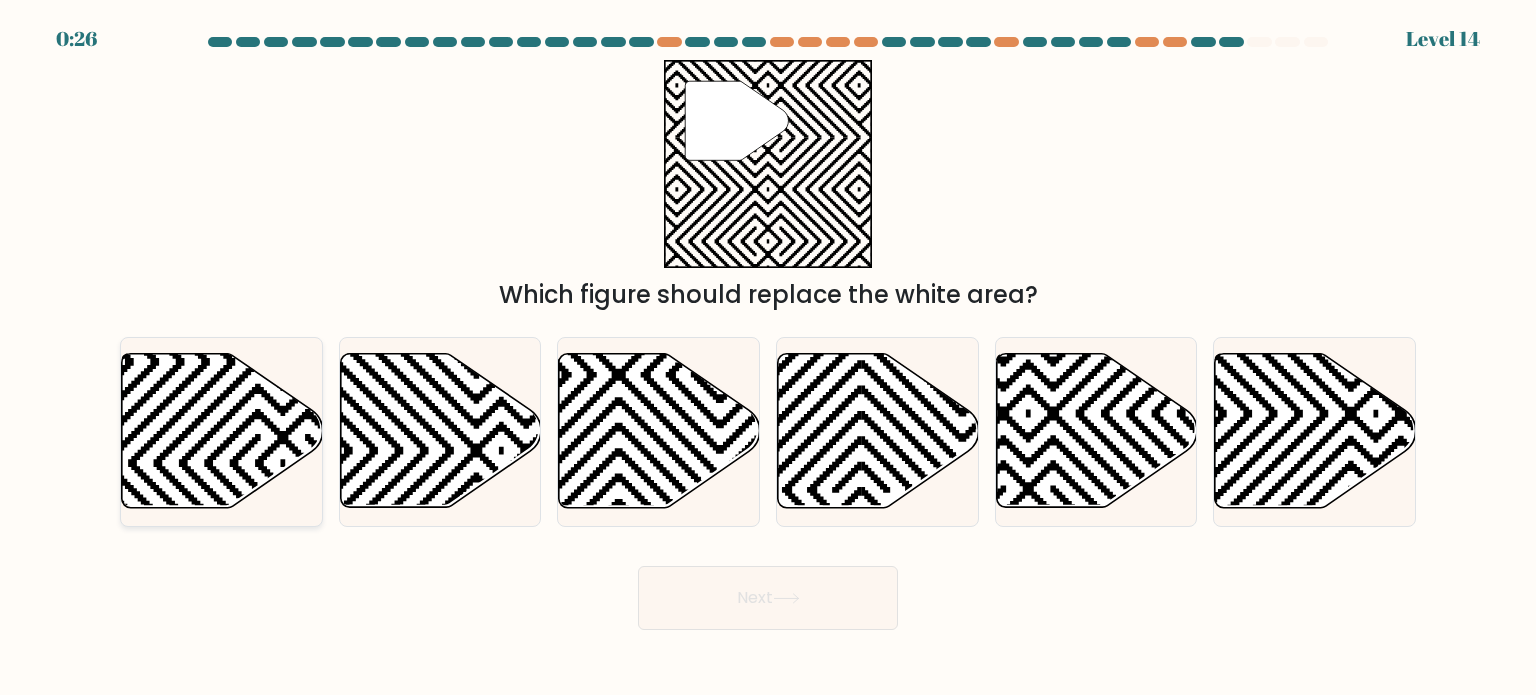click 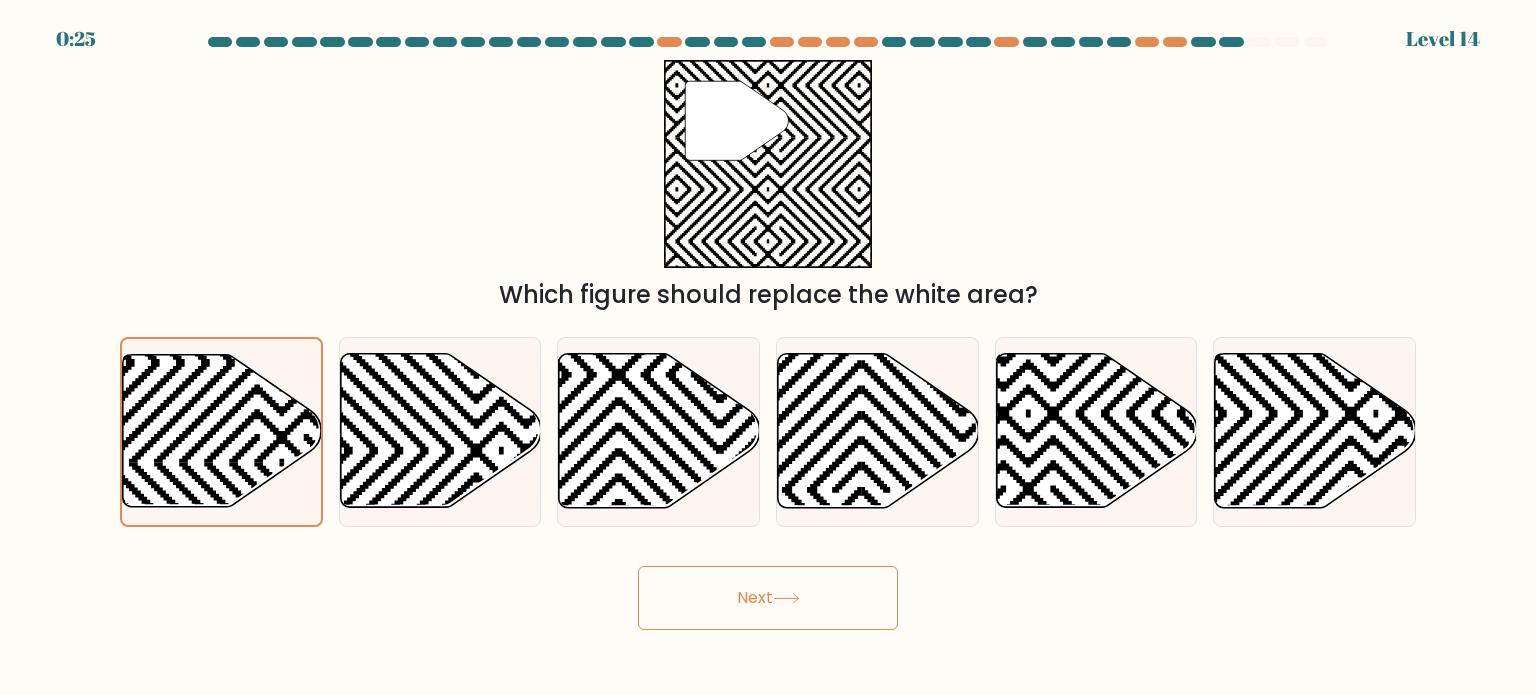 click on "Next" at bounding box center [768, 598] 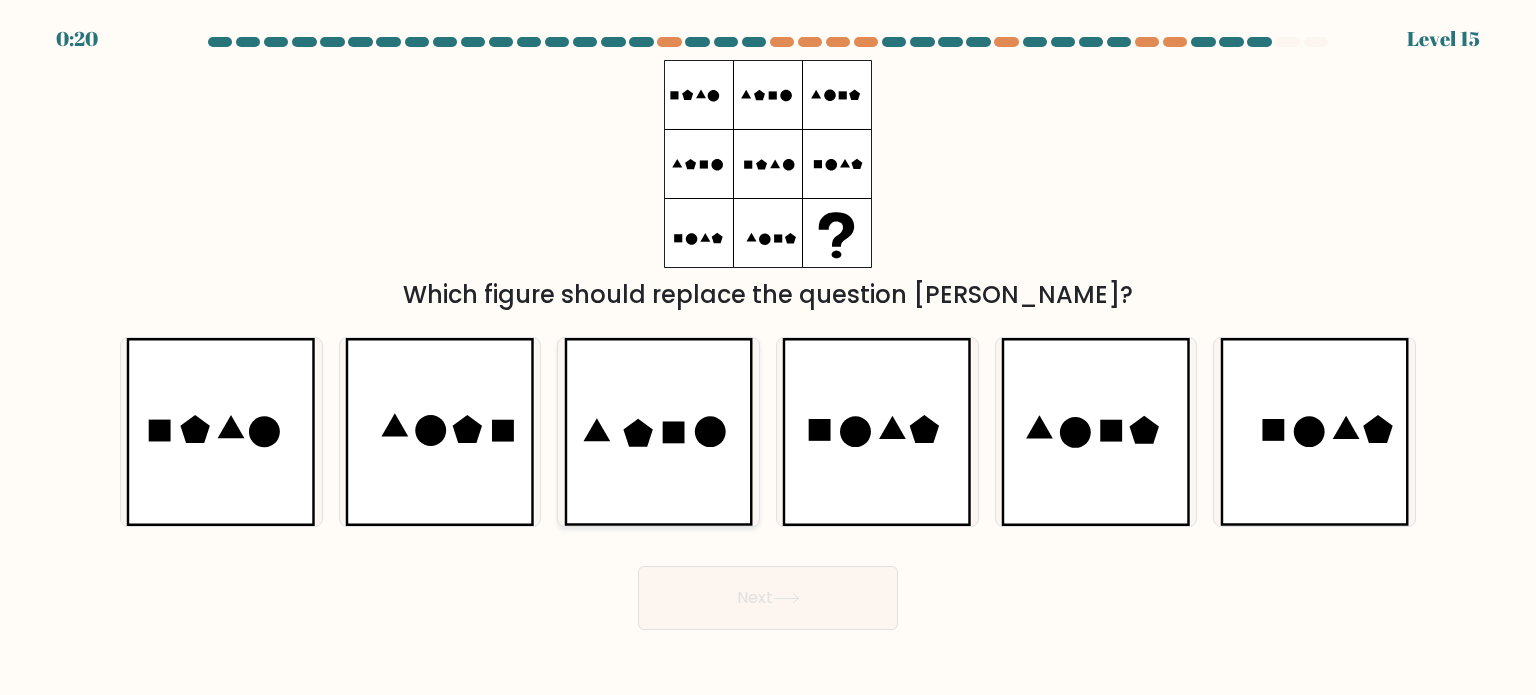 click 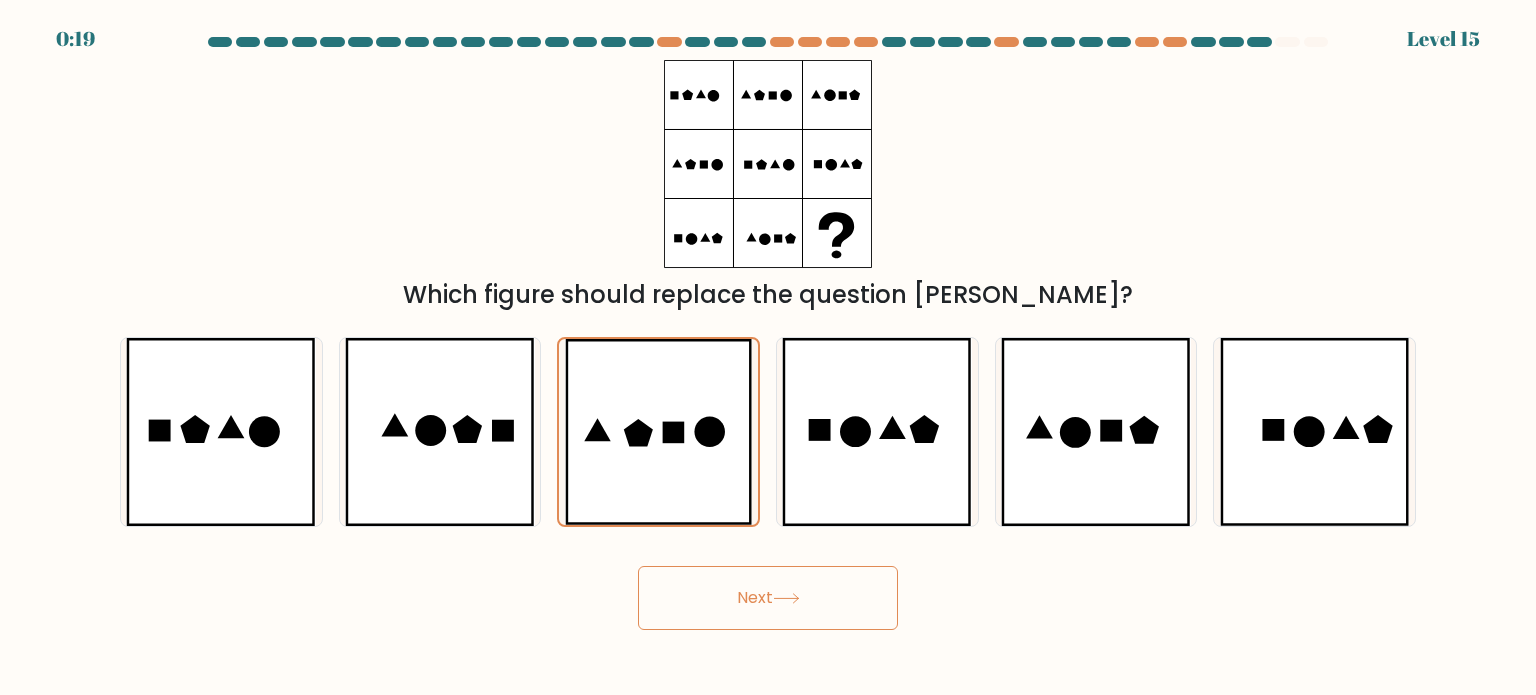 click on "Next" at bounding box center [768, 598] 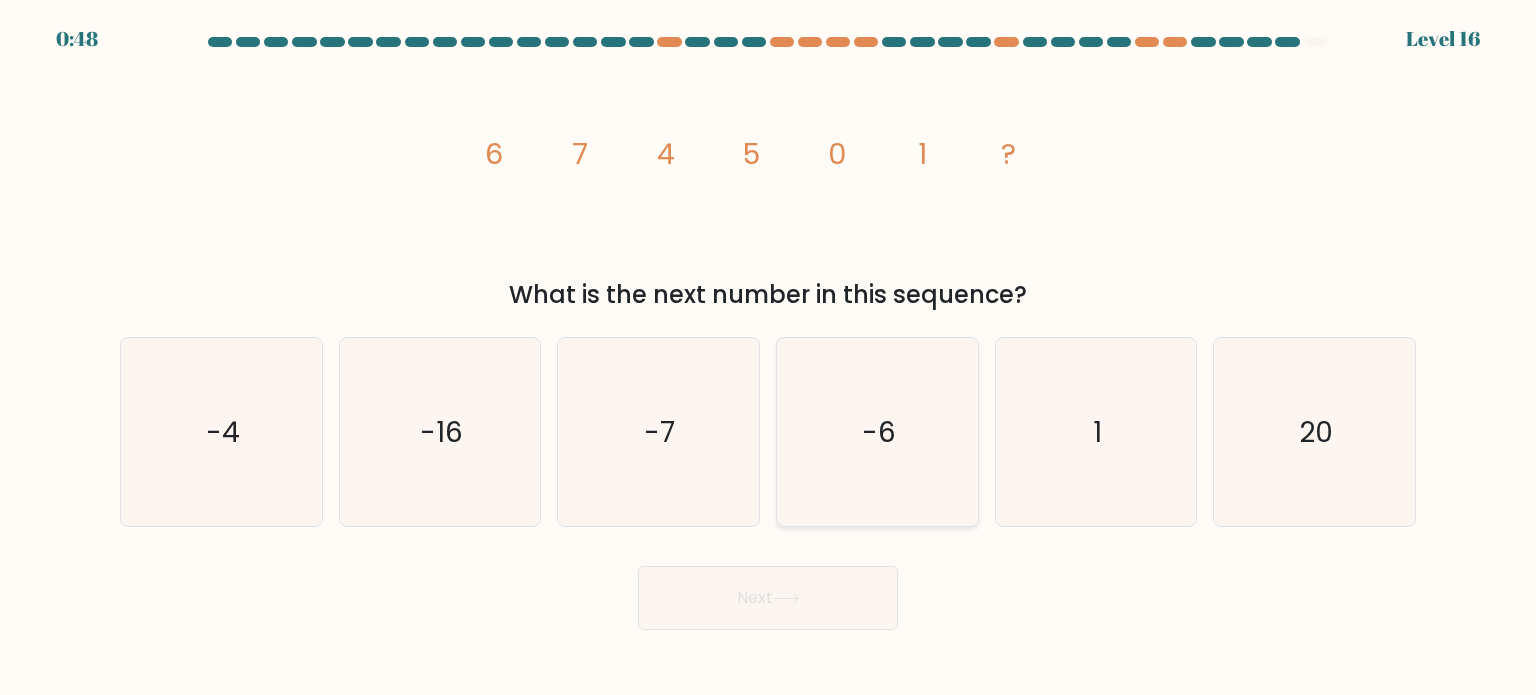 click on "-6" 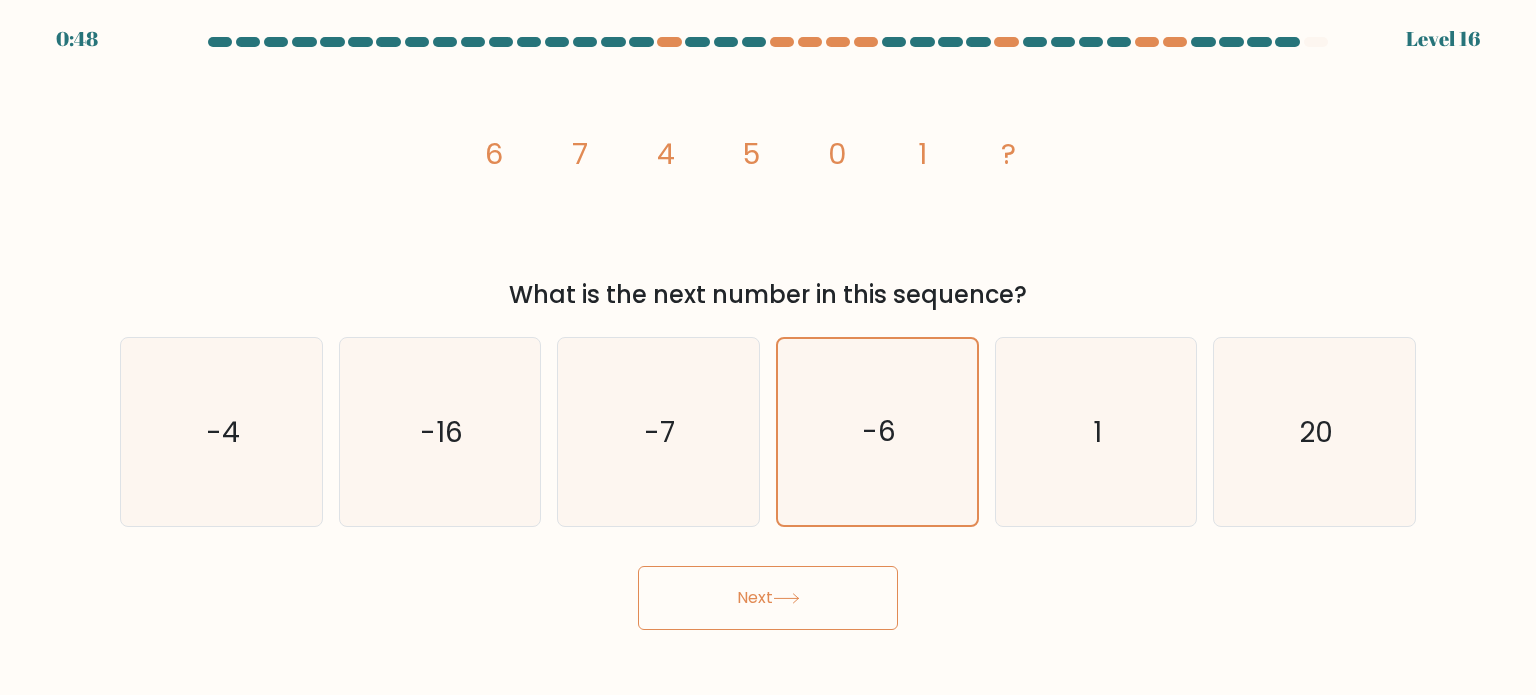click on "Next" at bounding box center (768, 598) 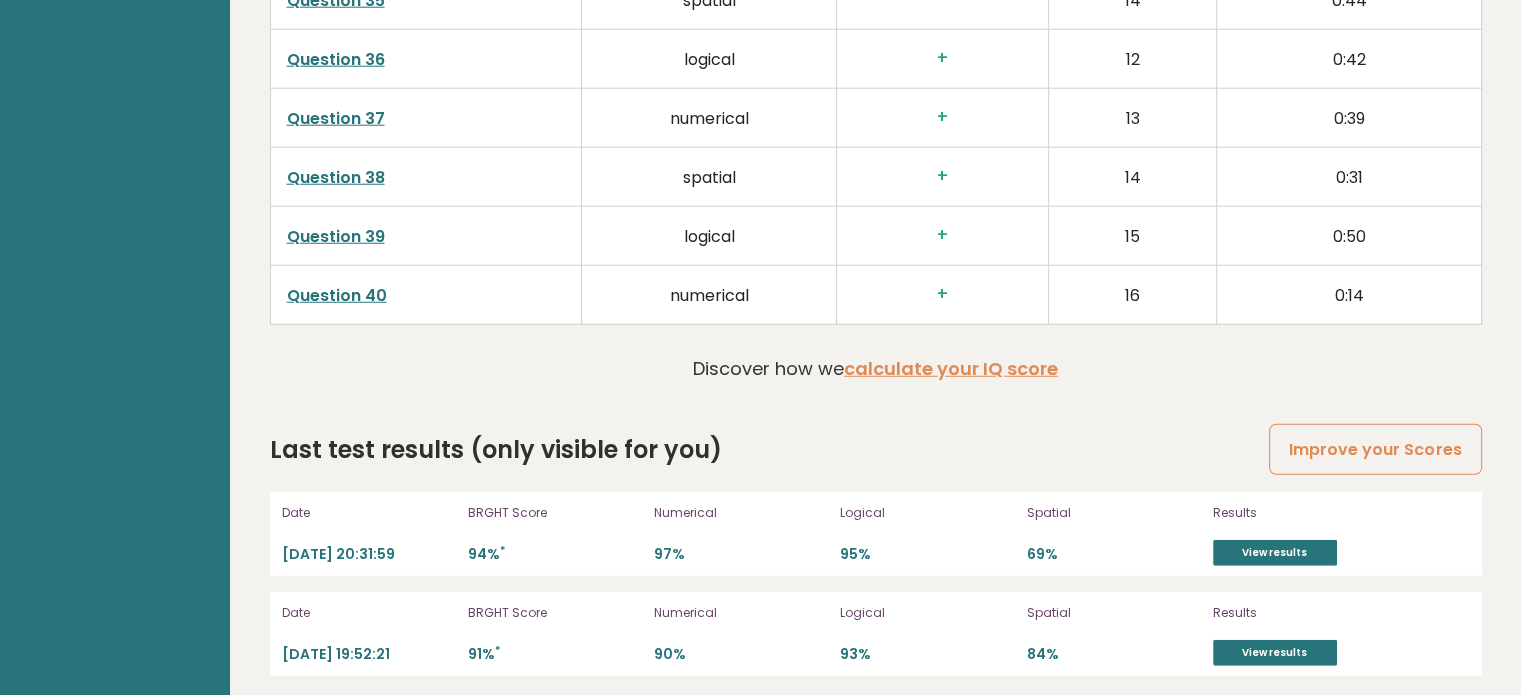 scroll, scrollTop: 5335, scrollLeft: 0, axis: vertical 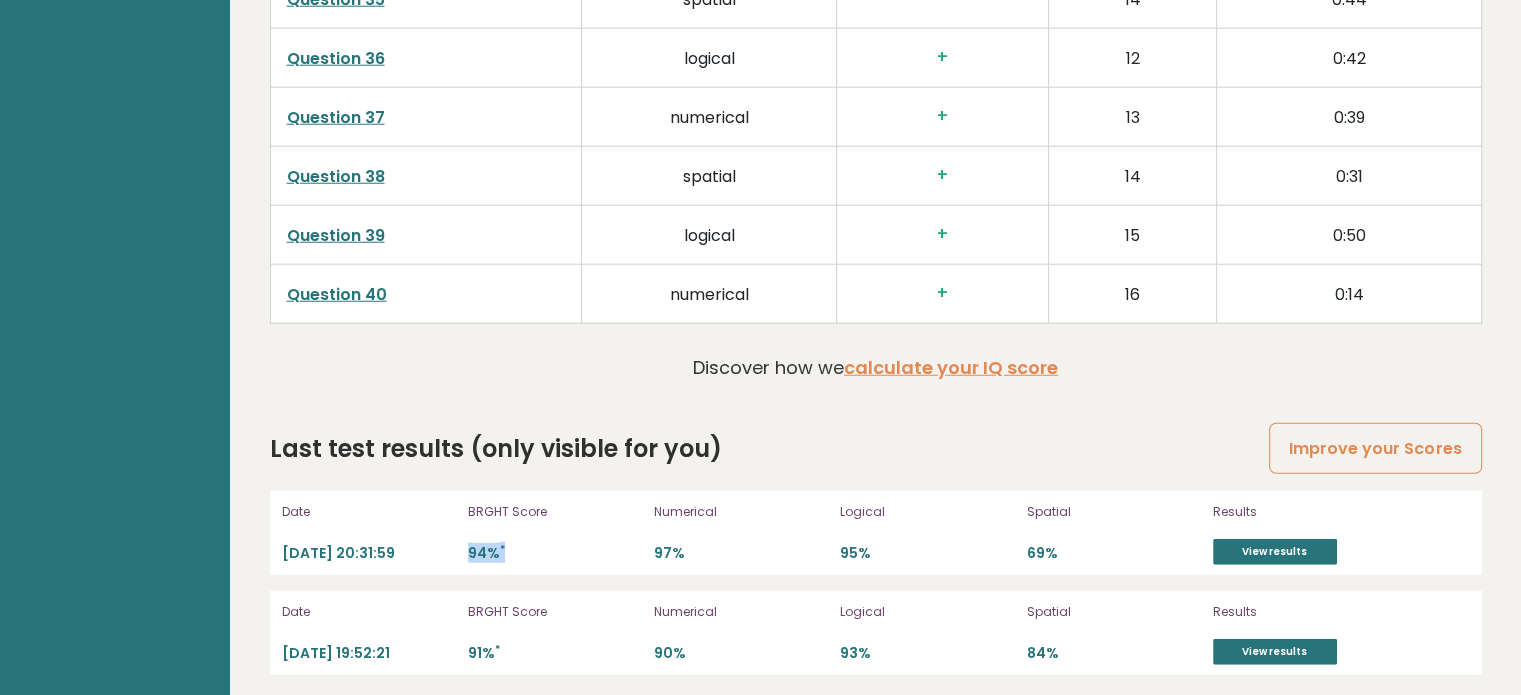 drag, startPoint x: 464, startPoint y: 547, endPoint x: 523, endPoint y: 543, distance: 59.135437 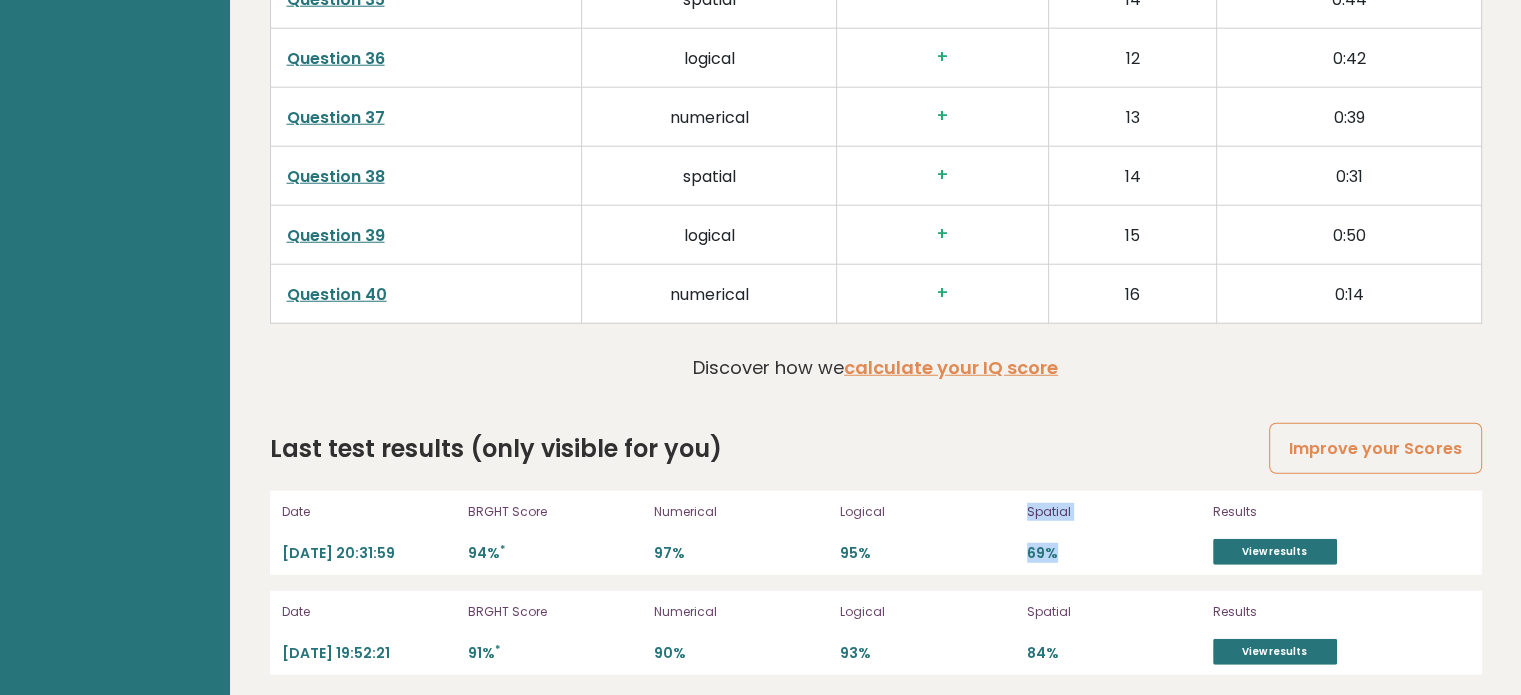 drag, startPoint x: 998, startPoint y: 545, endPoint x: 1097, endPoint y: 544, distance: 99.00505 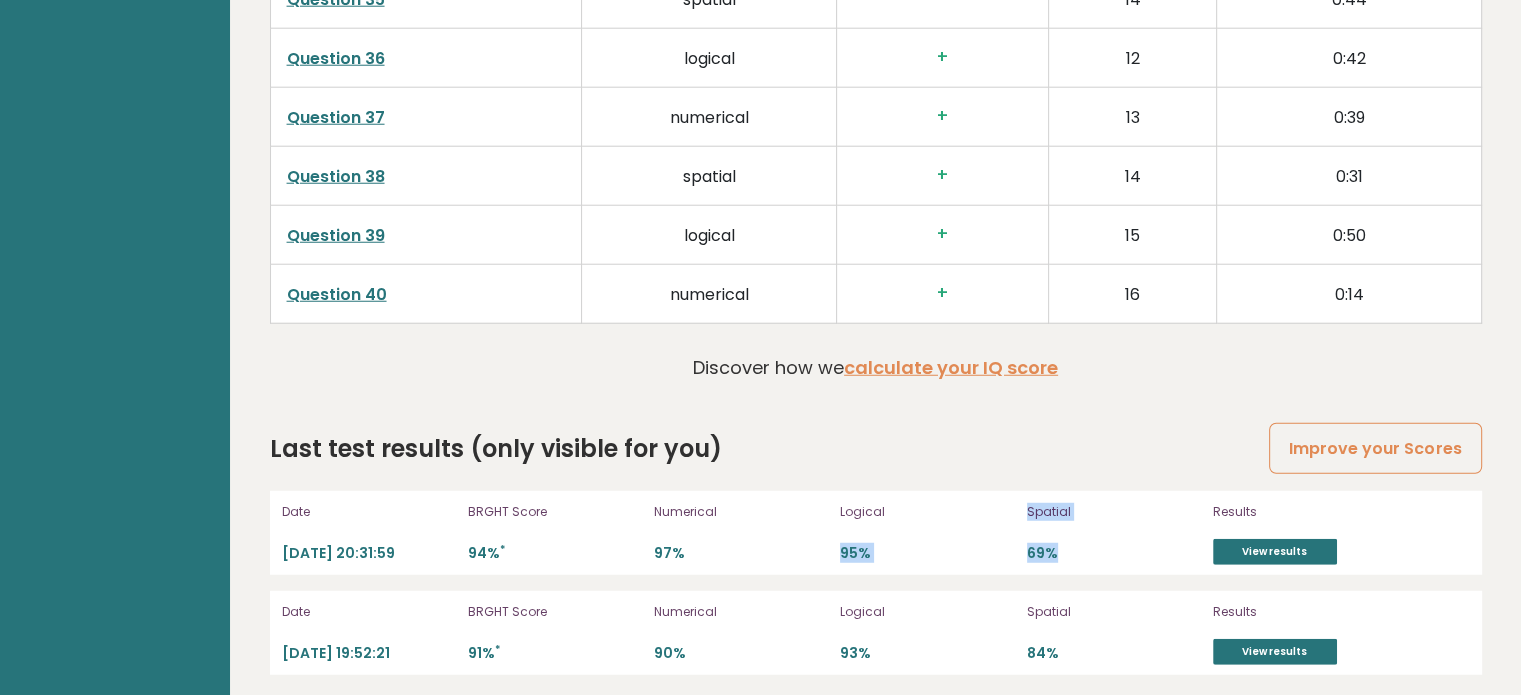 drag, startPoint x: 1105, startPoint y: 555, endPoint x: 995, endPoint y: 491, distance: 127.263504 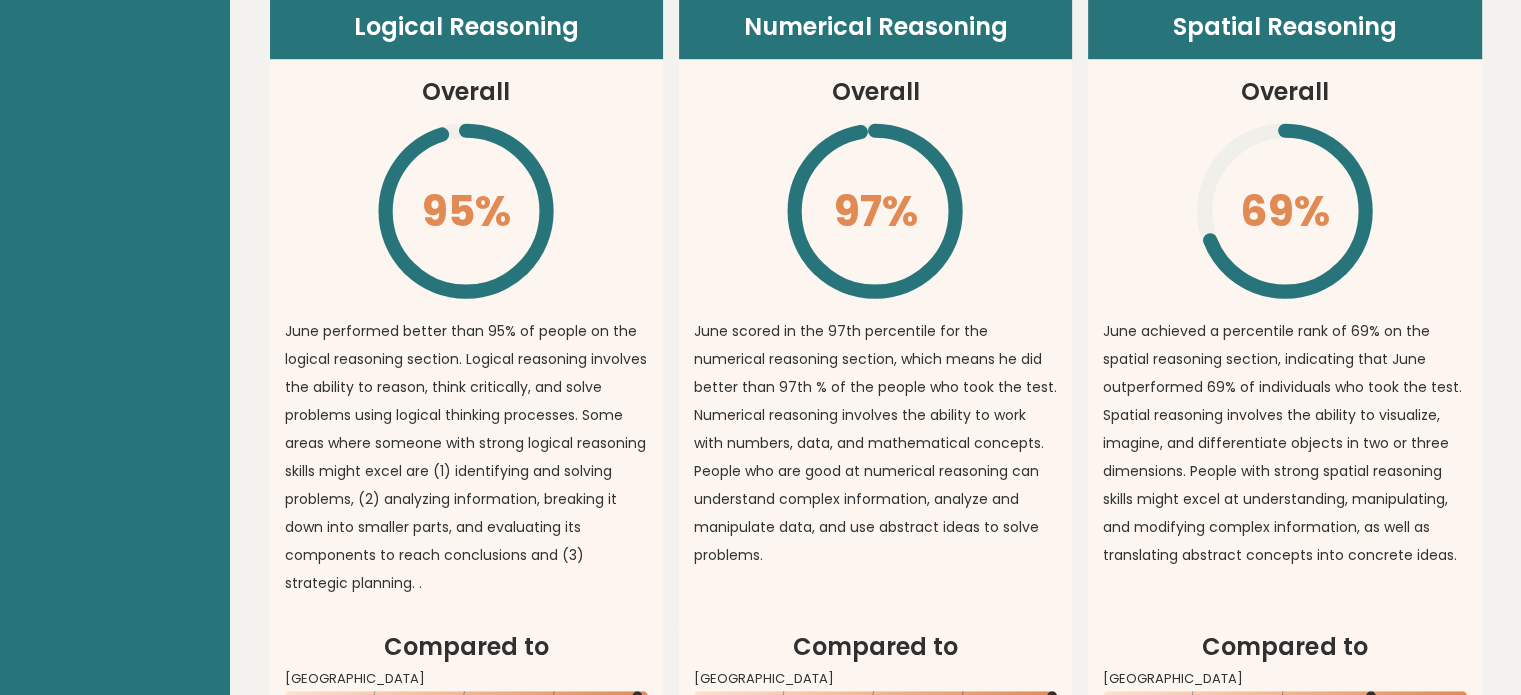 scroll, scrollTop: 0, scrollLeft: 0, axis: both 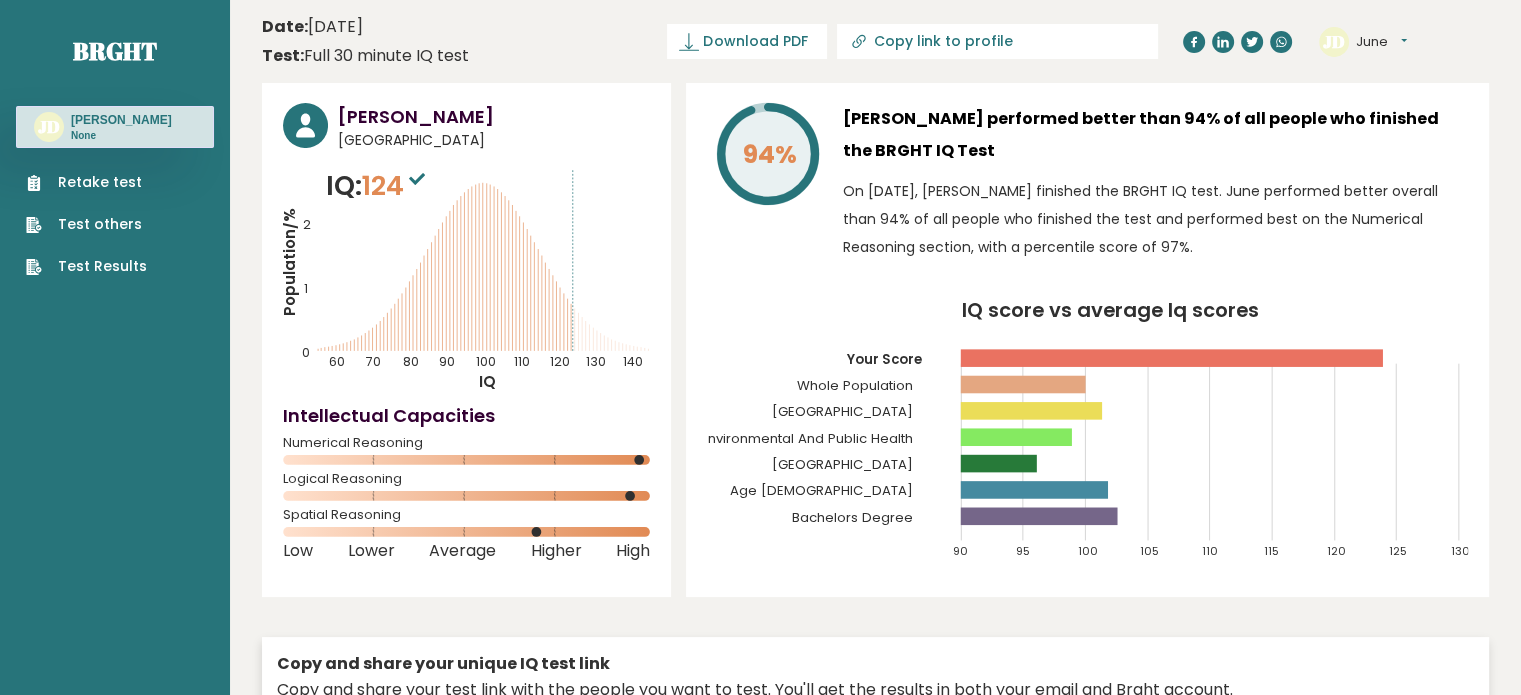 click 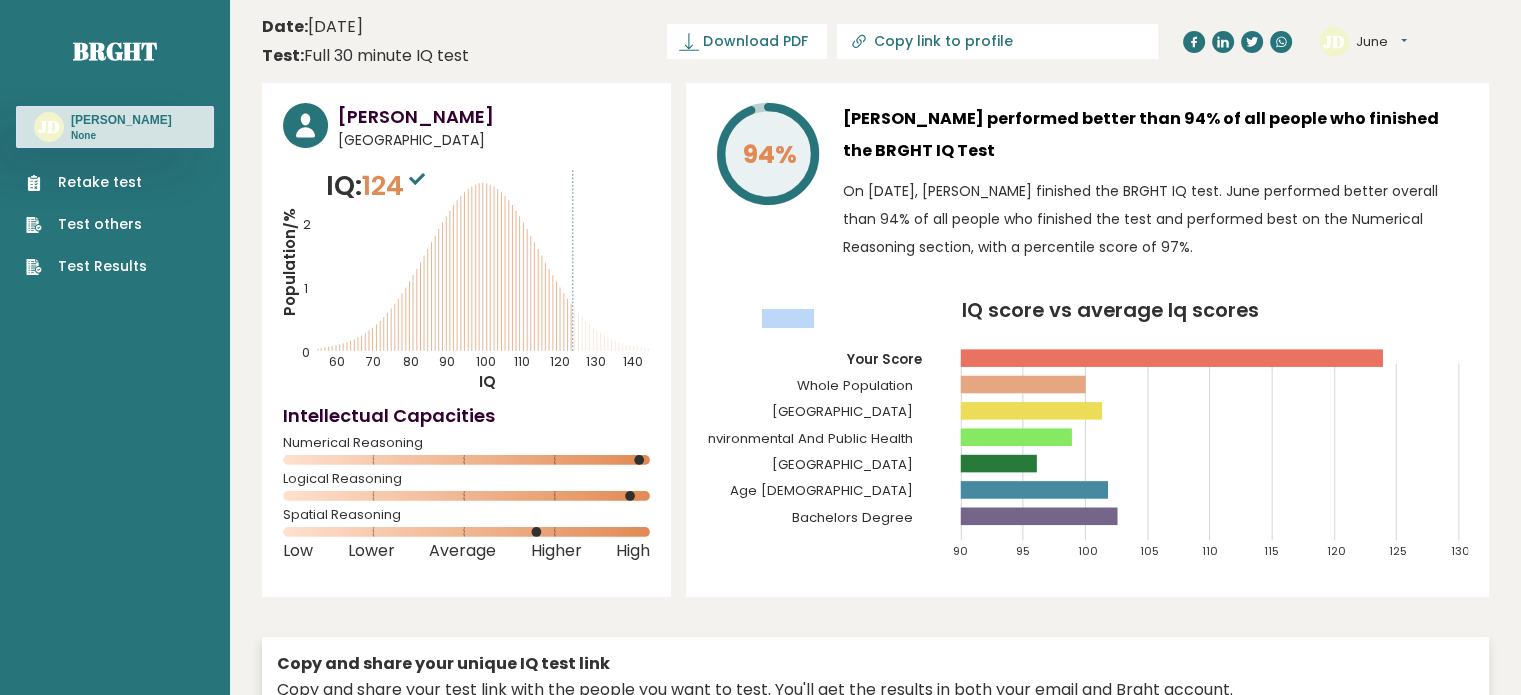 click 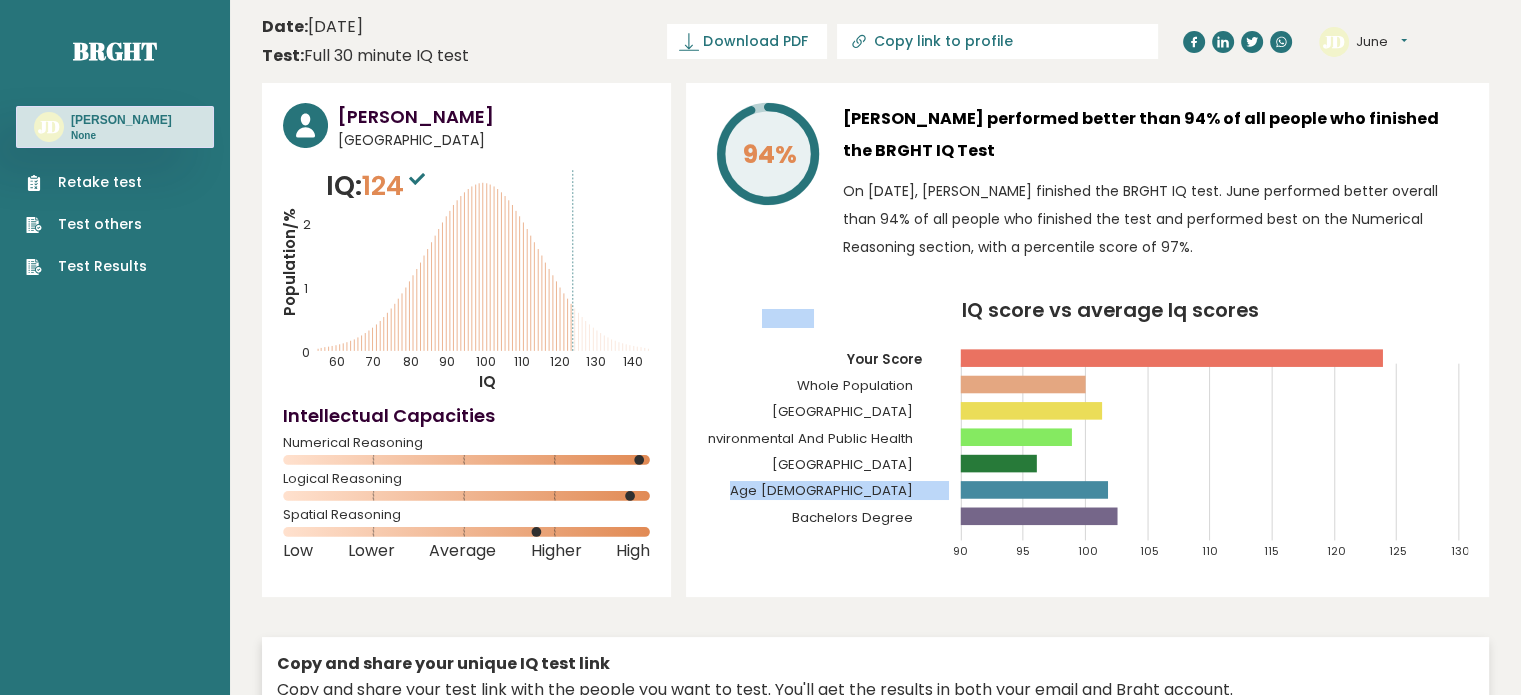 click 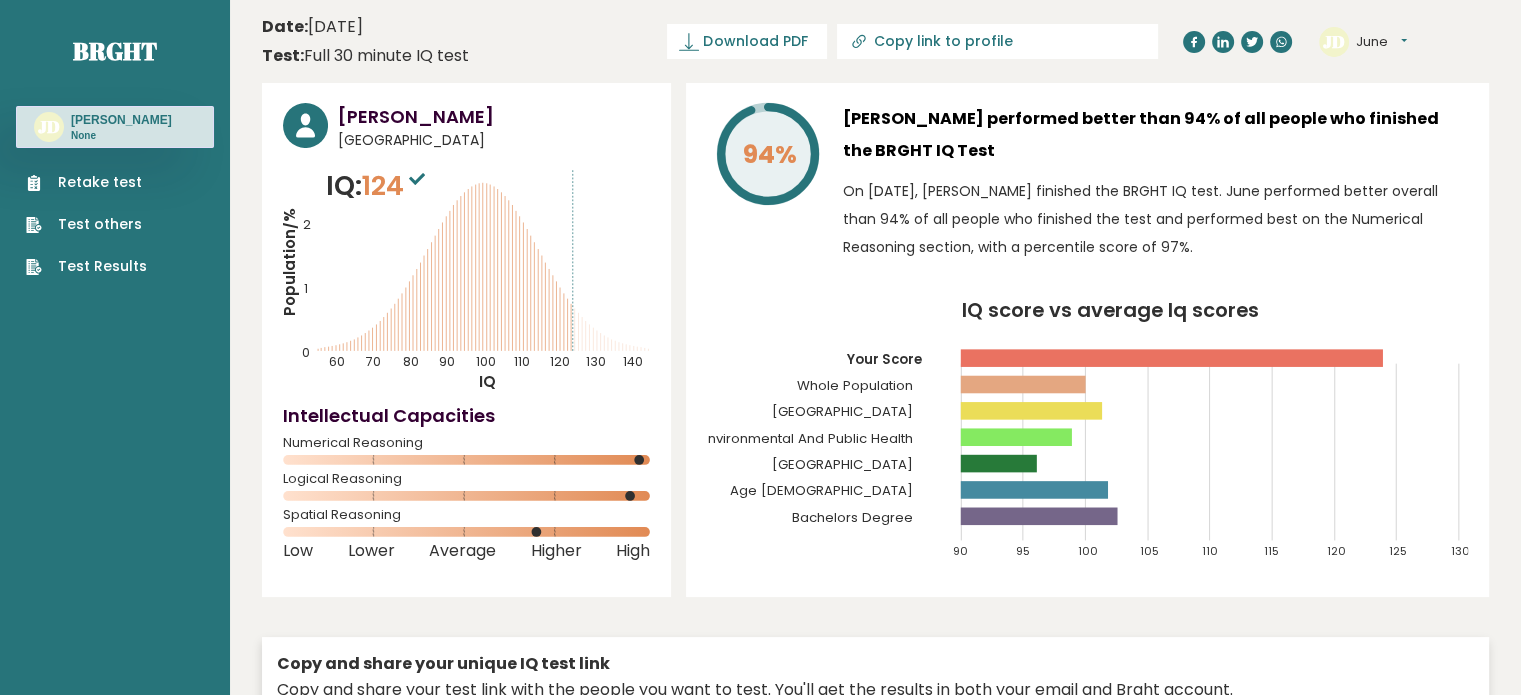 click 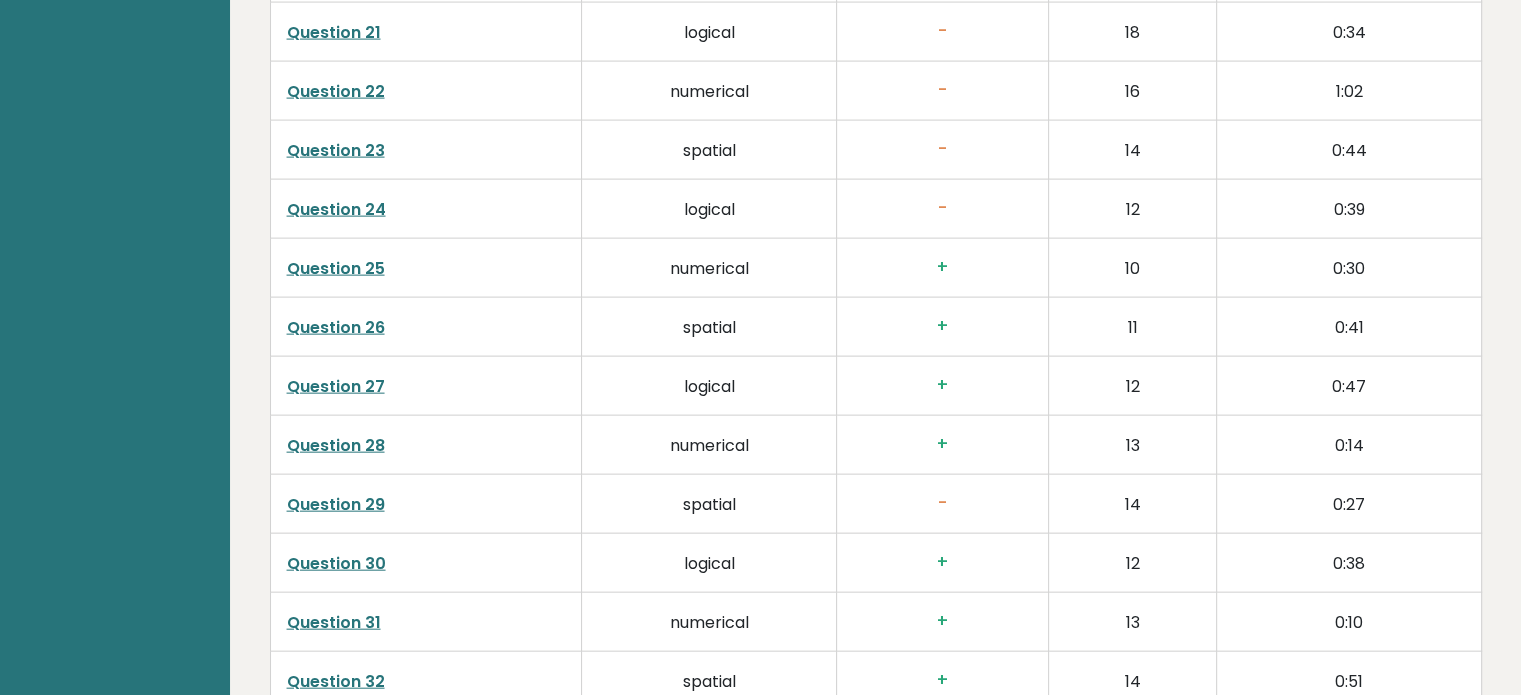 scroll, scrollTop: 4235, scrollLeft: 0, axis: vertical 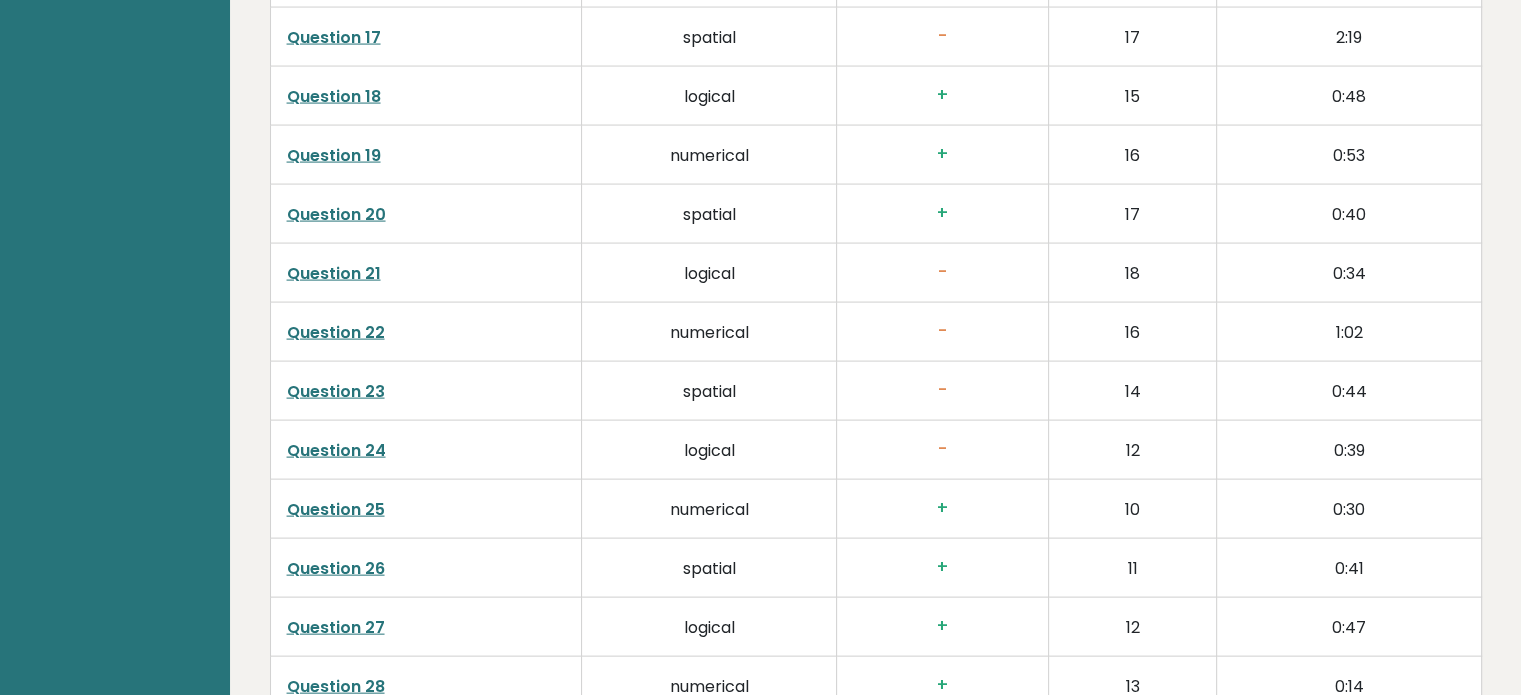 click on "Question
21" at bounding box center [426, 272] 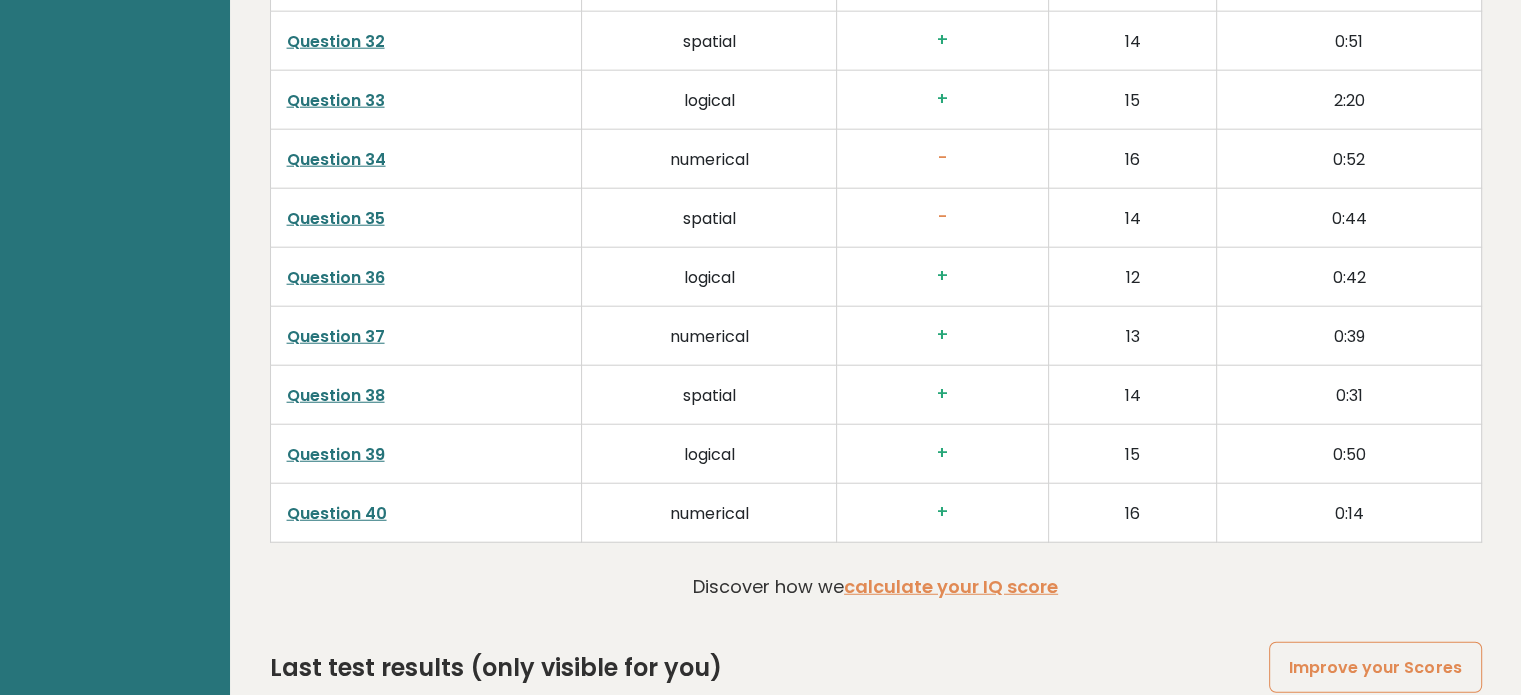 scroll, scrollTop: 5335, scrollLeft: 0, axis: vertical 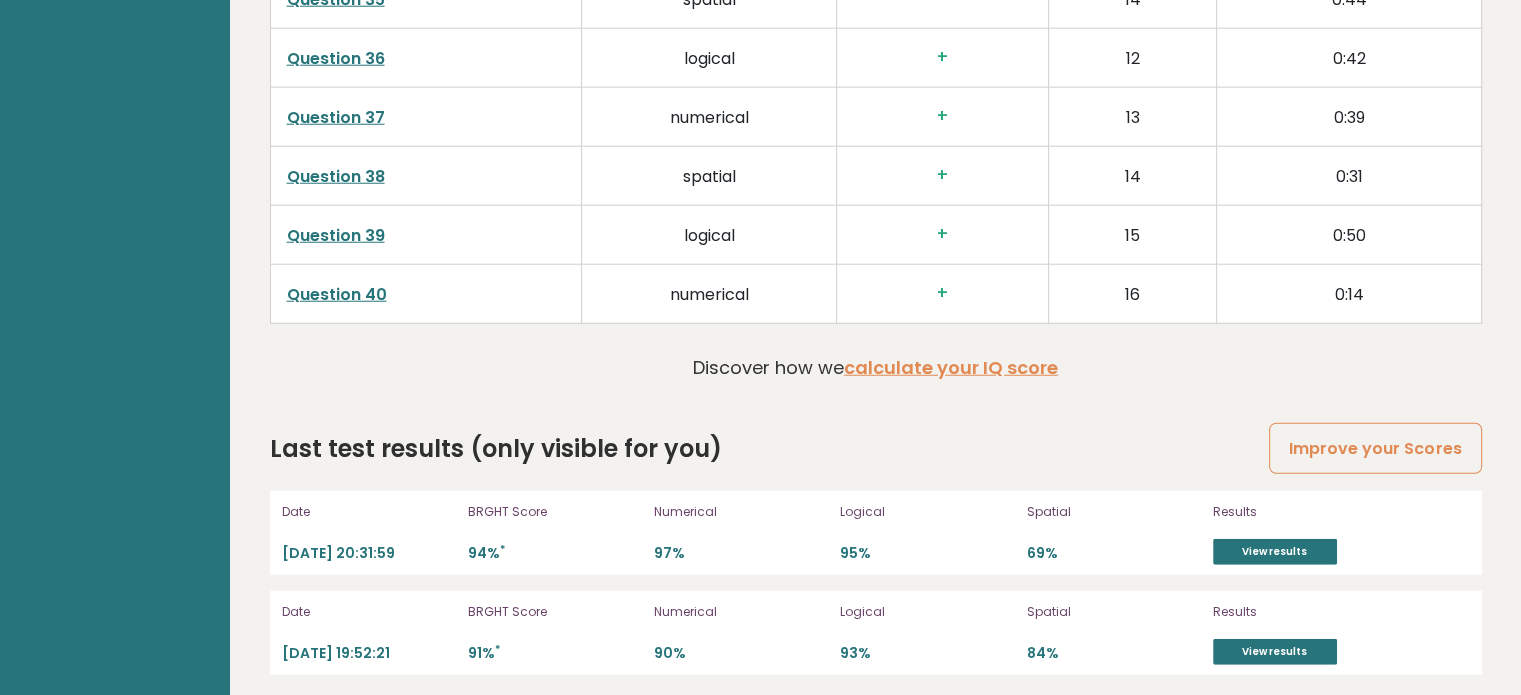 click on "Question
40" at bounding box center (337, 294) 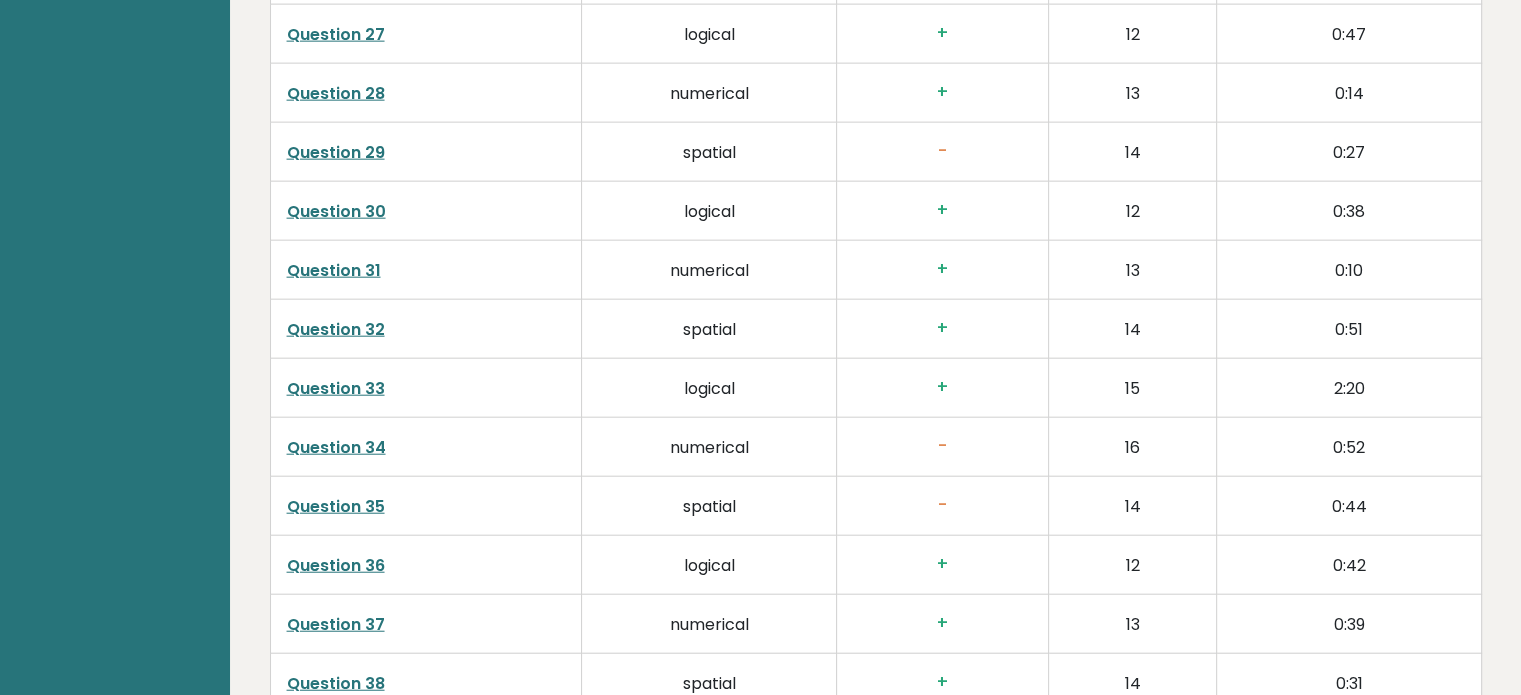 scroll, scrollTop: 4935, scrollLeft: 0, axis: vertical 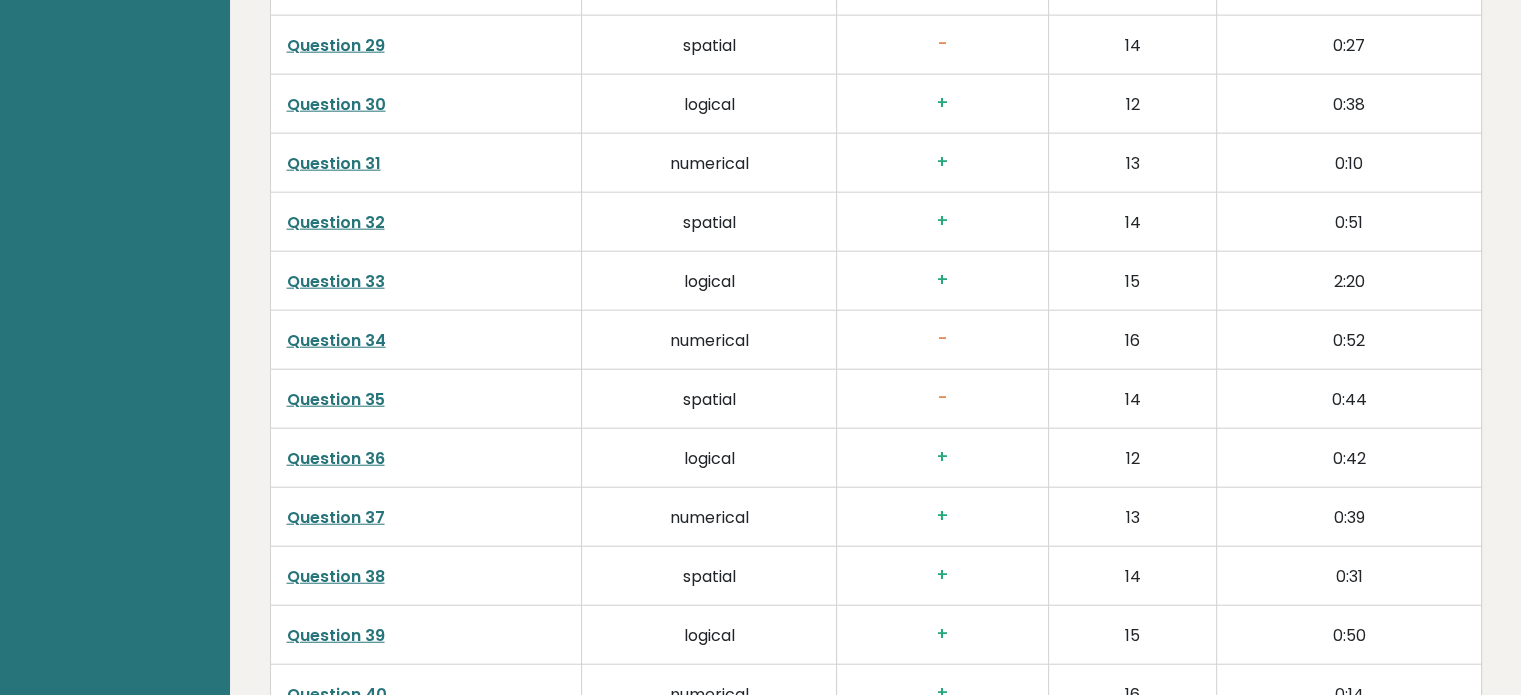 click on "Question
34" at bounding box center [336, 340] 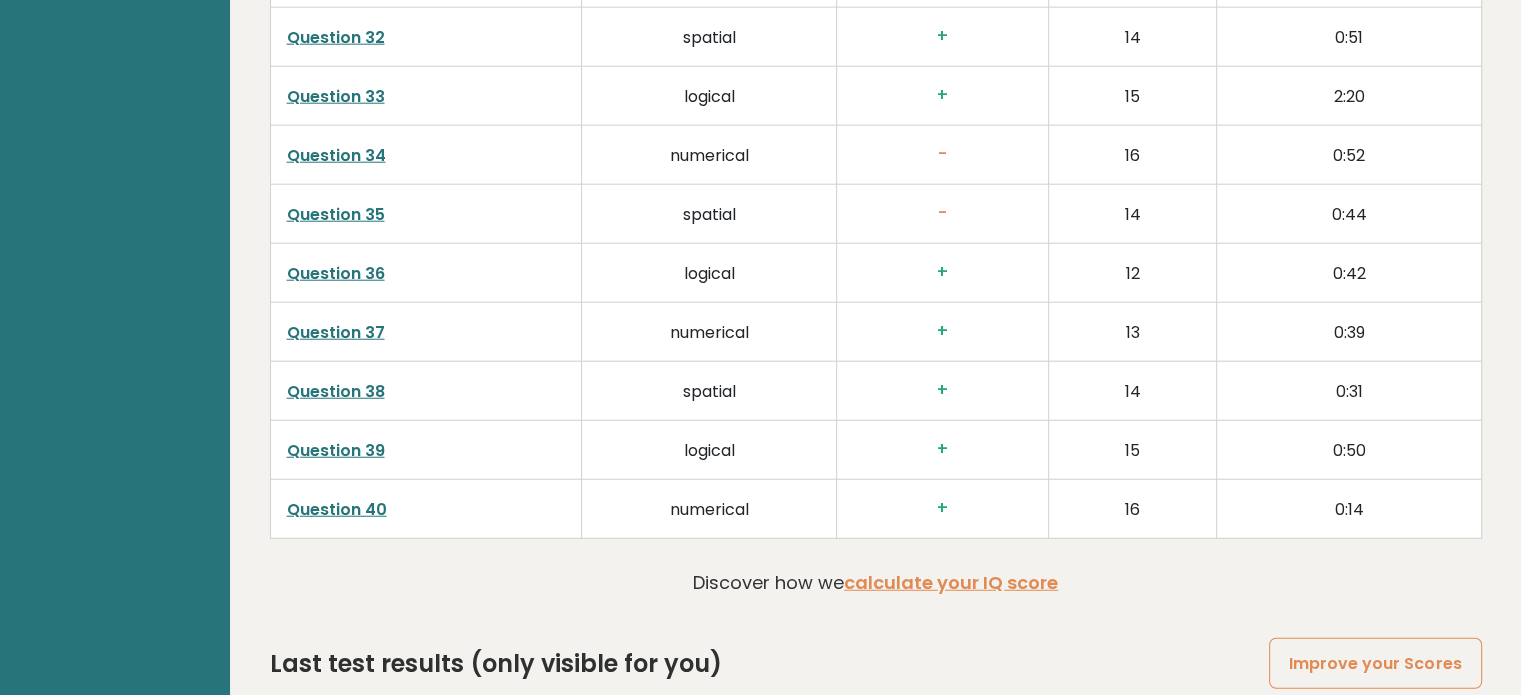 scroll, scrollTop: 5235, scrollLeft: 0, axis: vertical 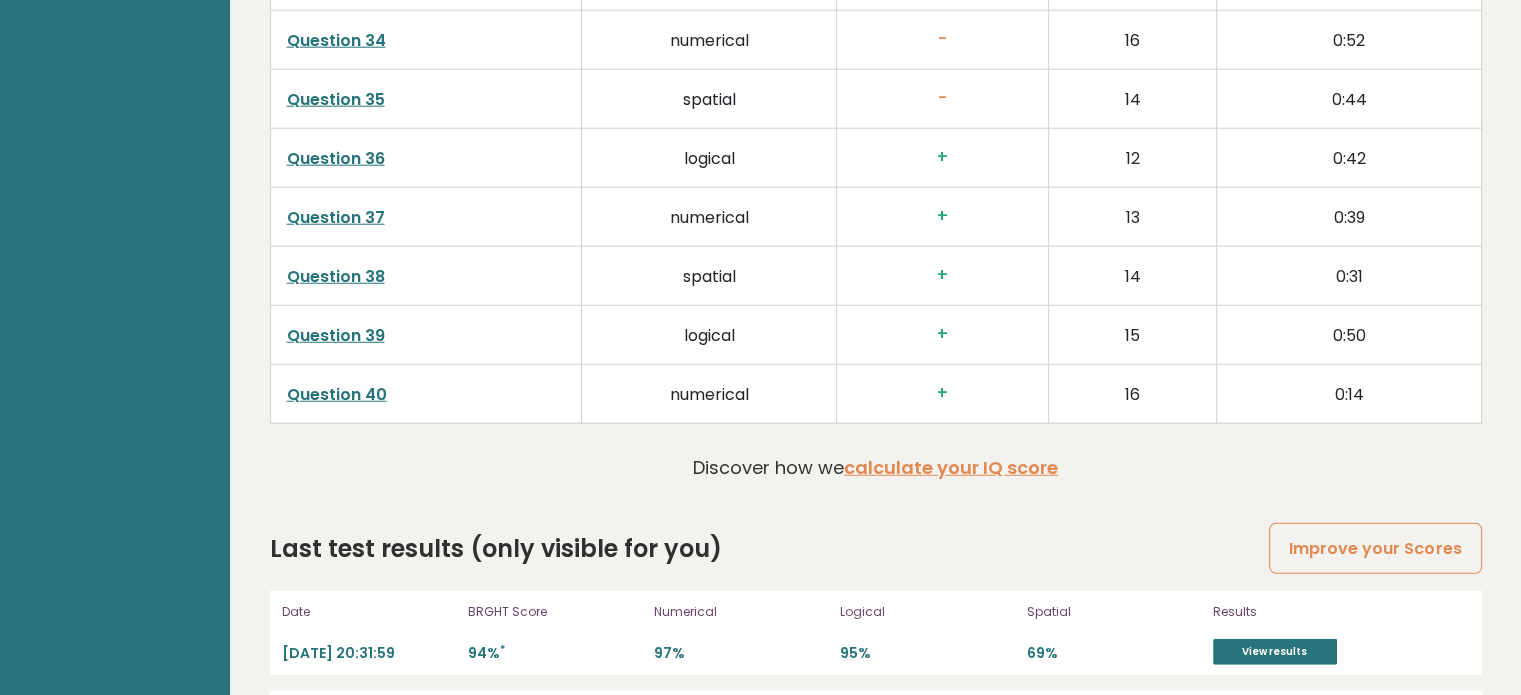 click on "Question
40" at bounding box center [337, 394] 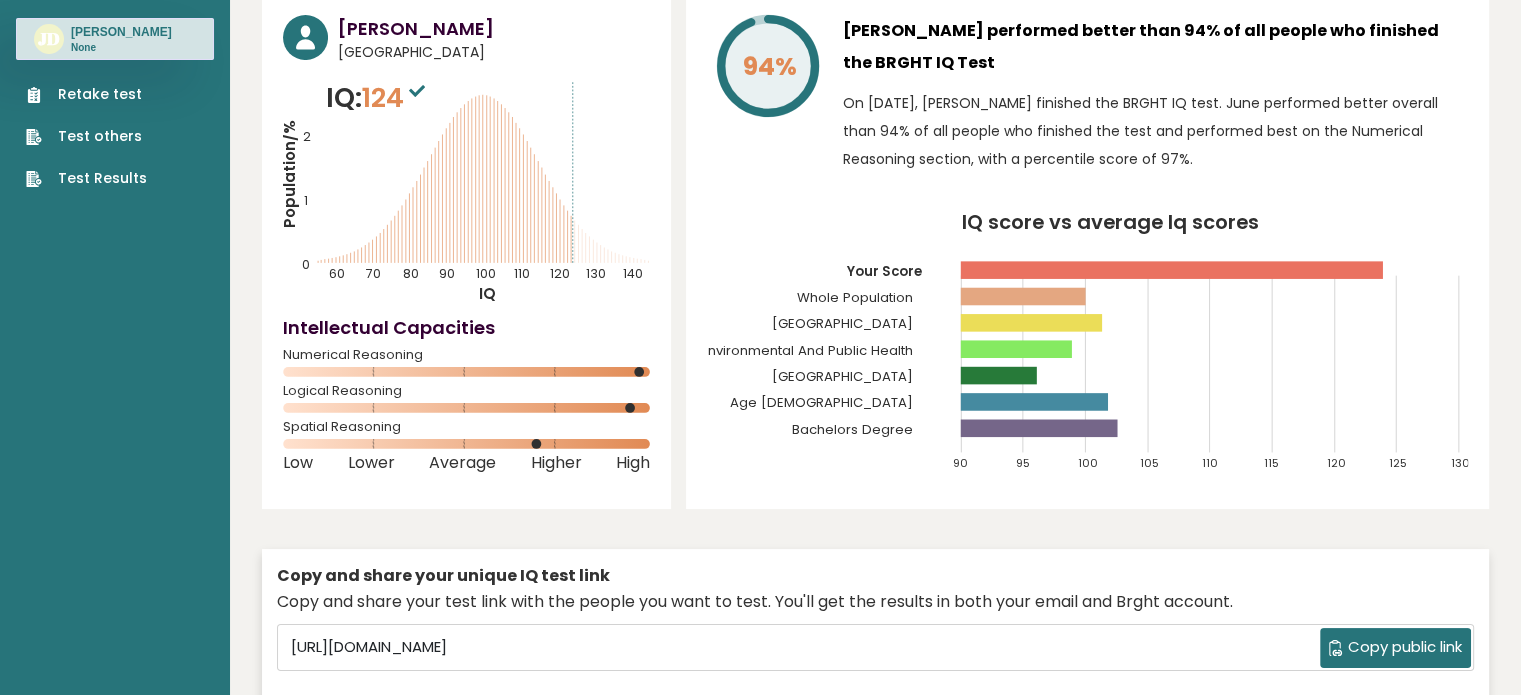 scroll, scrollTop: 0, scrollLeft: 0, axis: both 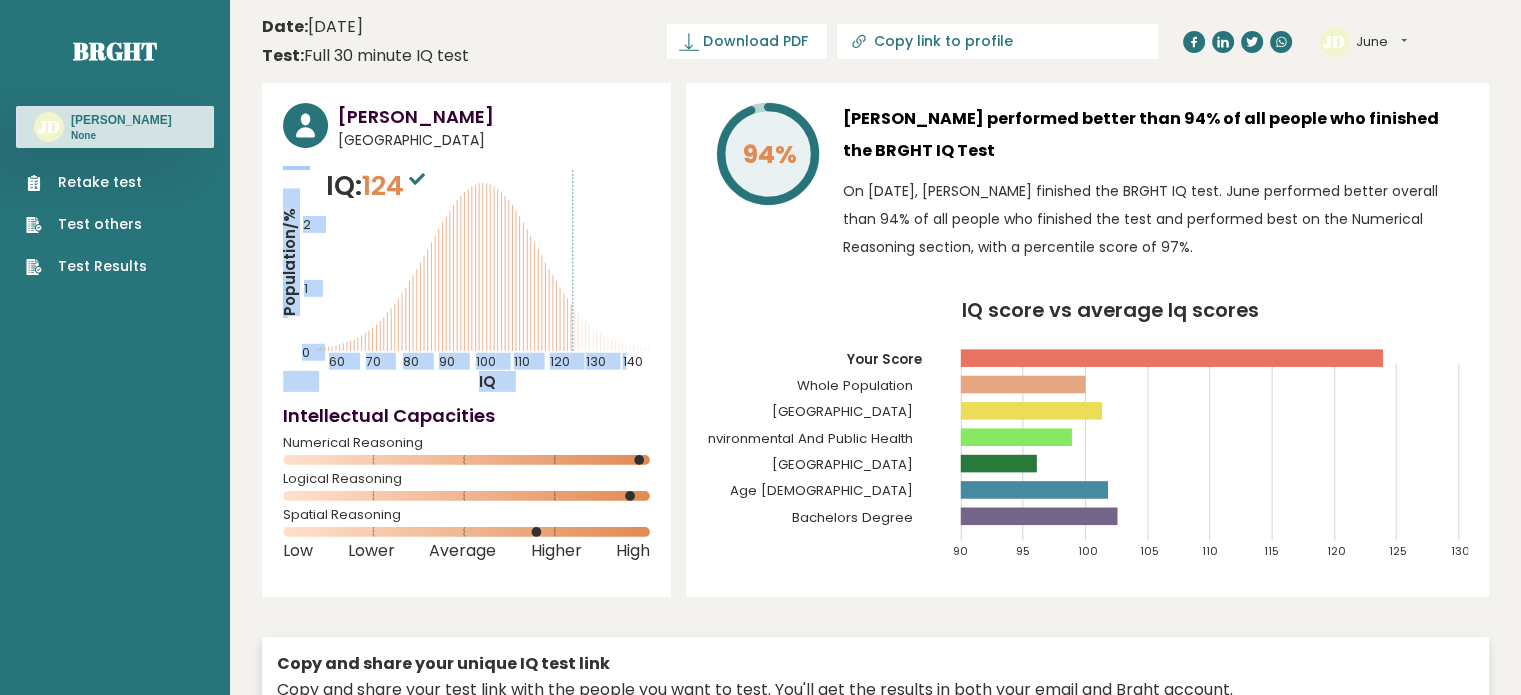 drag, startPoint x: 426, startPoint y: 178, endPoint x: 625, endPoint y: 390, distance: 290.76624 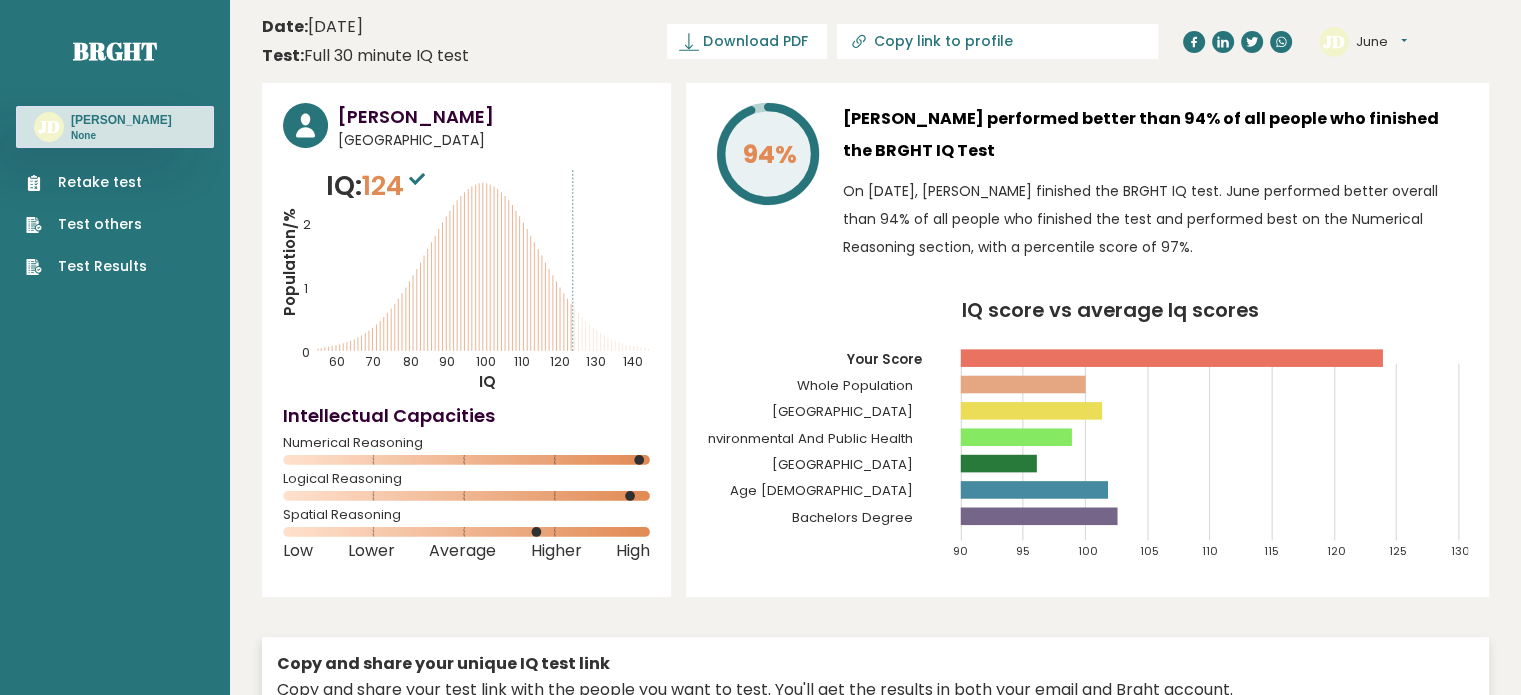 drag, startPoint x: 452, startPoint y: 181, endPoint x: 496, endPoint y: 209, distance: 52.153618 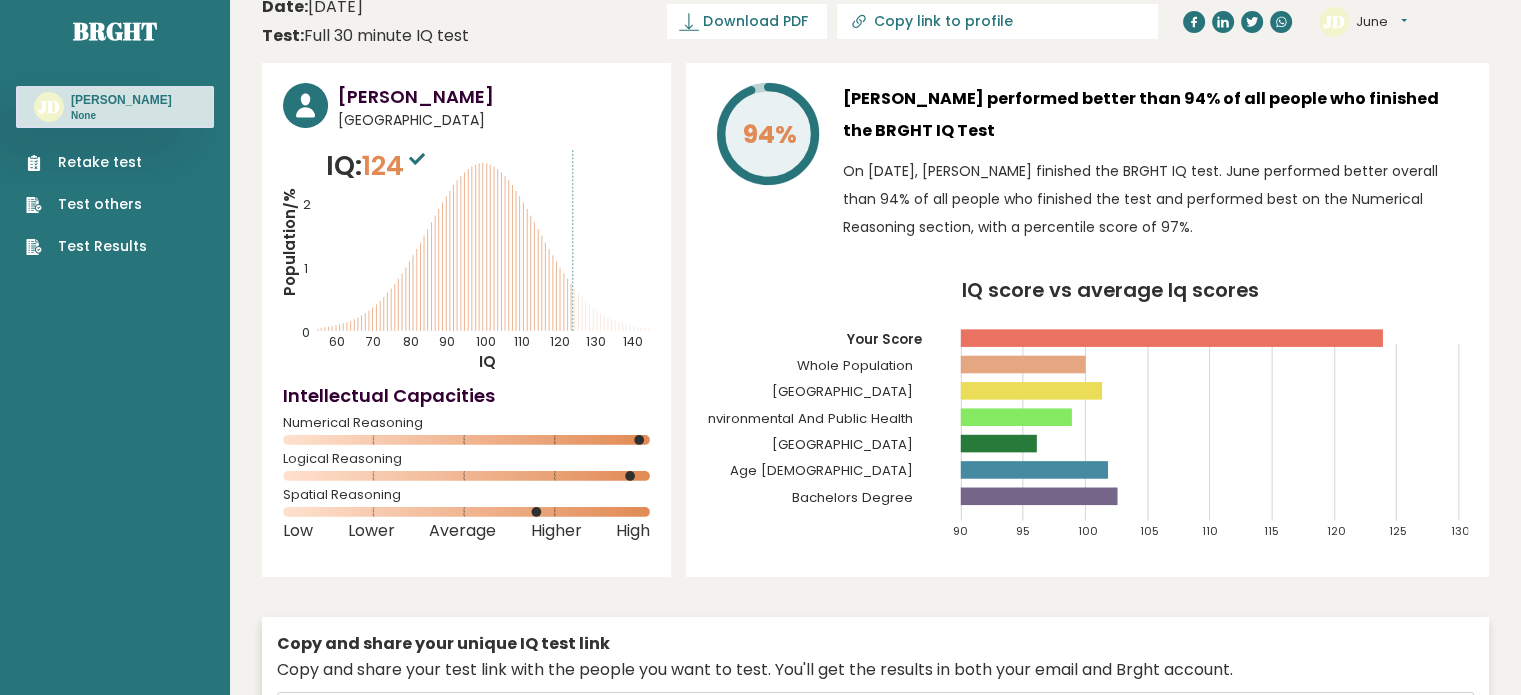 scroll, scrollTop: 0, scrollLeft: 0, axis: both 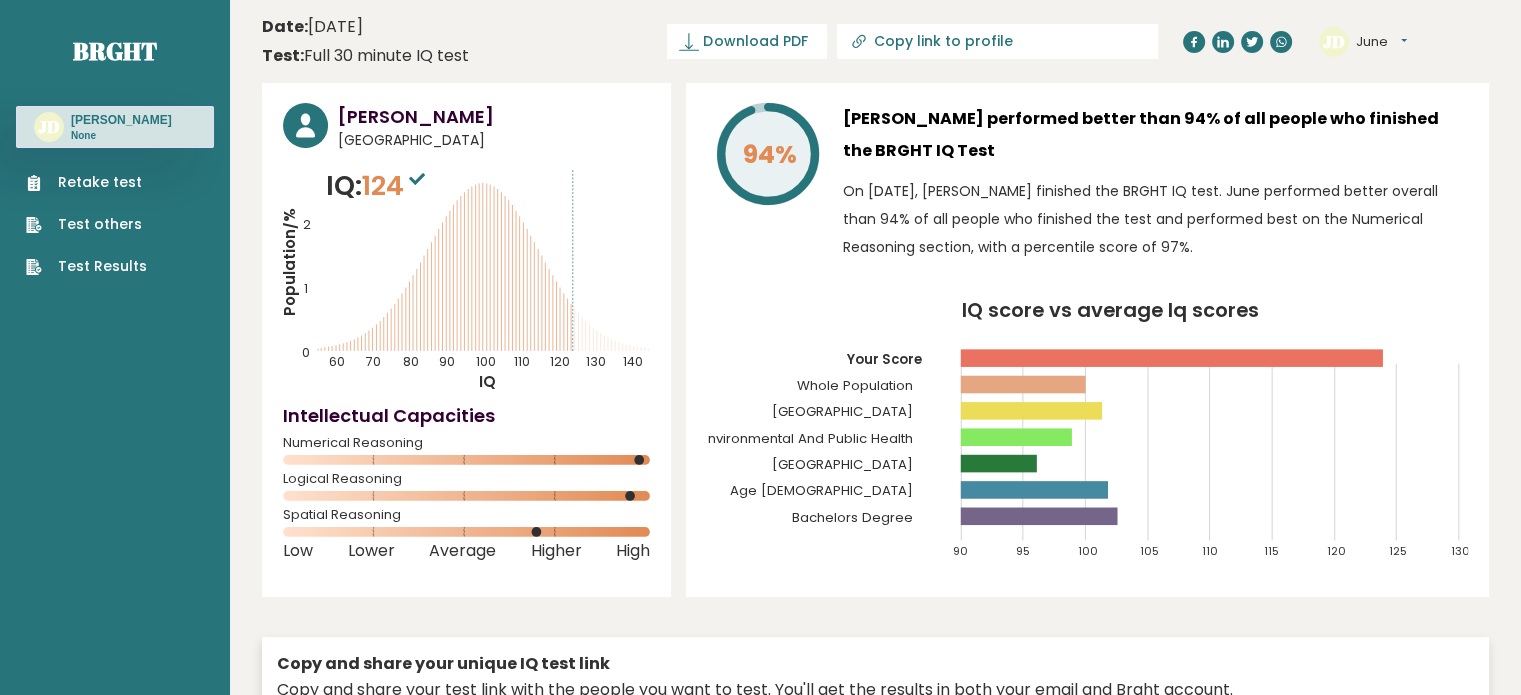 click on "June" at bounding box center (1381, 42) 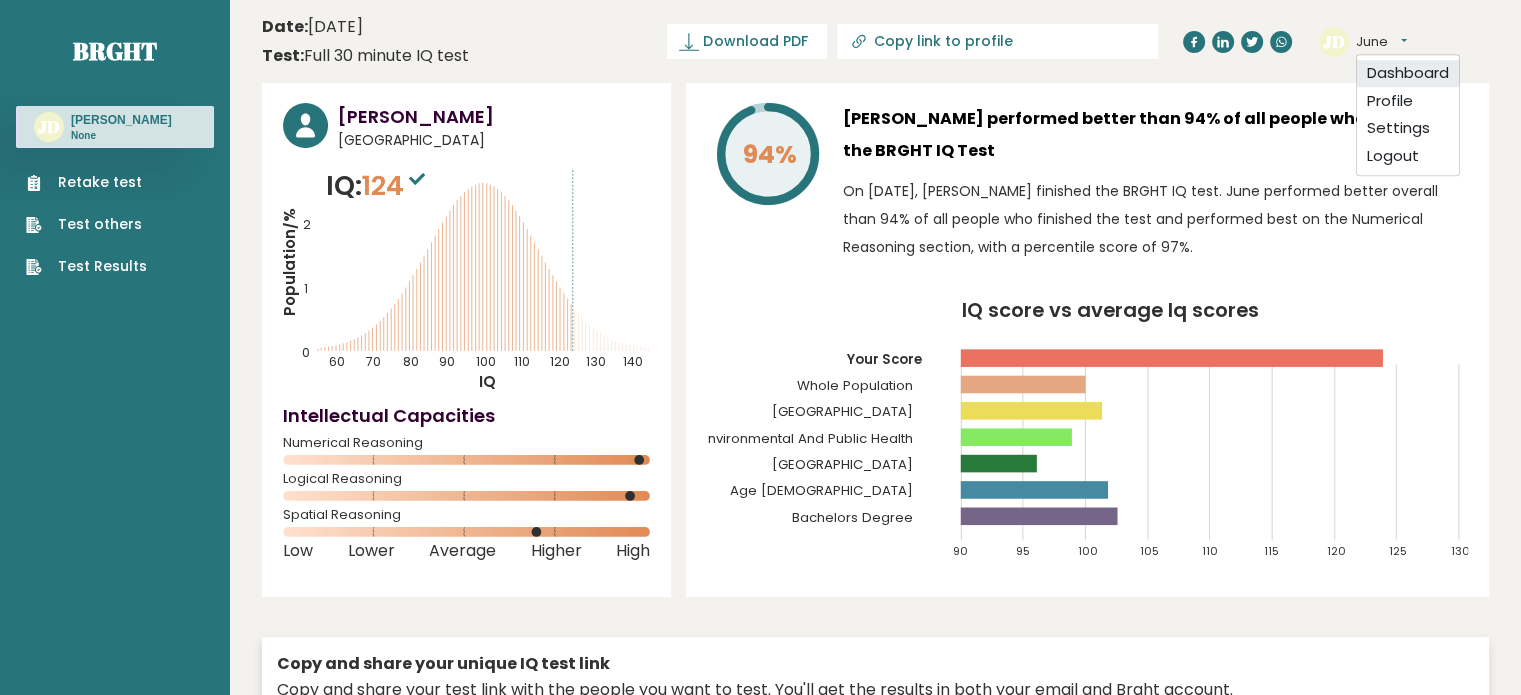 click on "Dashboard" at bounding box center [1408, 73] 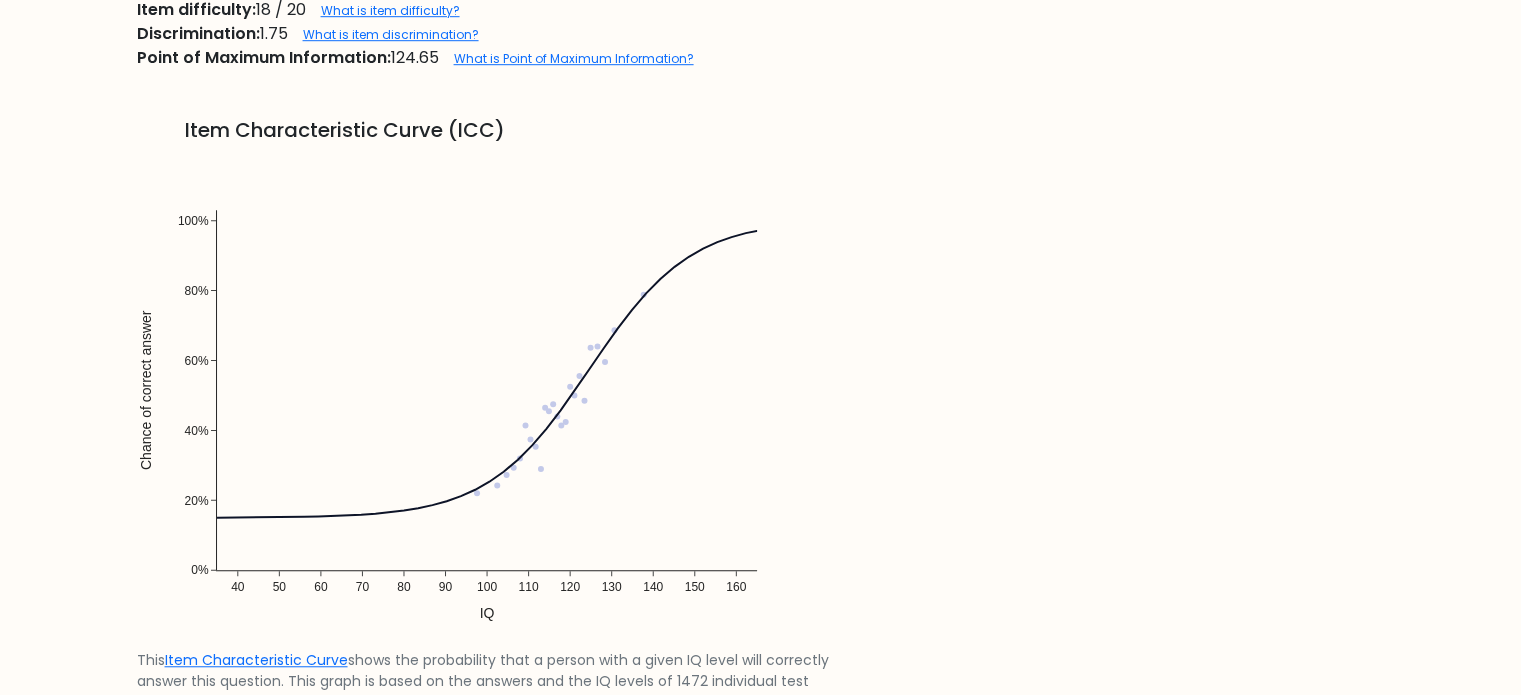scroll, scrollTop: 1300, scrollLeft: 0, axis: vertical 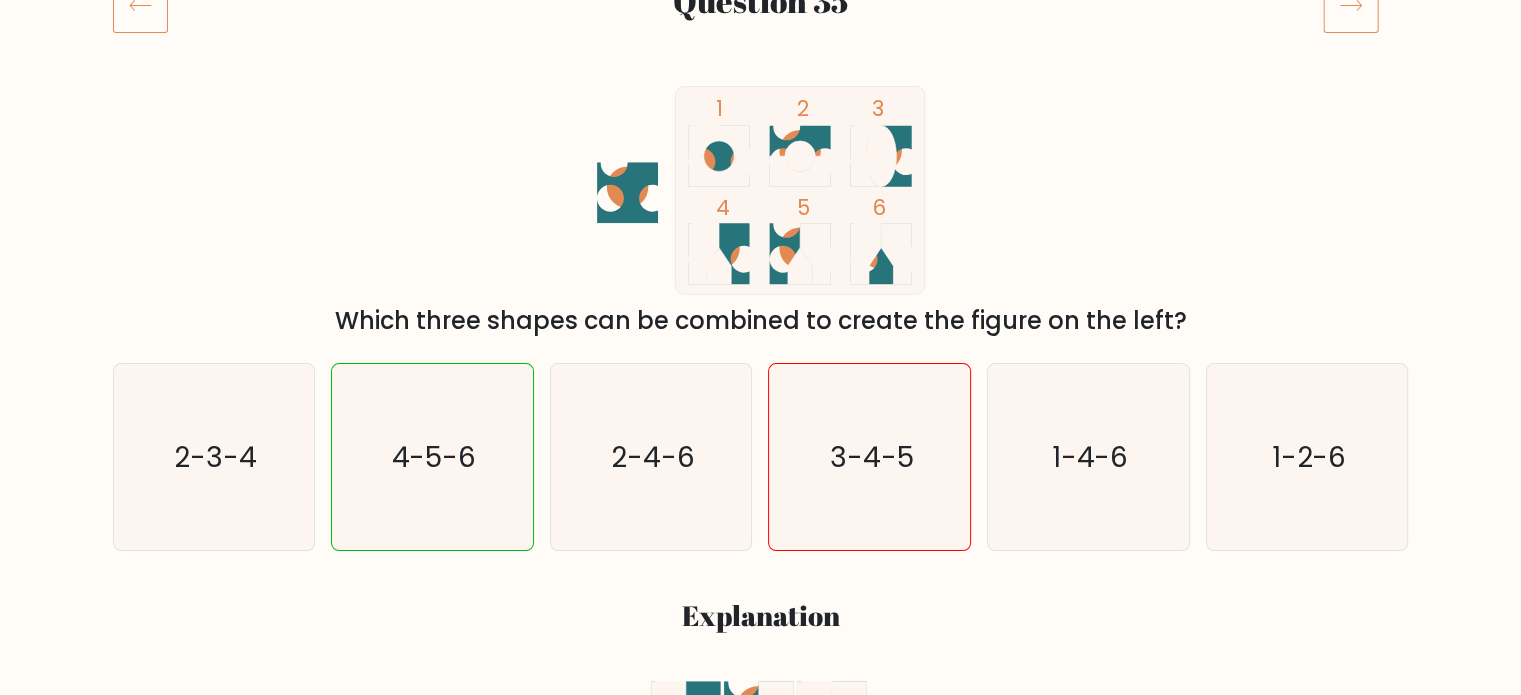 drag, startPoint x: 793, startPoint y: 213, endPoint x: 924, endPoint y: 216, distance: 131.03435 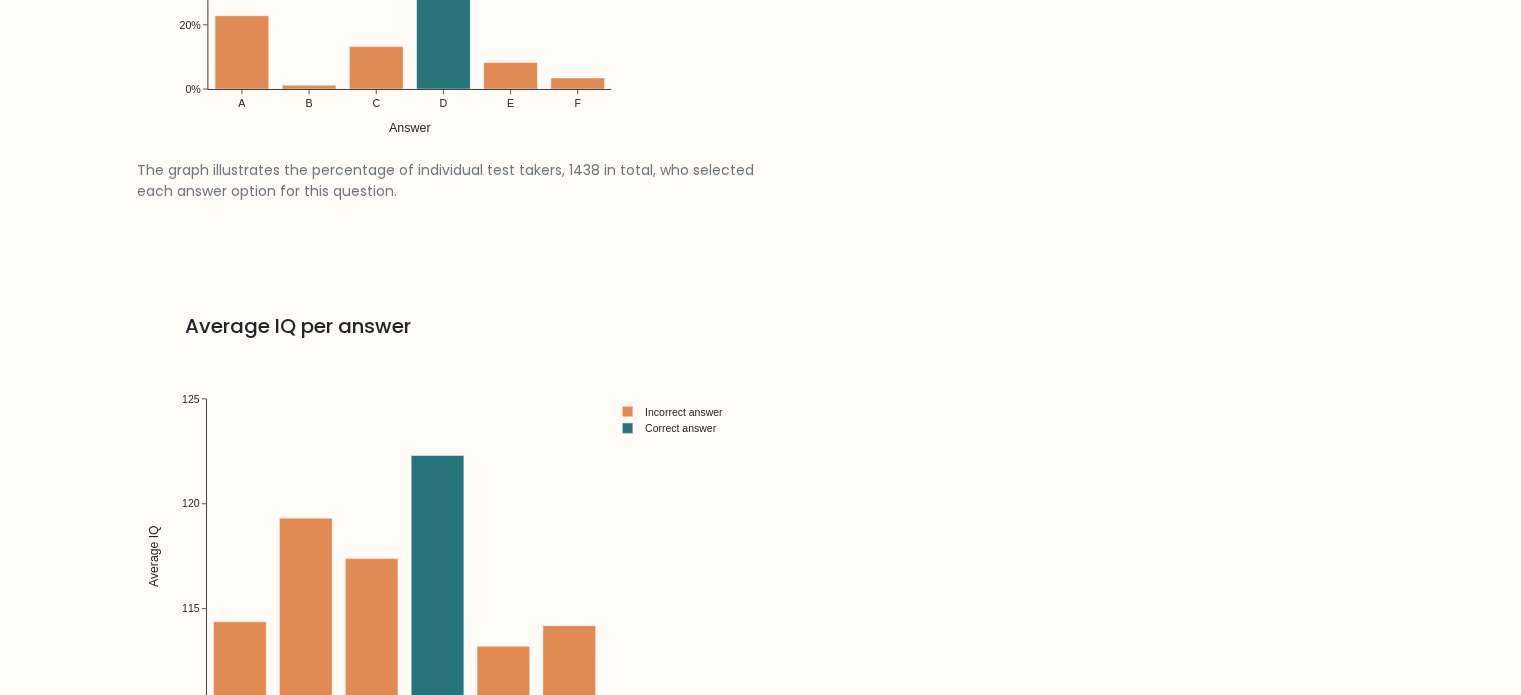 scroll, scrollTop: 2607, scrollLeft: 0, axis: vertical 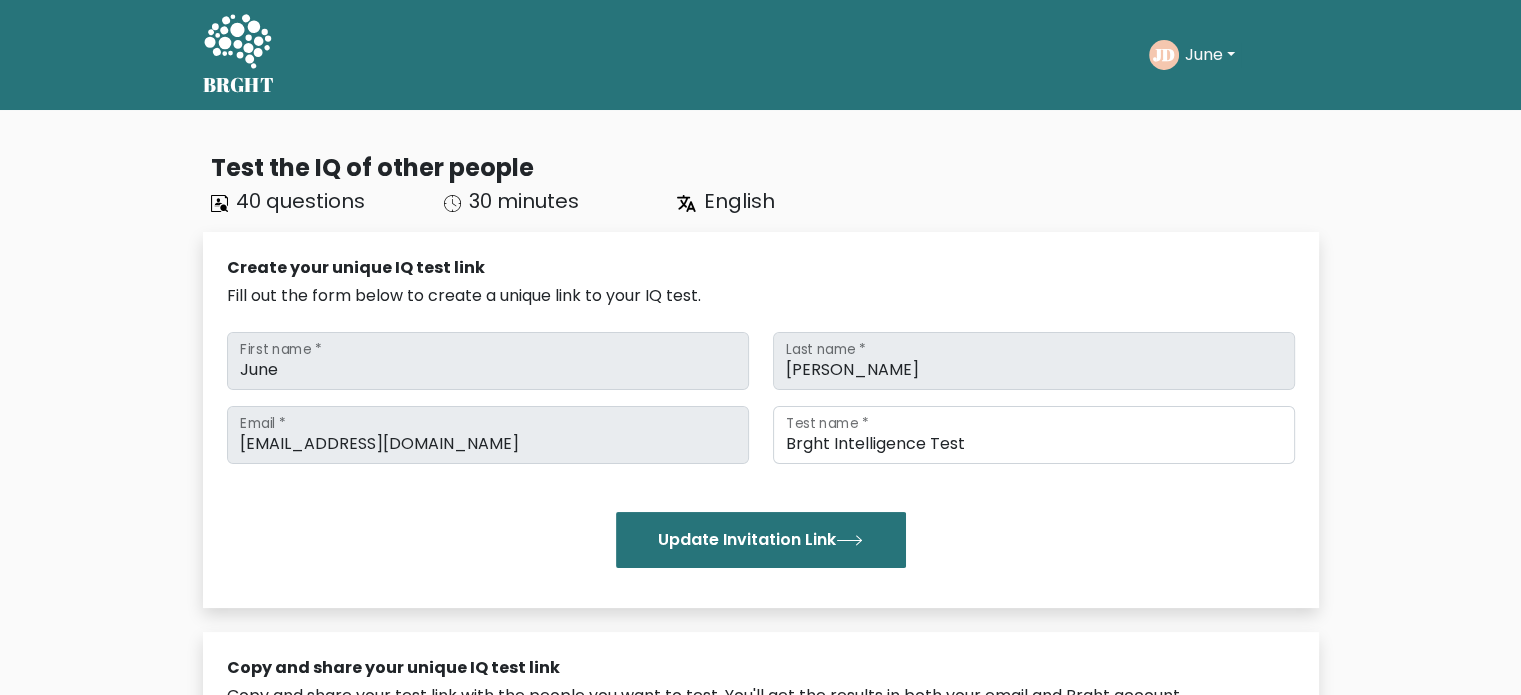 click on "Test the IQ of other people
40 questions
30 minutes
English
Create your unique IQ test link
Fill out the form below to create a unique link to your IQ test.
June" at bounding box center [761, 681] 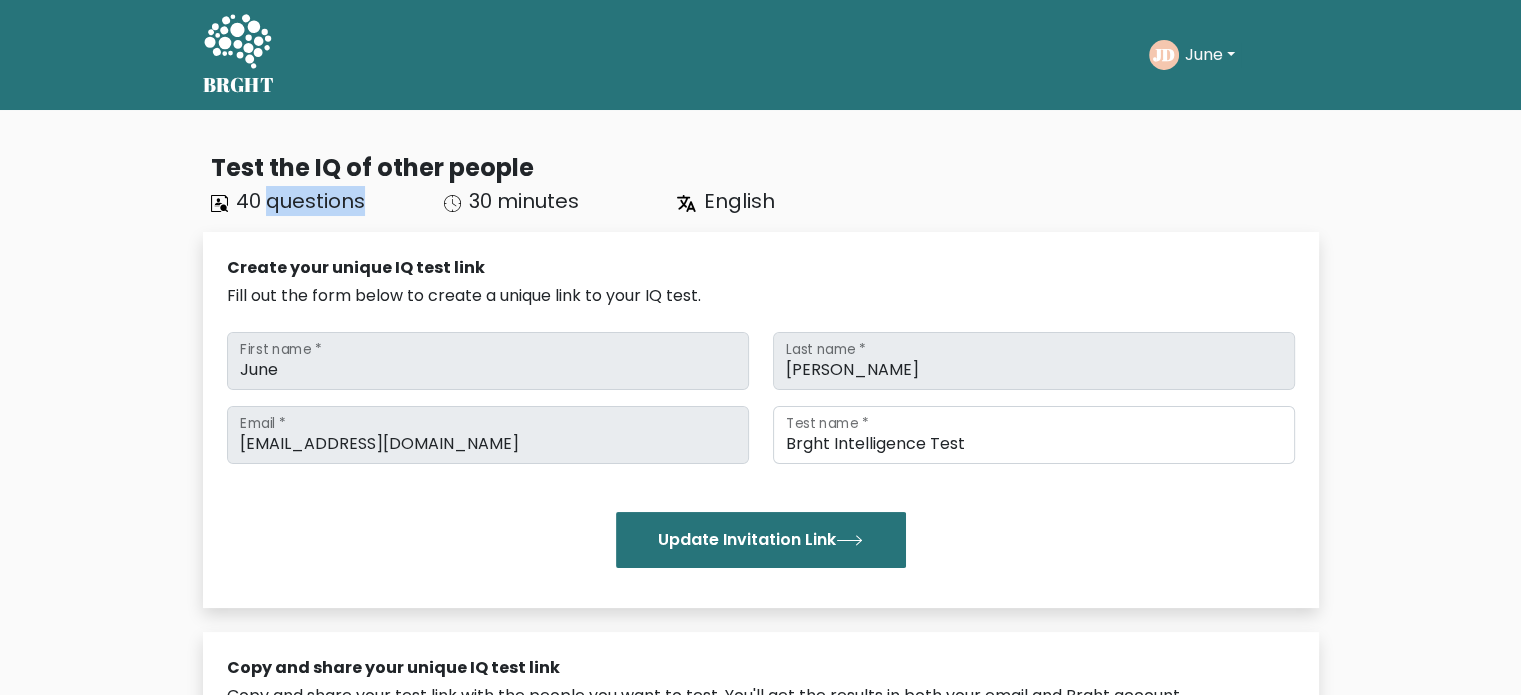 click on "40 questions" at bounding box center [300, 201] 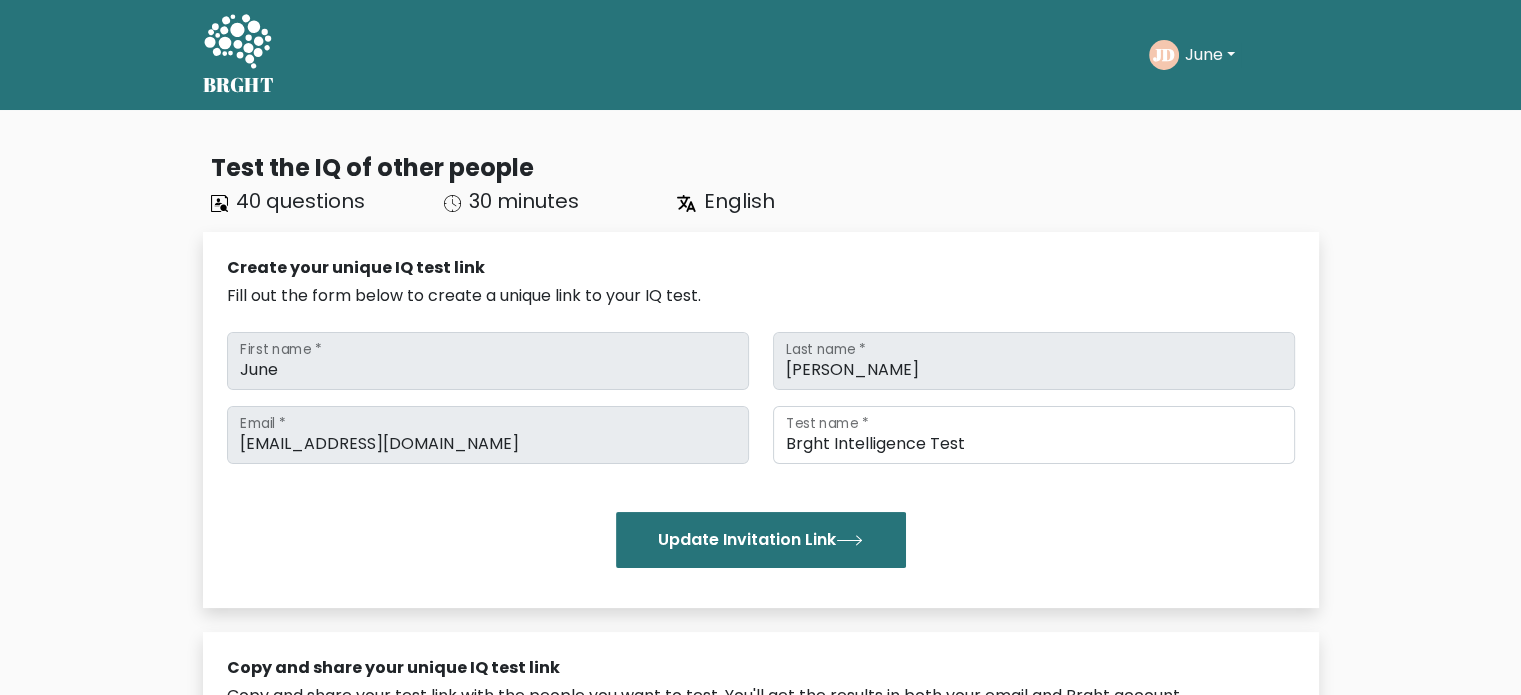 click on "June" at bounding box center (1210, 55) 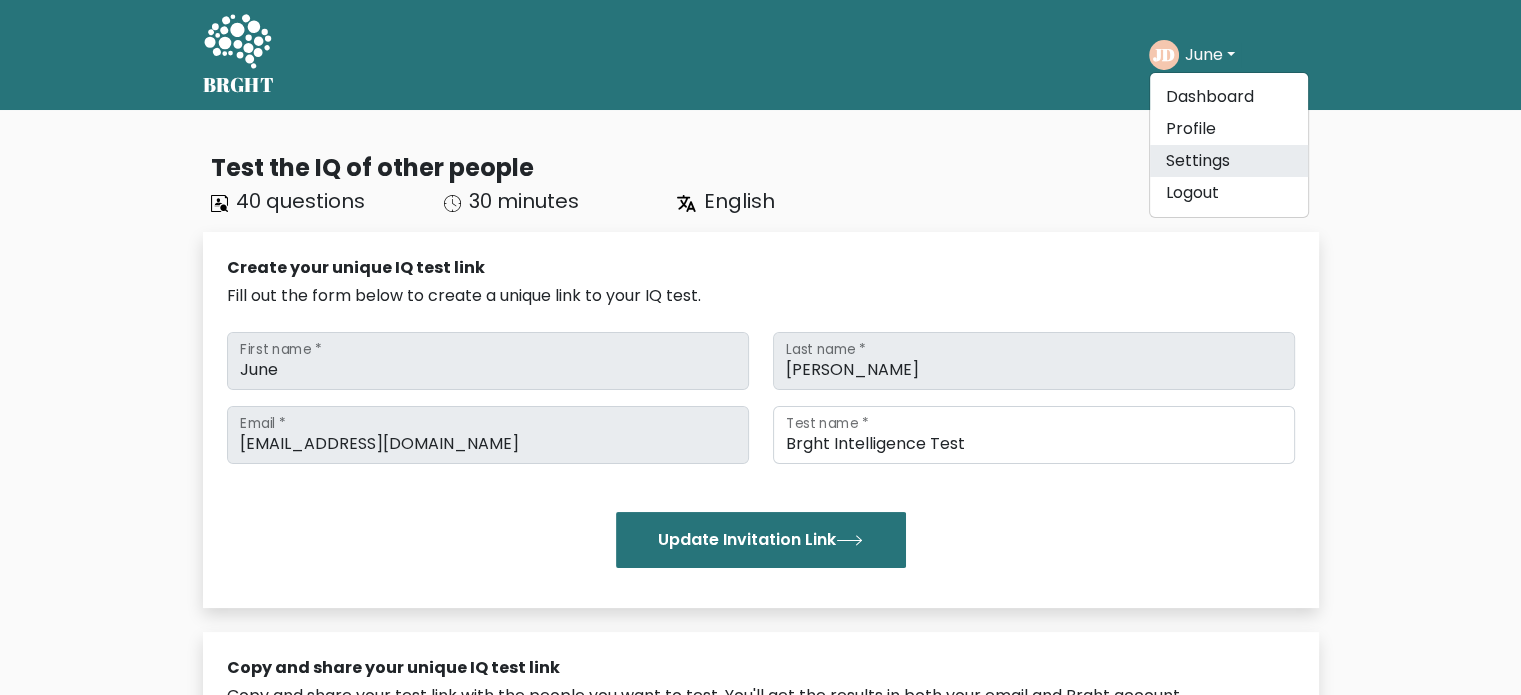 click on "Settings" at bounding box center (1229, 161) 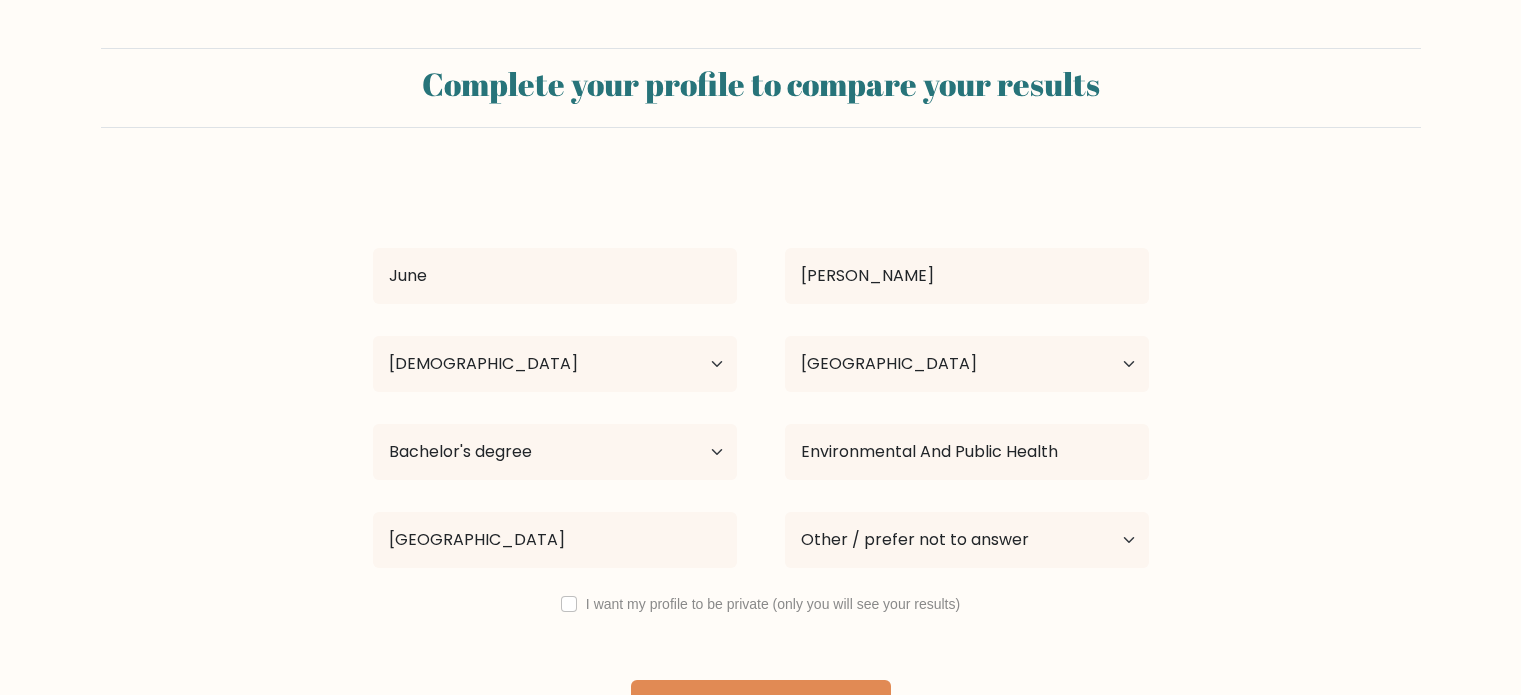select on "18_24" 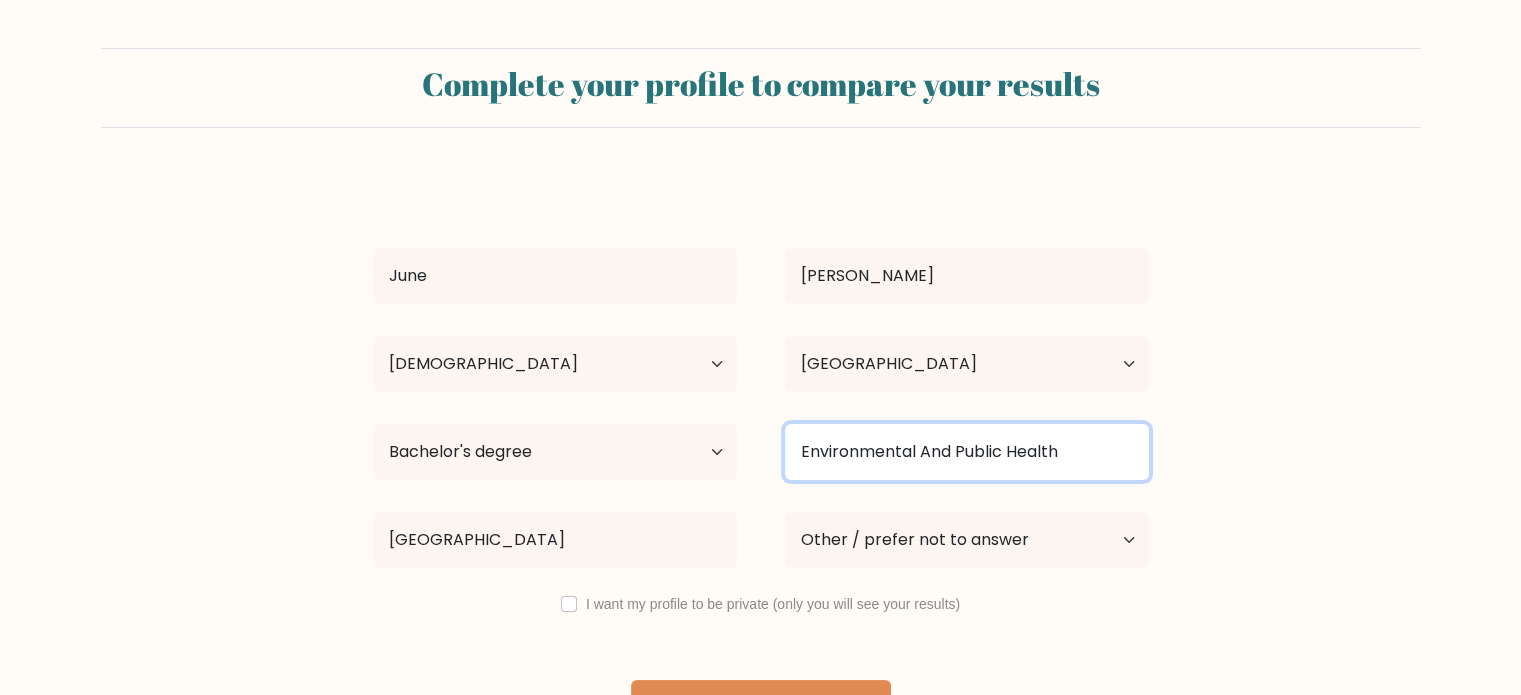 click on "Environmental And Public Health" at bounding box center [967, 452] 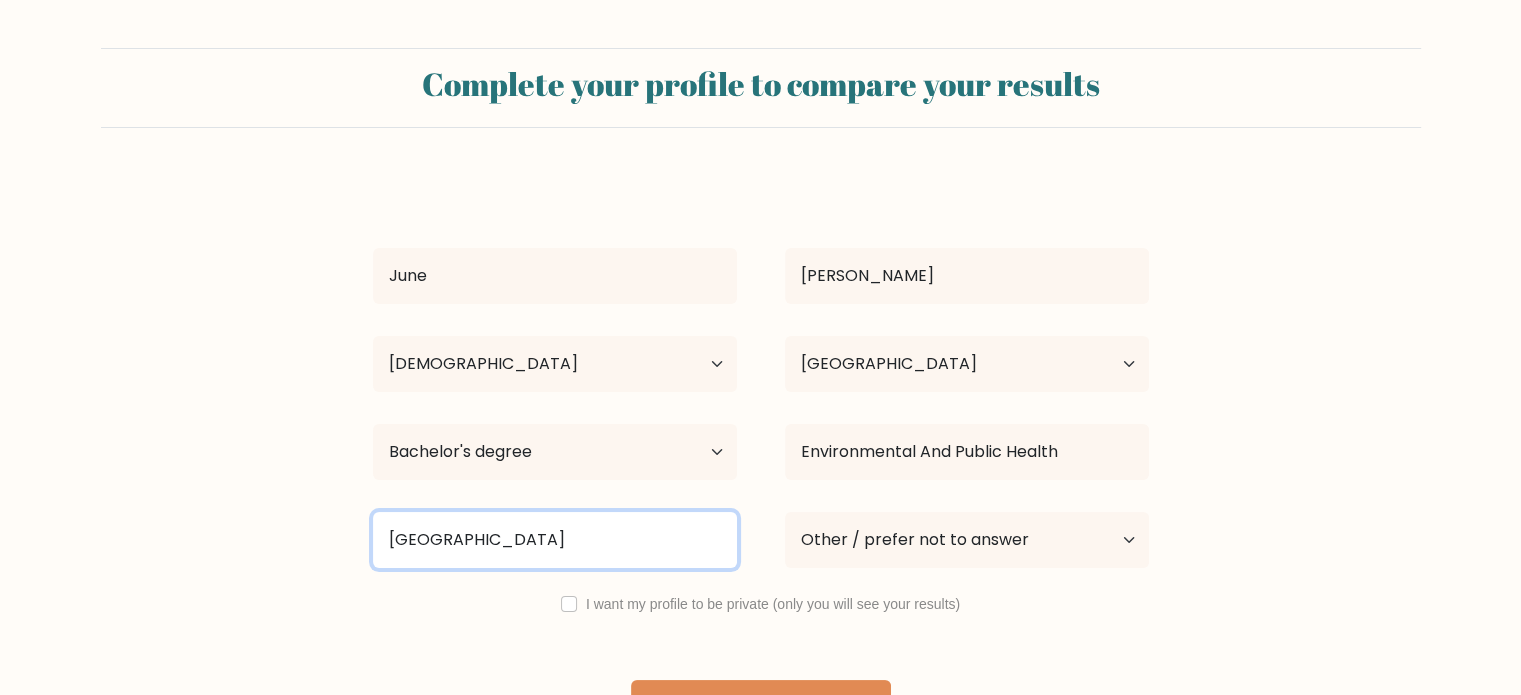 click on "[GEOGRAPHIC_DATA]" at bounding box center [555, 540] 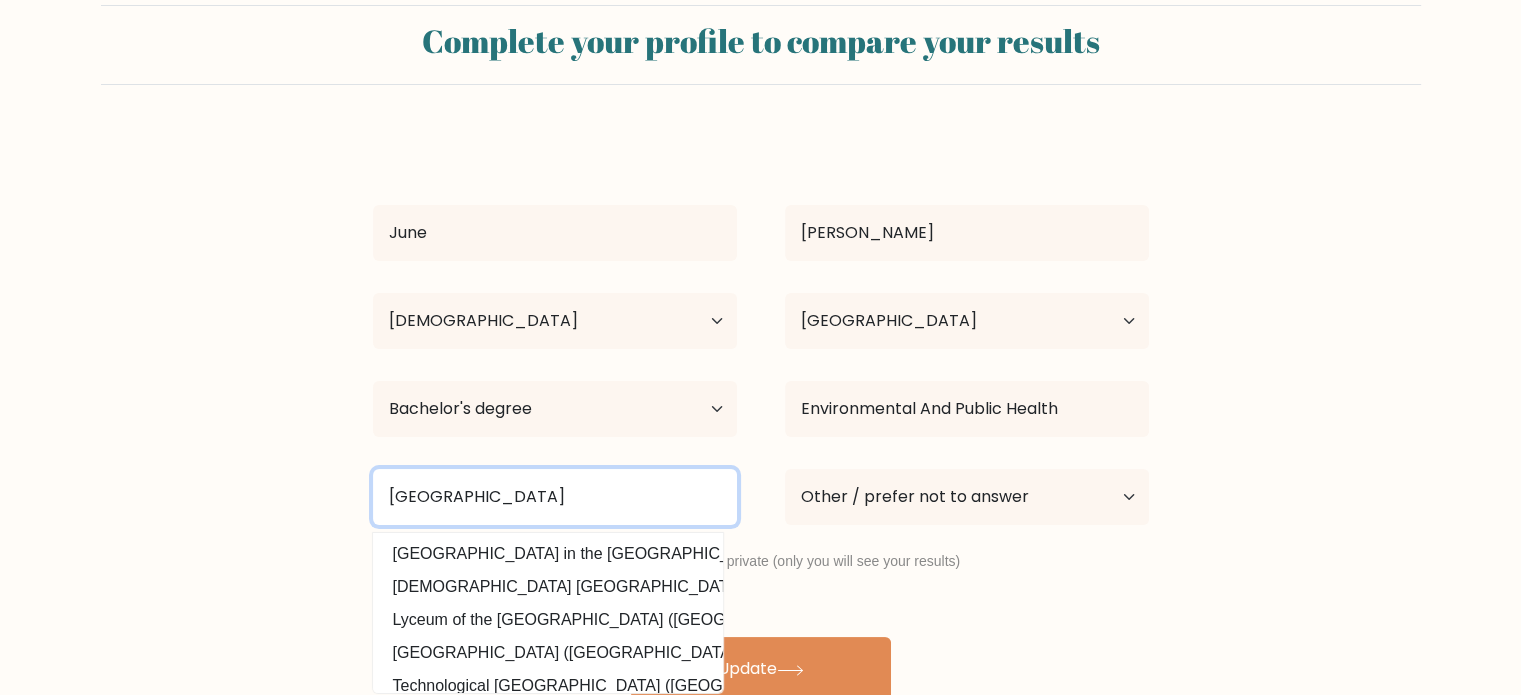 scroll, scrollTop: 63, scrollLeft: 0, axis: vertical 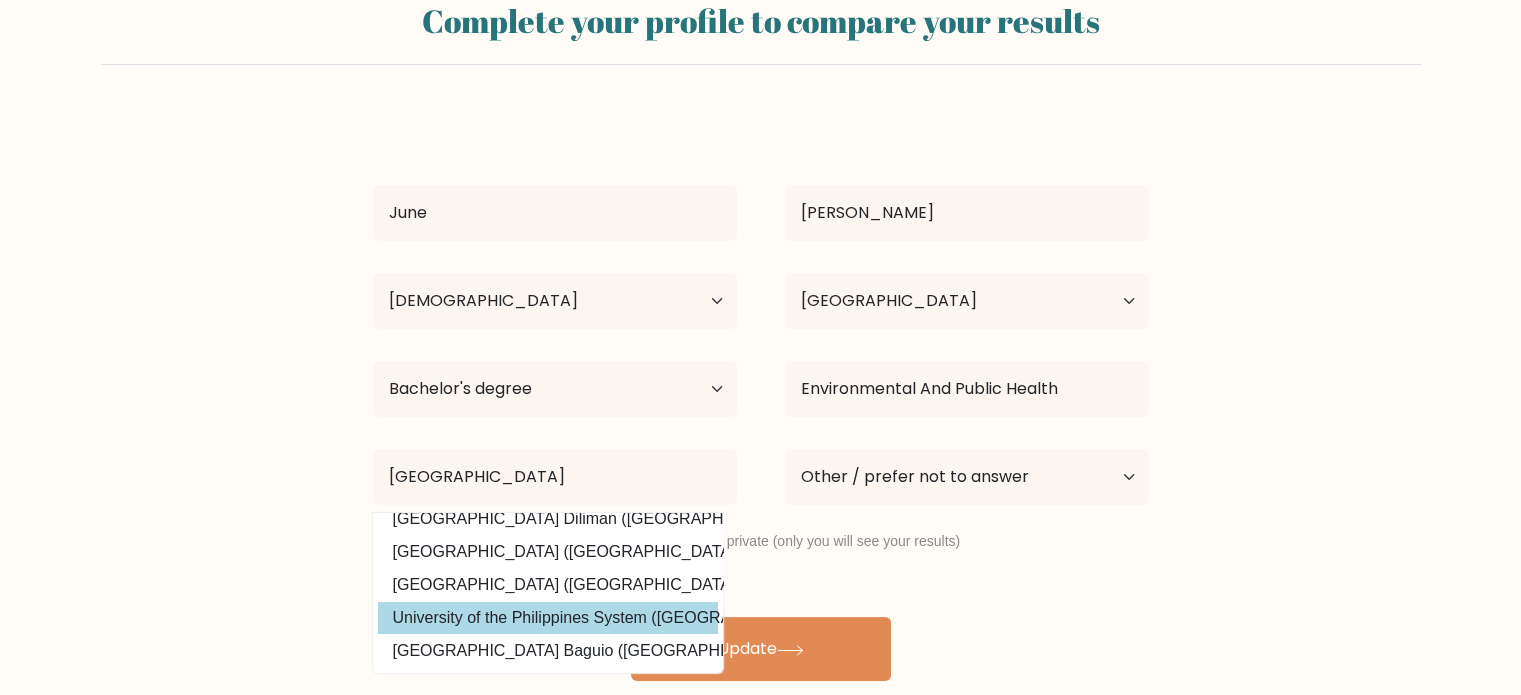 click on "University of the Philippines System ([GEOGRAPHIC_DATA])" at bounding box center (548, 618) 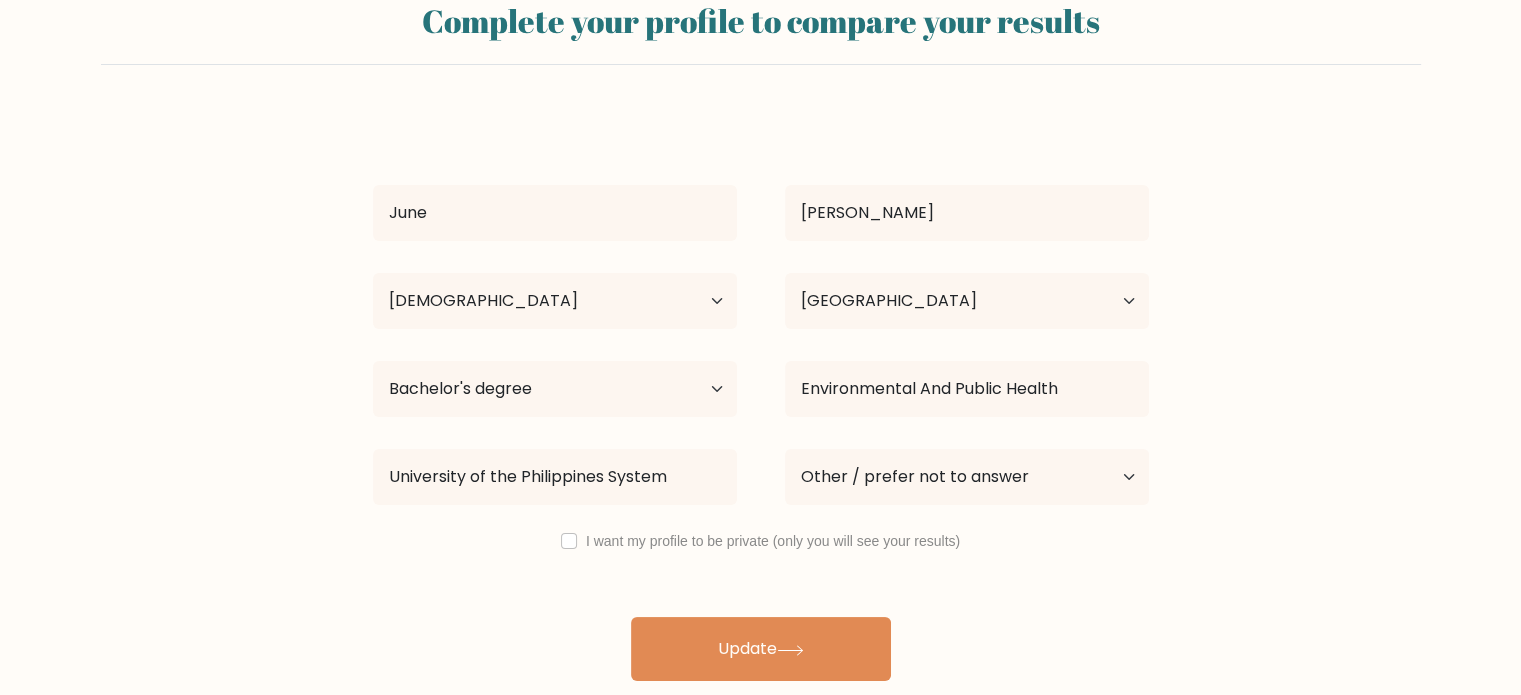 click on "I want my profile to be private
(only you will see your results)" at bounding box center [773, 541] 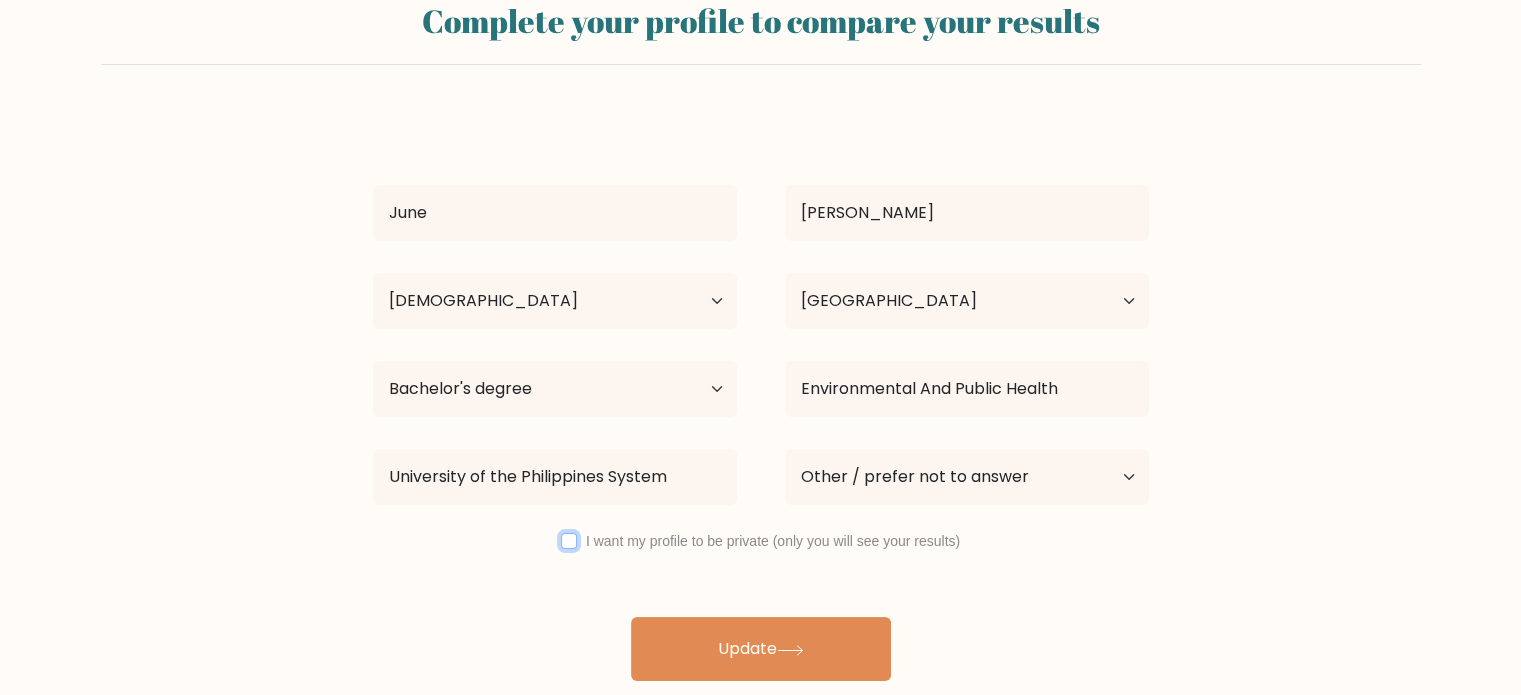 click at bounding box center (569, 541) 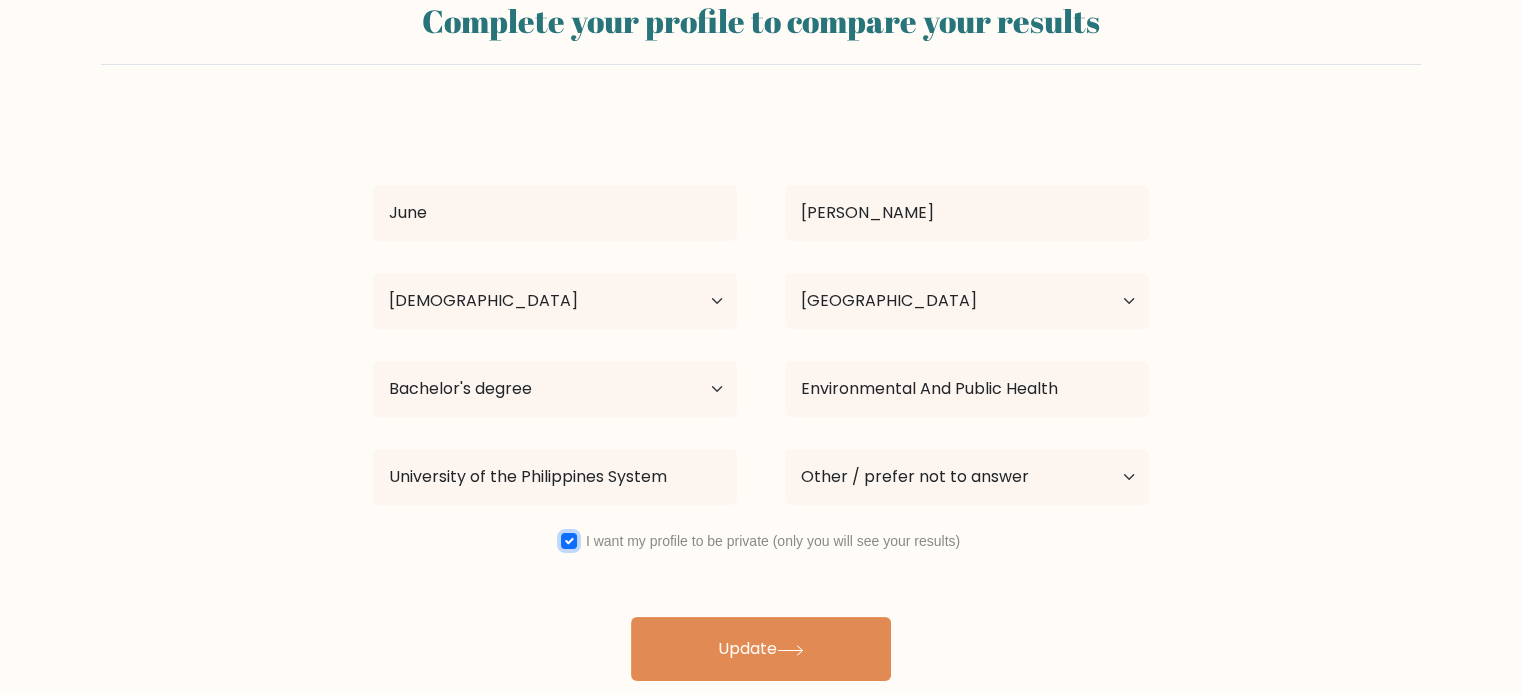 click at bounding box center (569, 541) 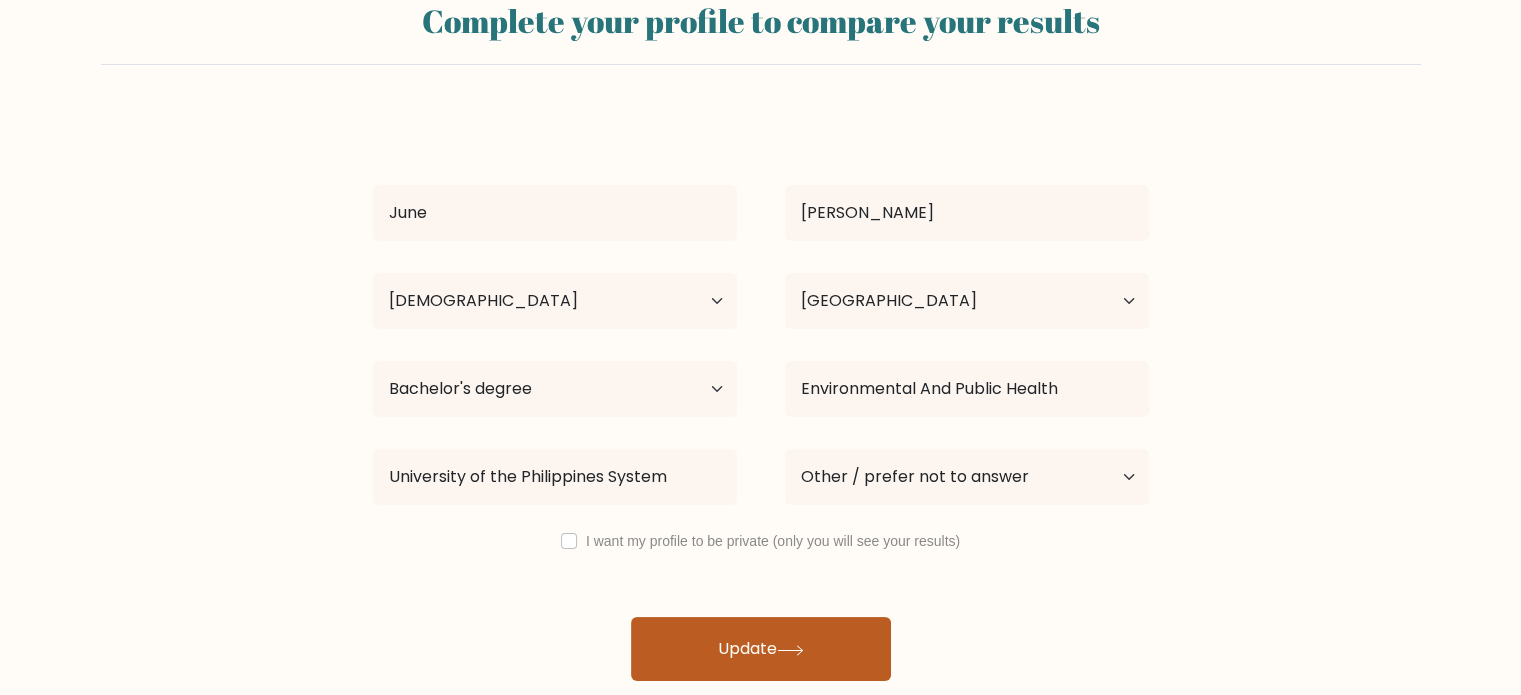 click on "Update" at bounding box center (761, 649) 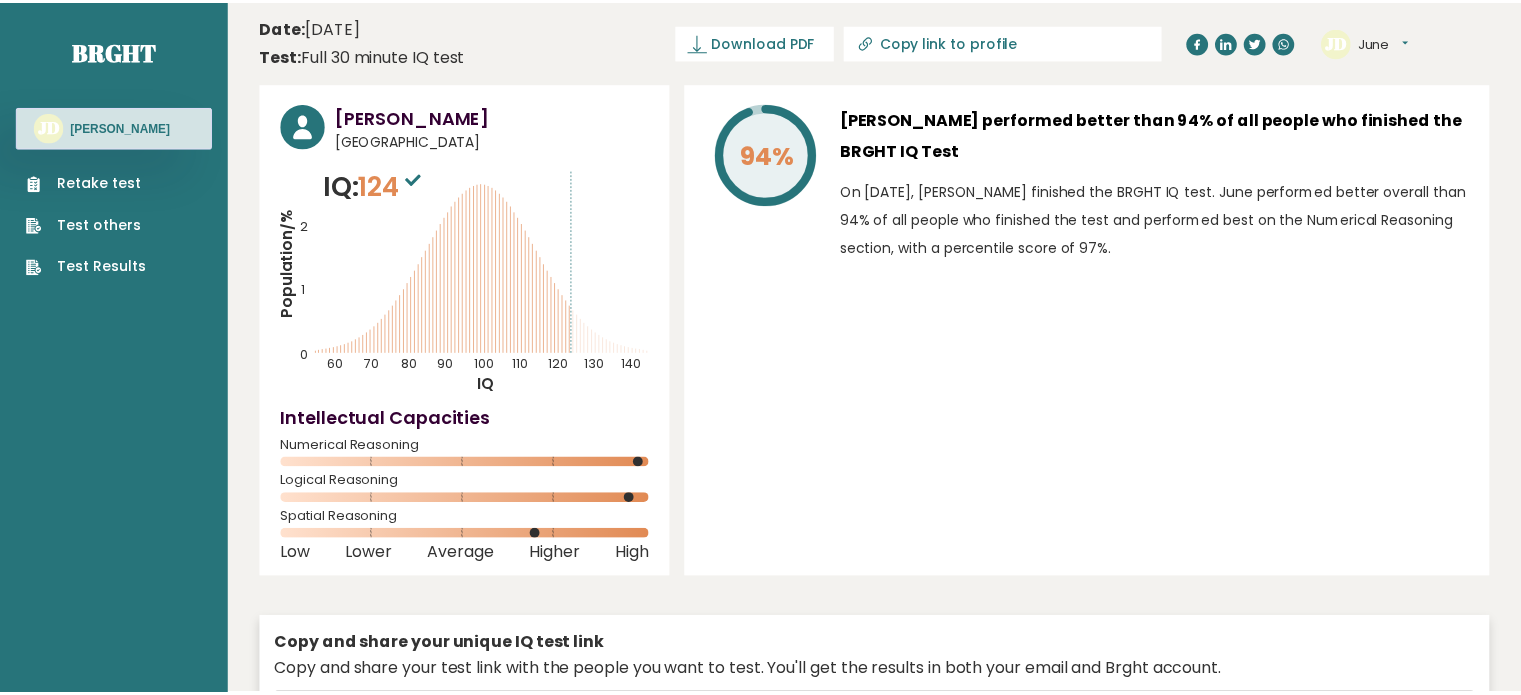 scroll, scrollTop: 0, scrollLeft: 0, axis: both 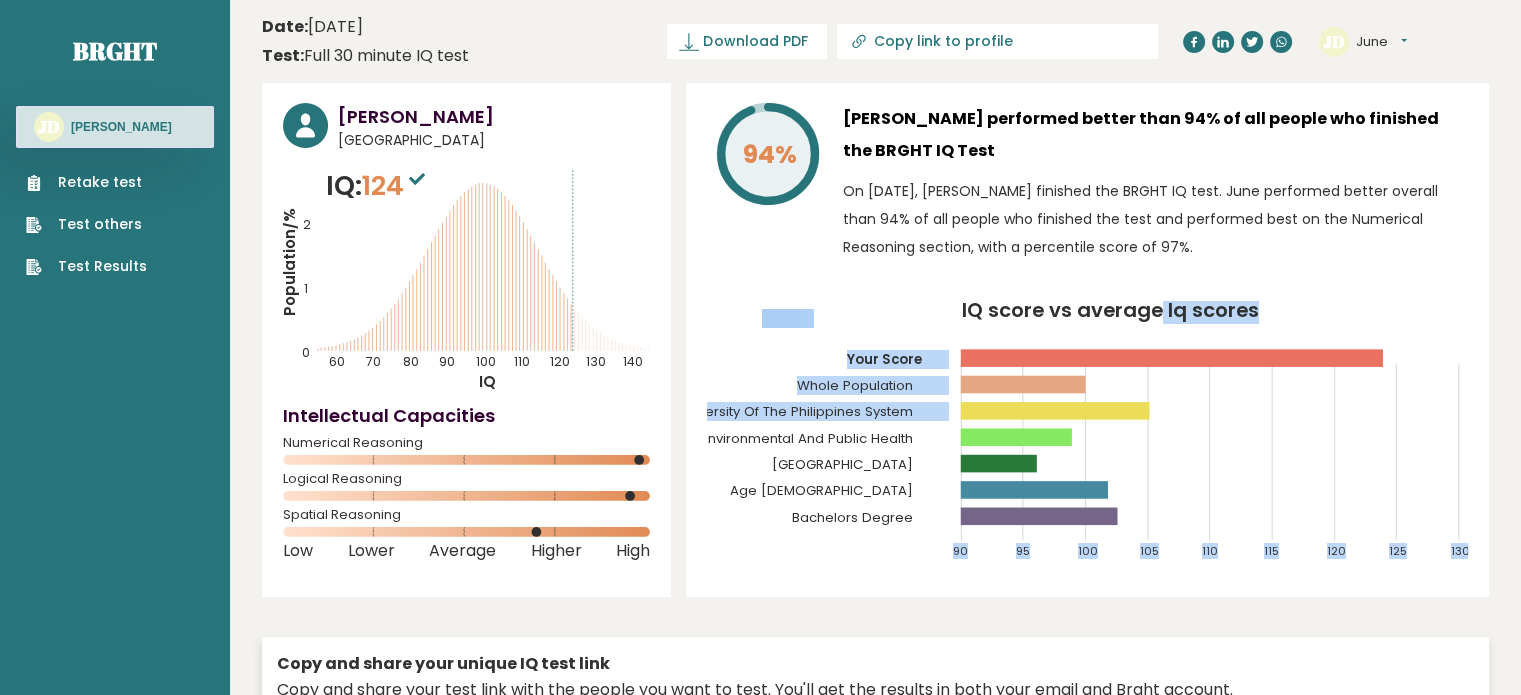 drag, startPoint x: 1139, startPoint y: 413, endPoint x: 1156, endPoint y: 418, distance: 17.720045 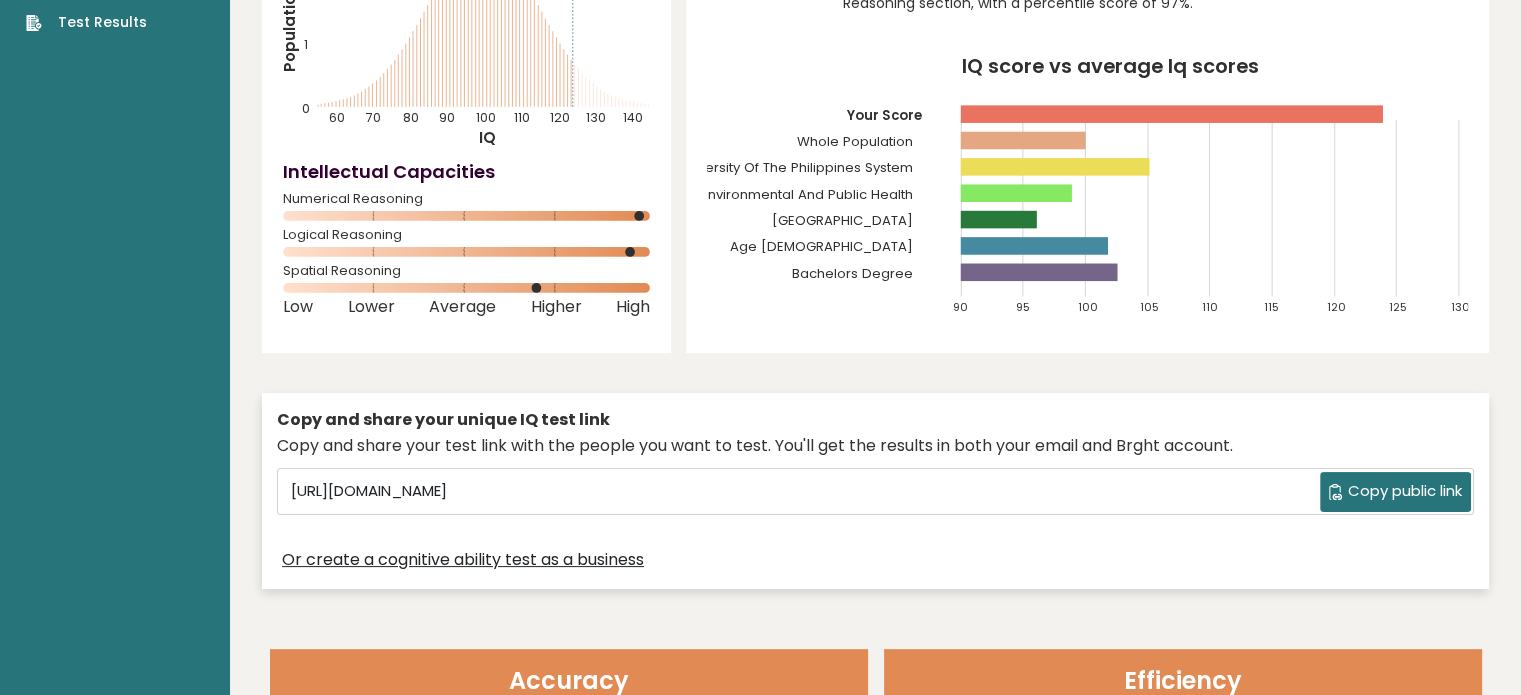 scroll, scrollTop: 100, scrollLeft: 0, axis: vertical 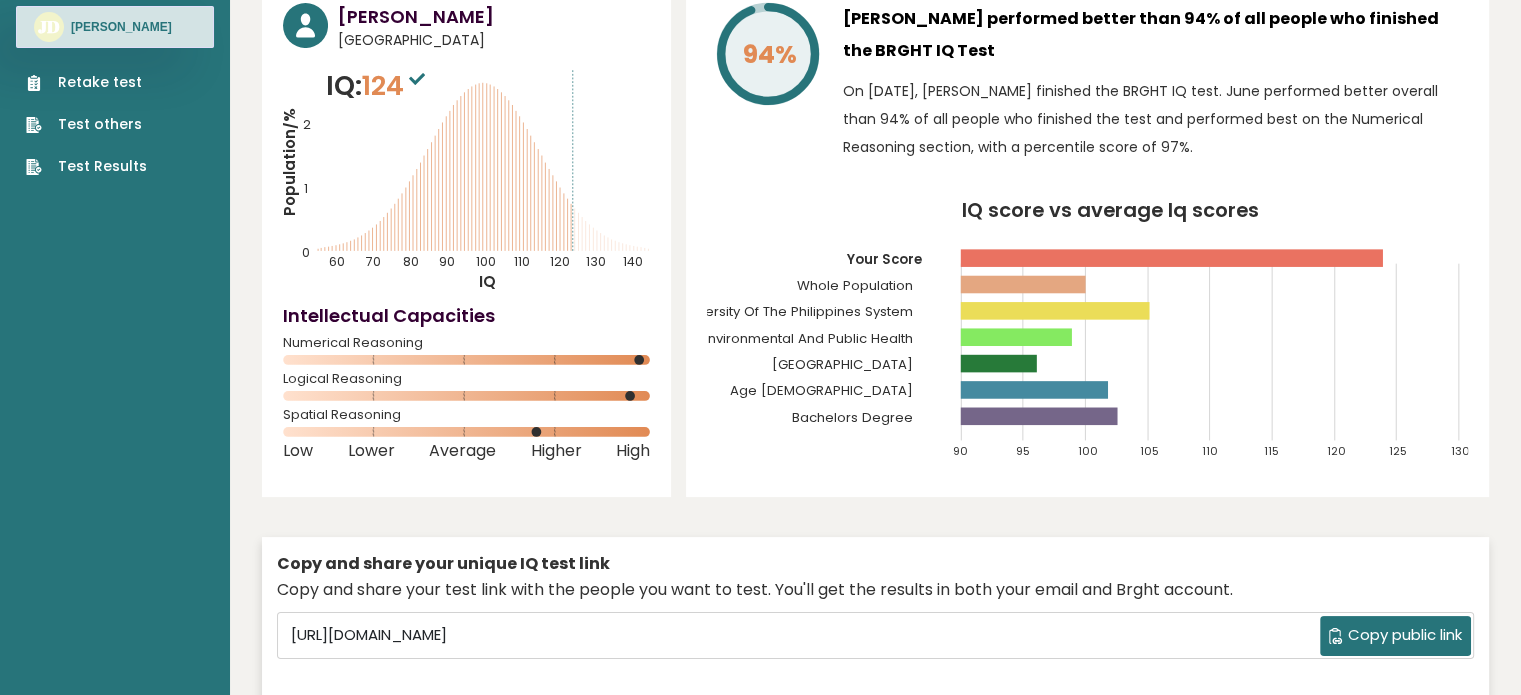 click on "University Of The Philippines System" 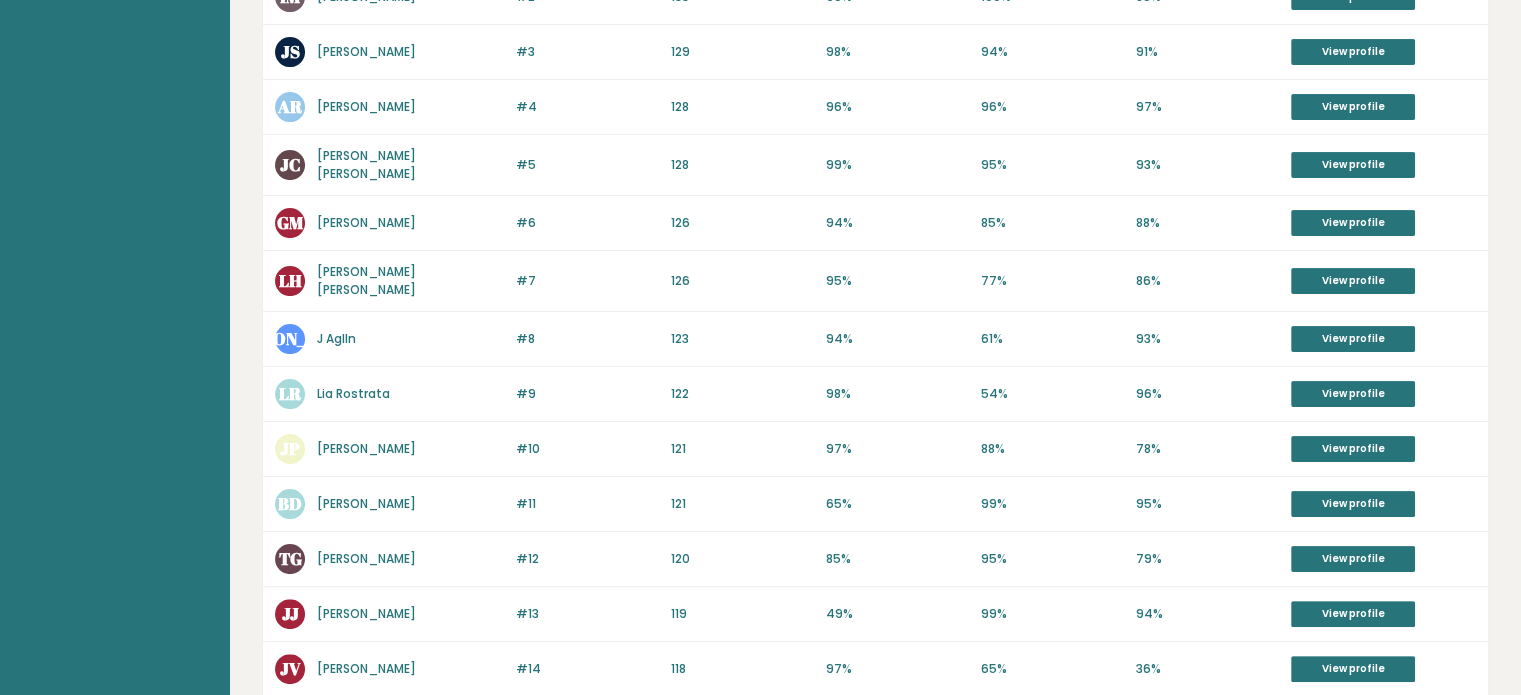 scroll, scrollTop: 400, scrollLeft: 0, axis: vertical 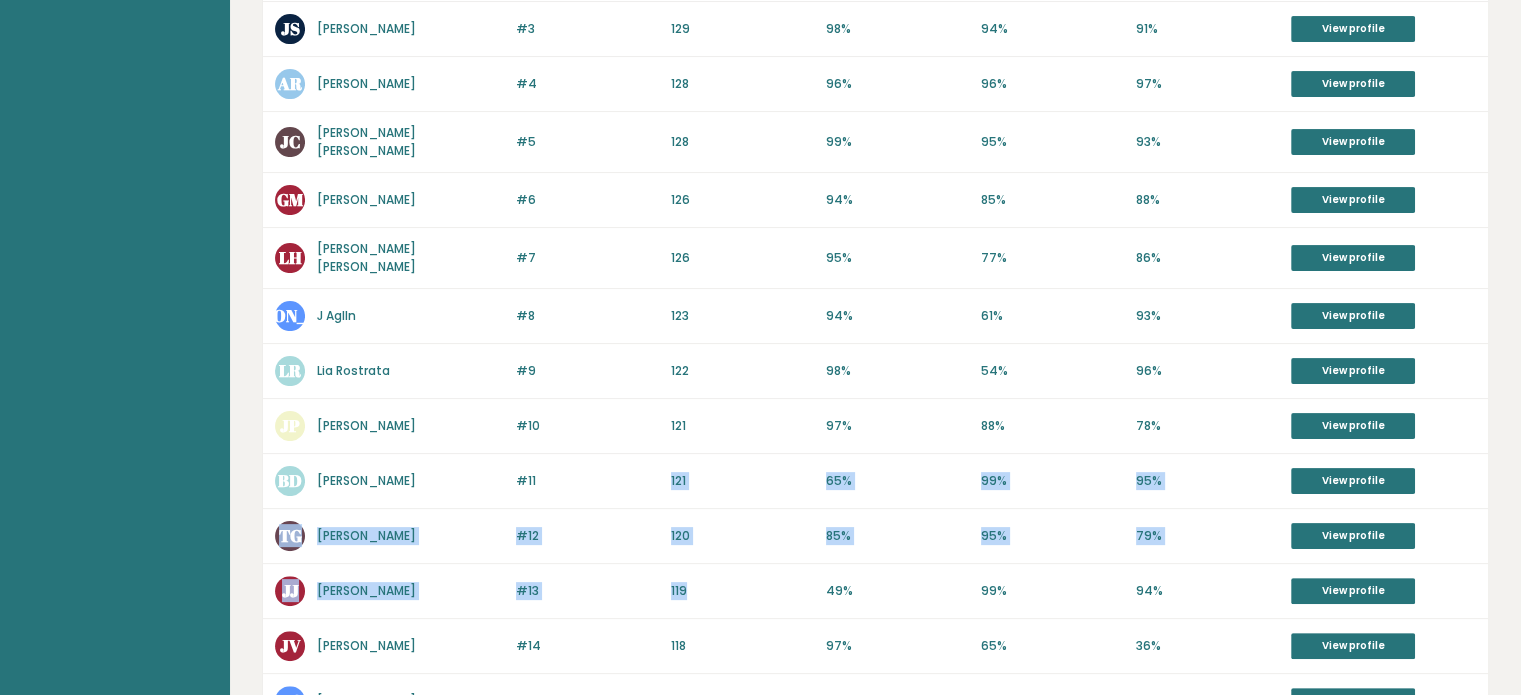 drag, startPoint x: 668, startPoint y: 443, endPoint x: 736, endPoint y: 603, distance: 173.85051 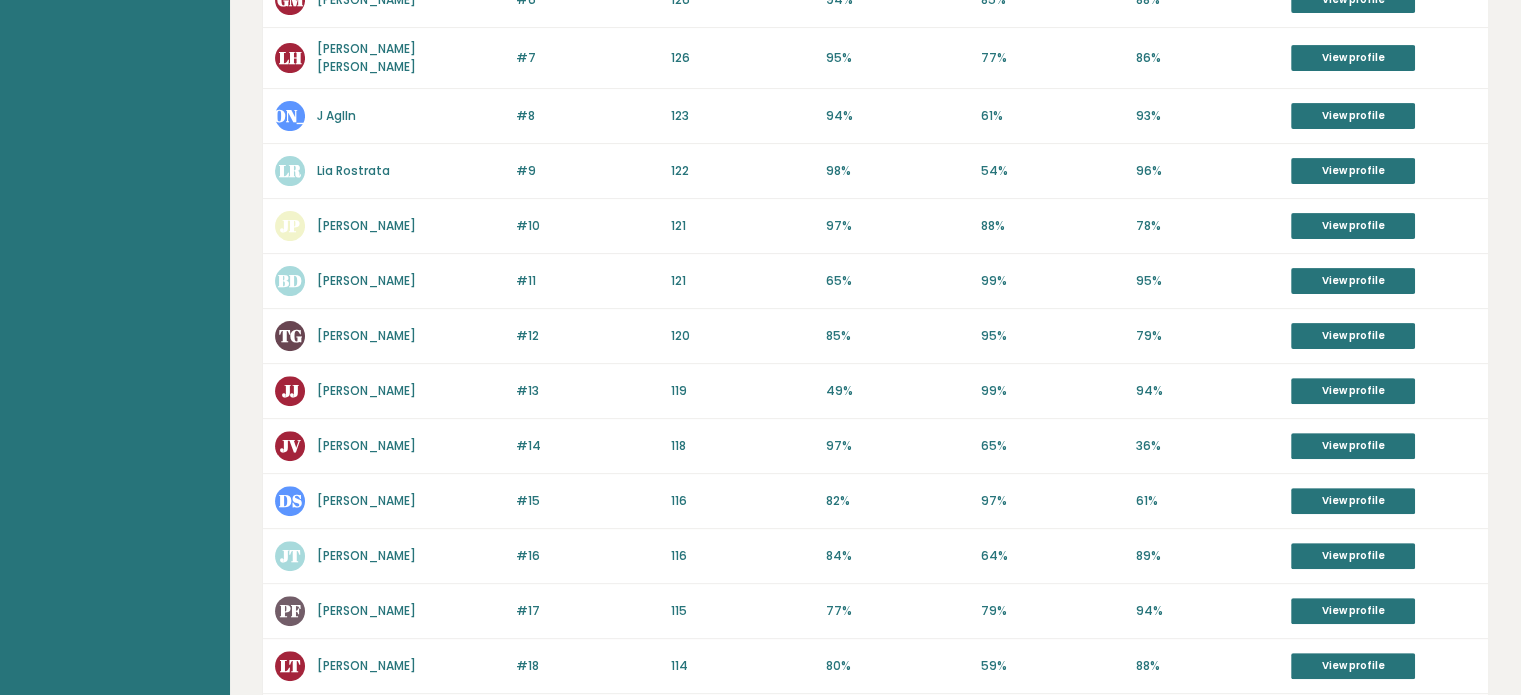 click on "#15
DS
Del Rafael Serag
117
#15
116
82%
97%
61%
View profile" at bounding box center [875, 501] 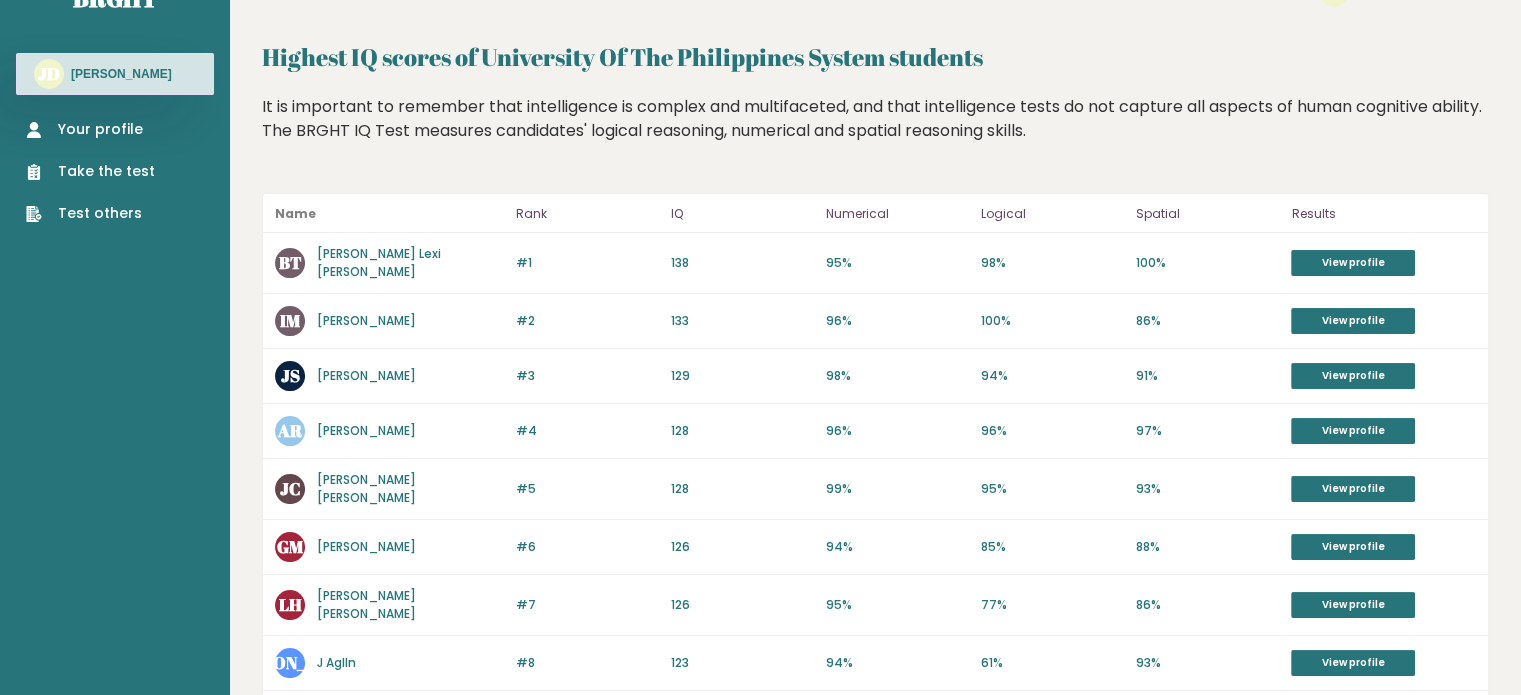 scroll, scrollTop: 0, scrollLeft: 0, axis: both 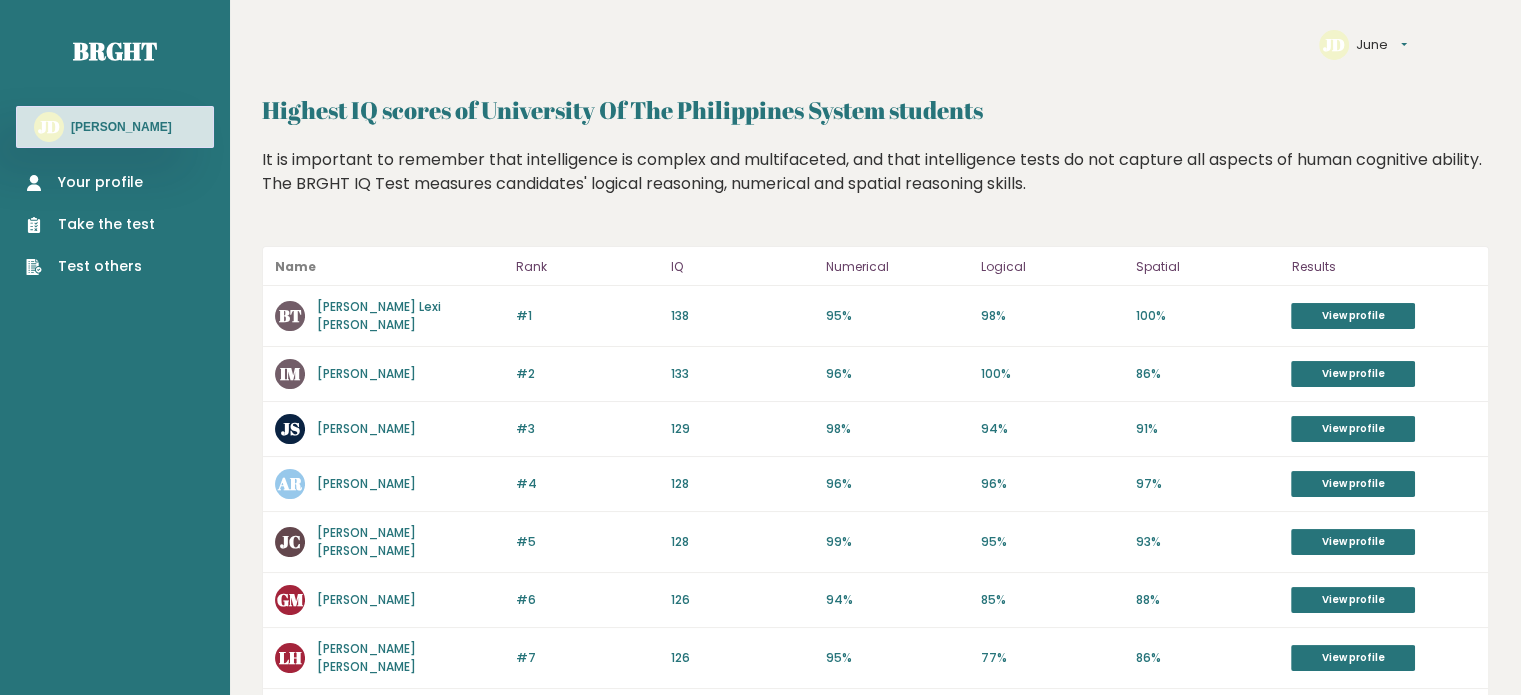 click on "June" at bounding box center [1381, 45] 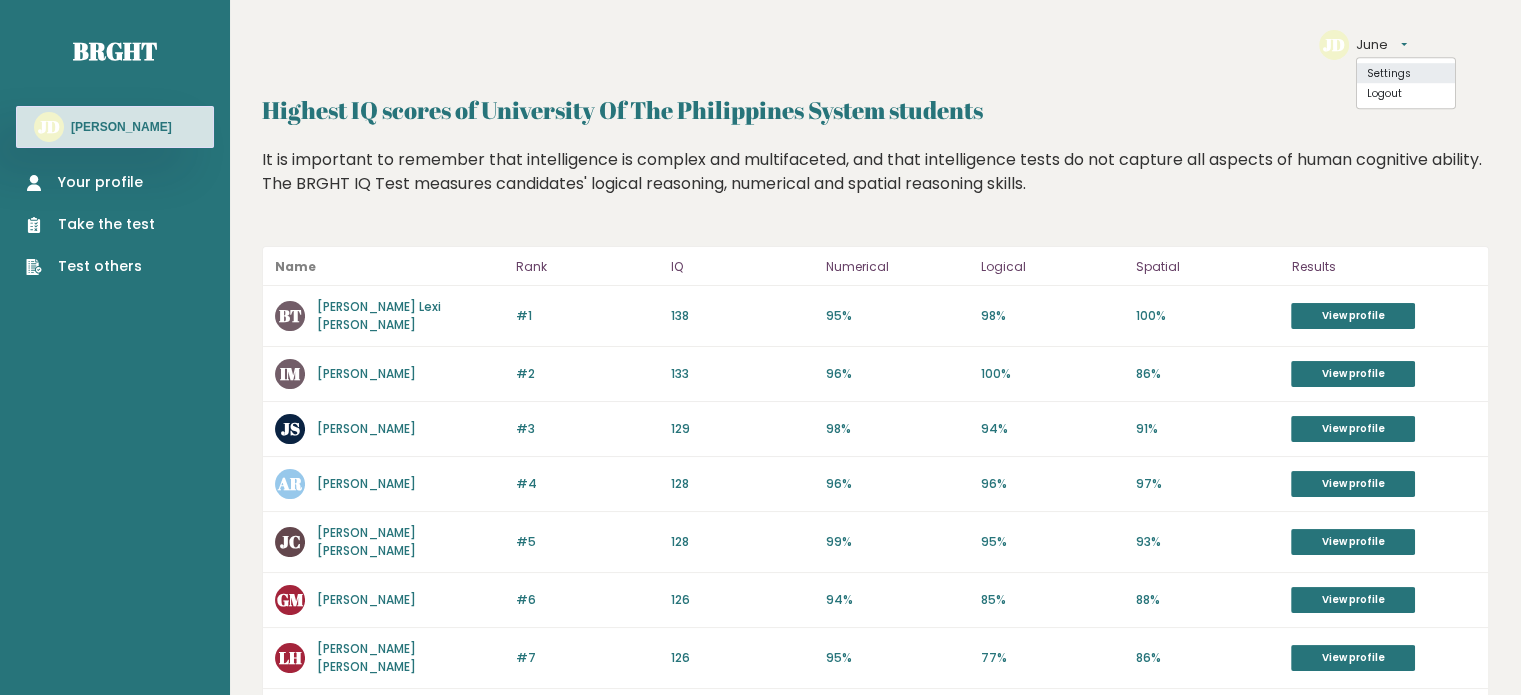 click on "Settings" at bounding box center [1406, 73] 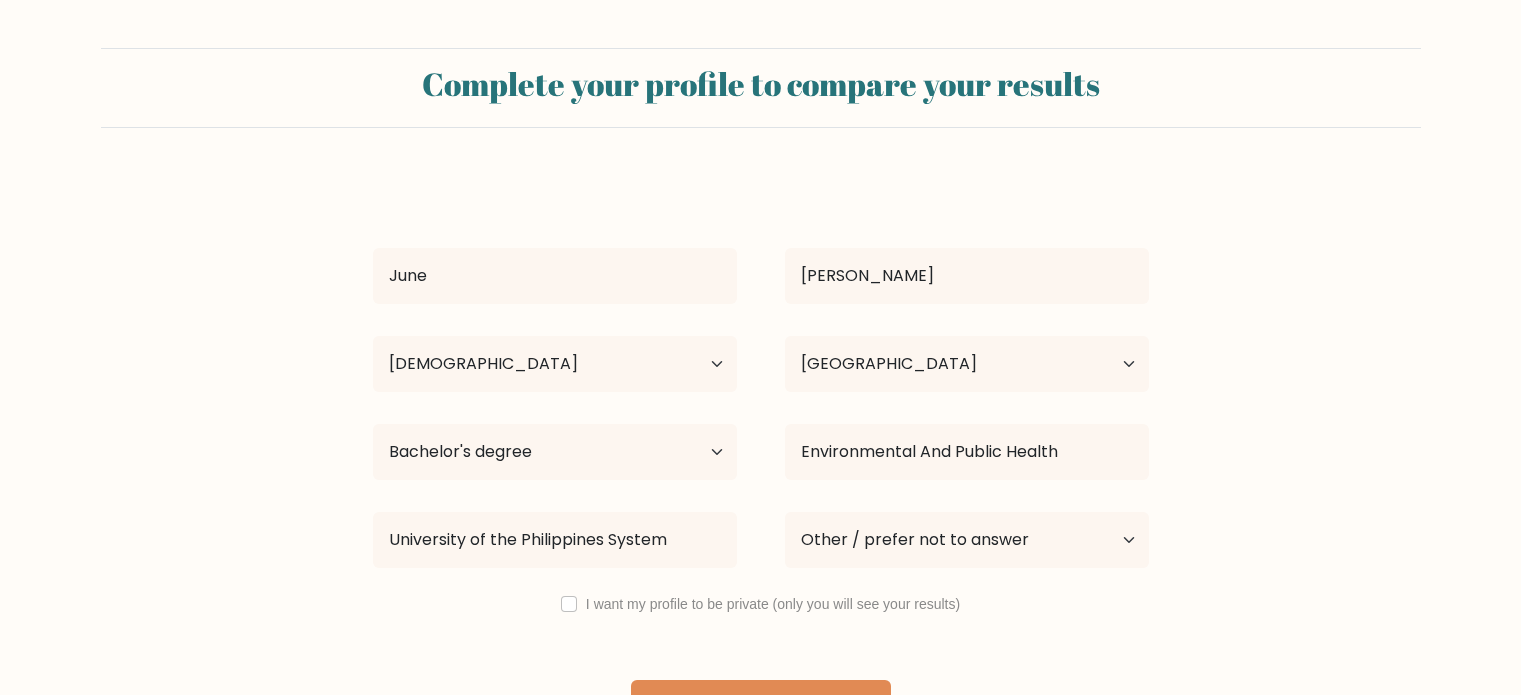 select on "18_24" 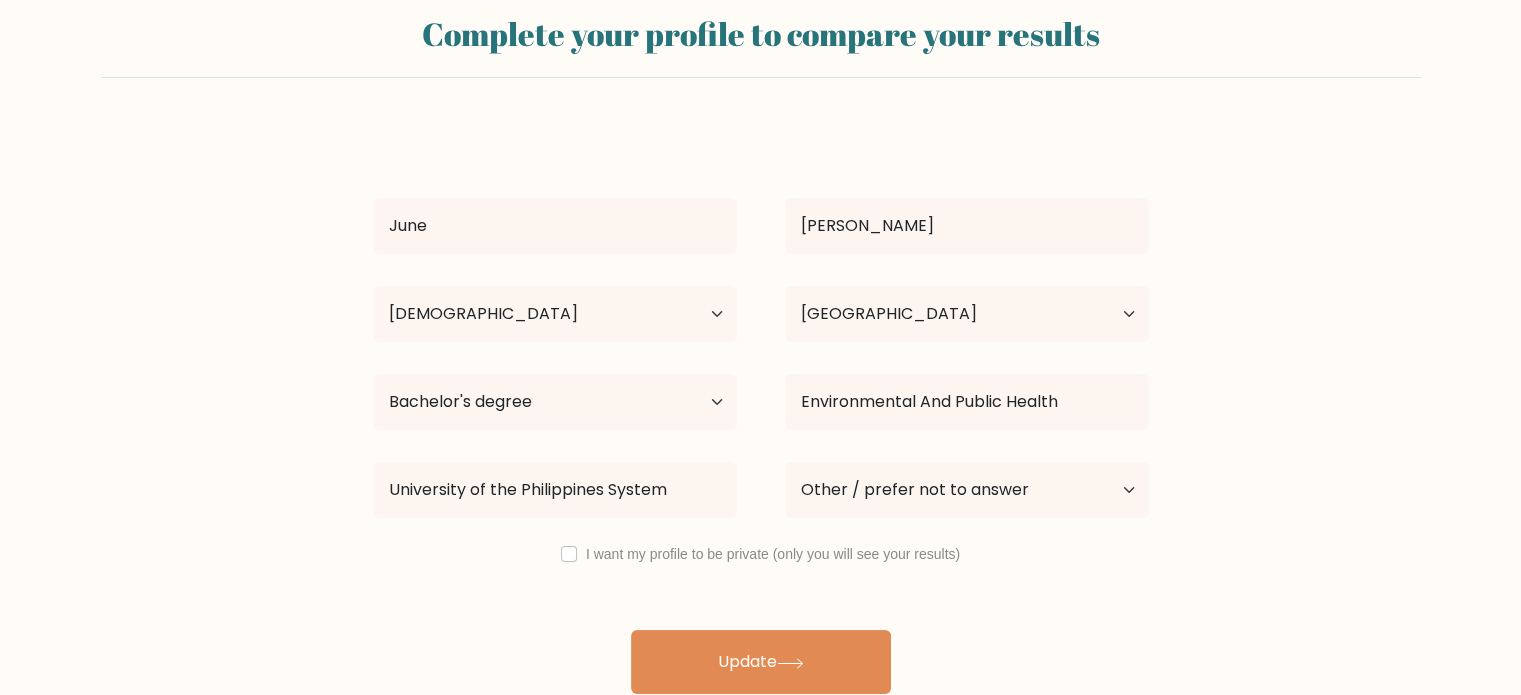 scroll, scrollTop: 63, scrollLeft: 0, axis: vertical 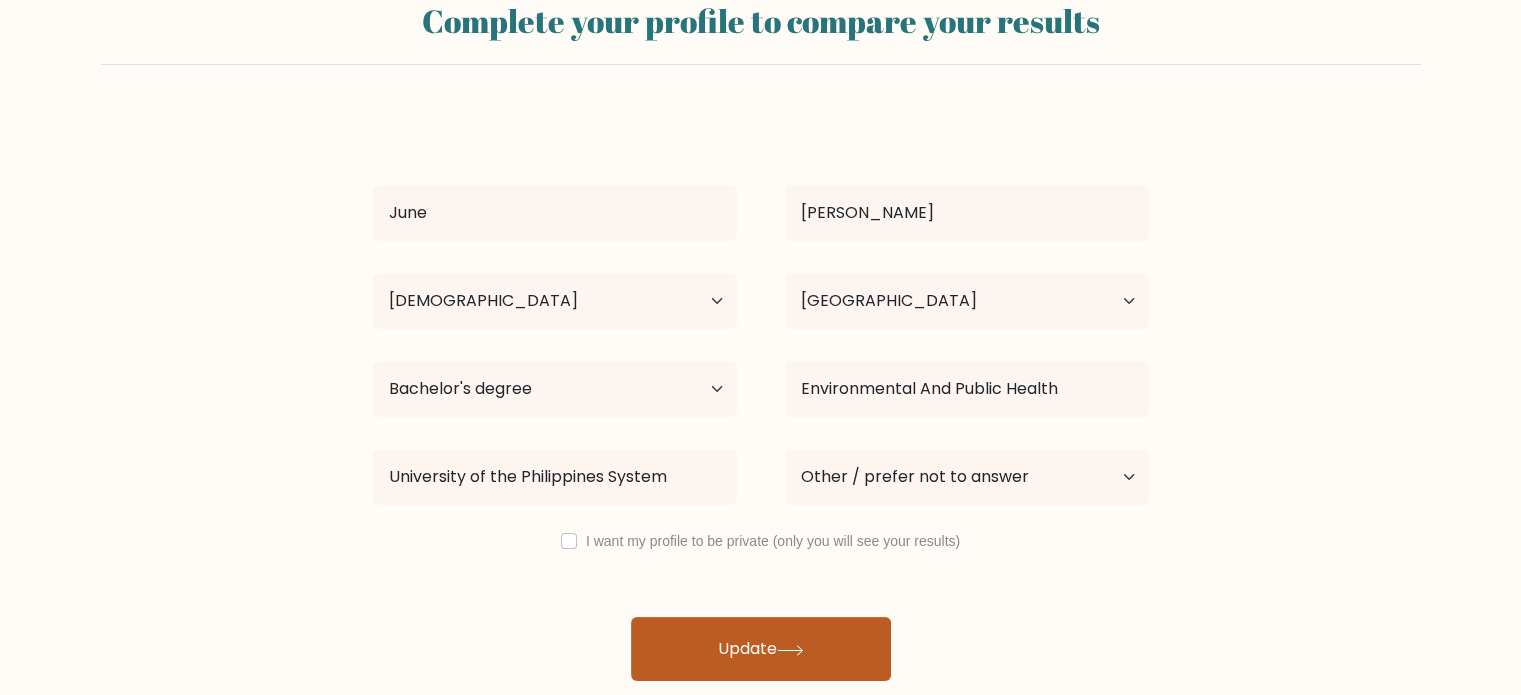 click on "Update" at bounding box center [761, 649] 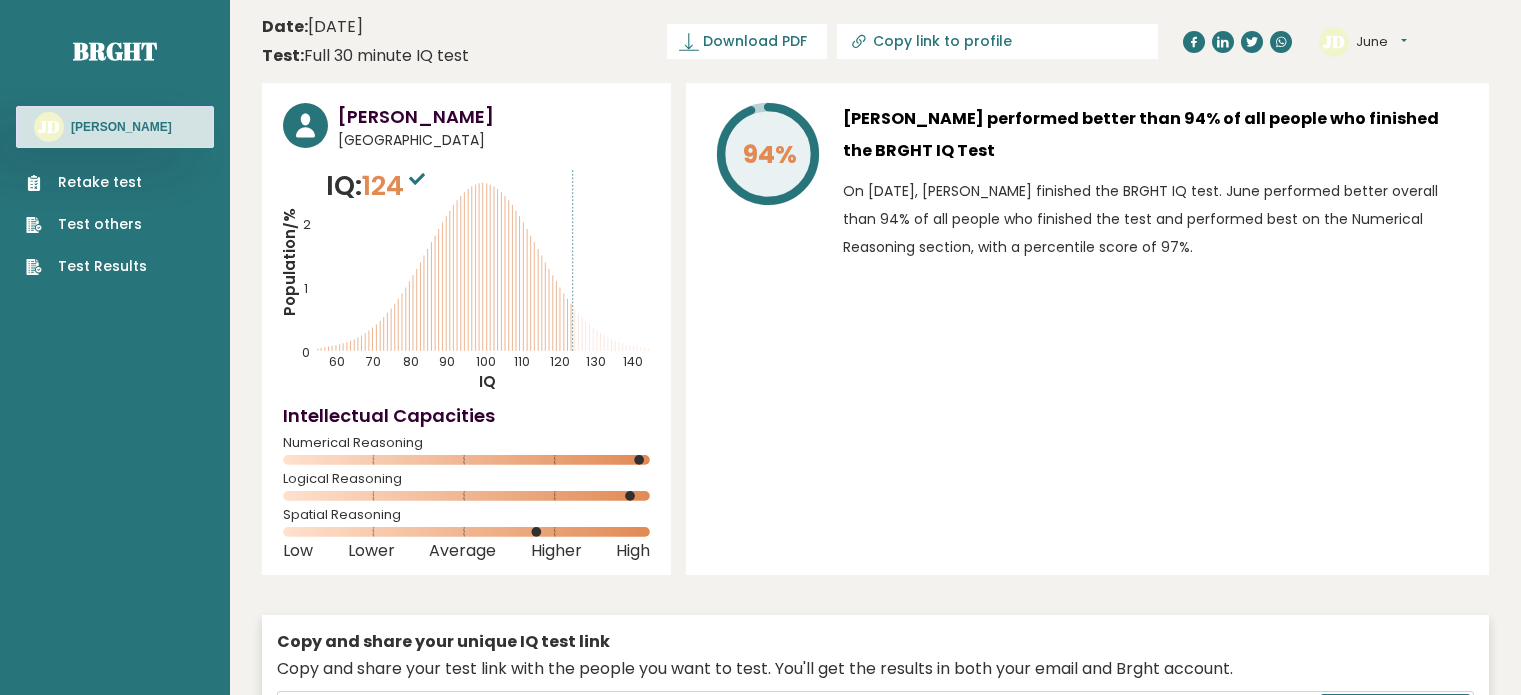 scroll, scrollTop: 0, scrollLeft: 0, axis: both 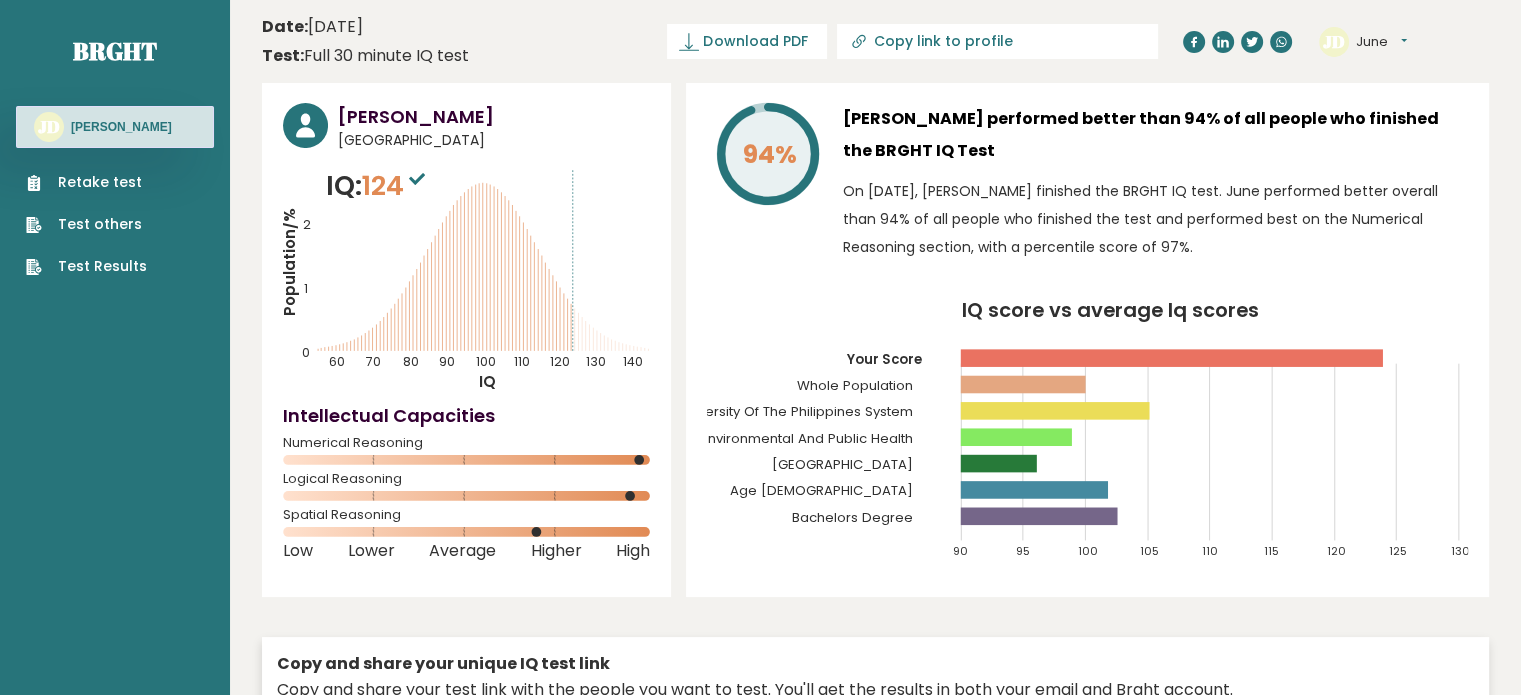 click on "University Of The Philippines System" 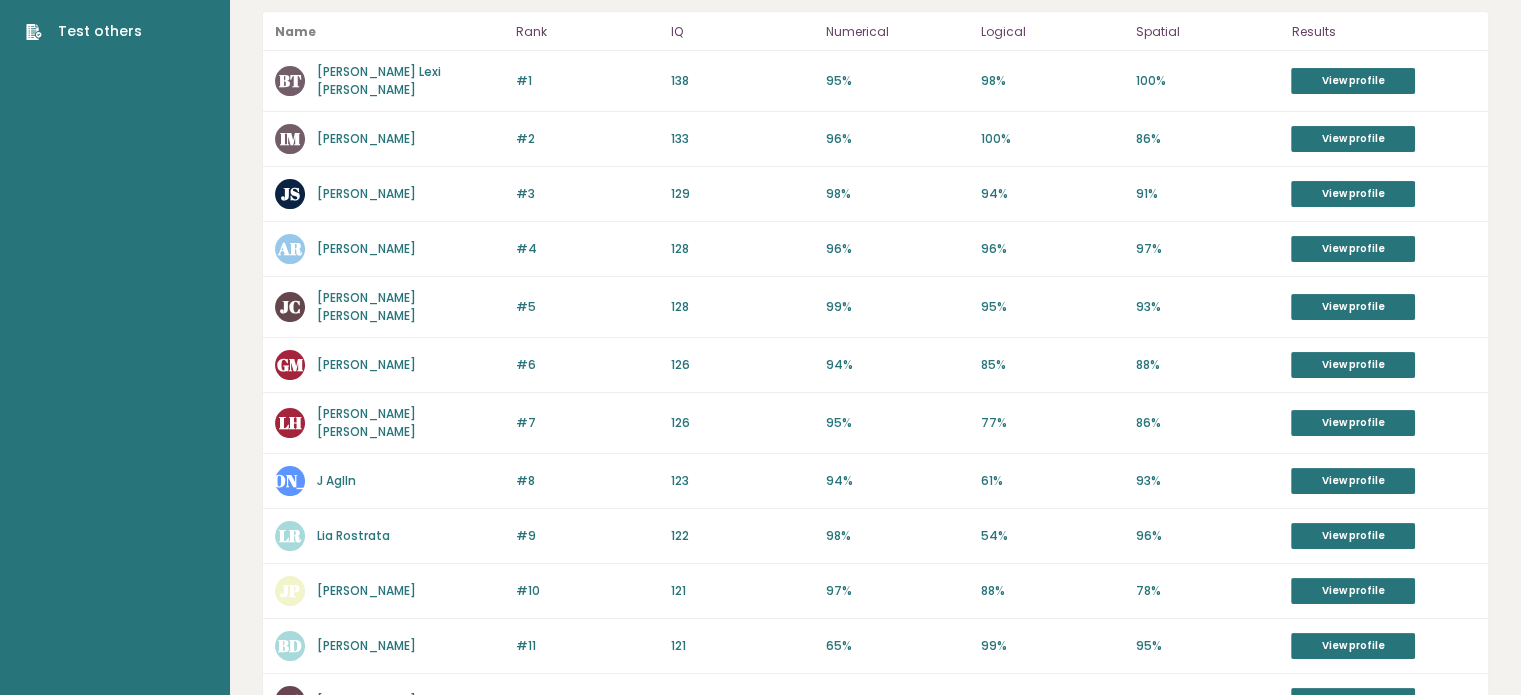 scroll, scrollTop: 200, scrollLeft: 0, axis: vertical 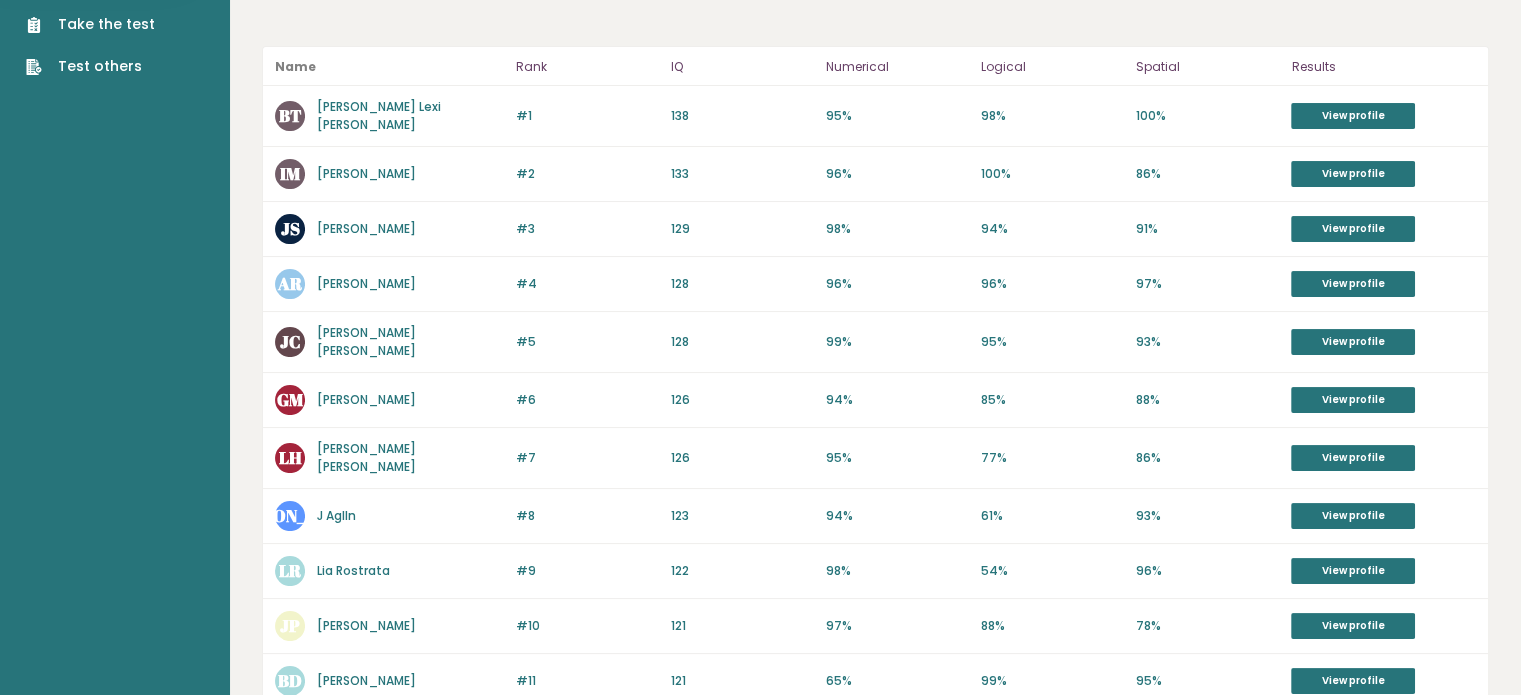 drag, startPoint x: 439, startPoint y: 173, endPoint x: 276, endPoint y: 181, distance: 163.1962 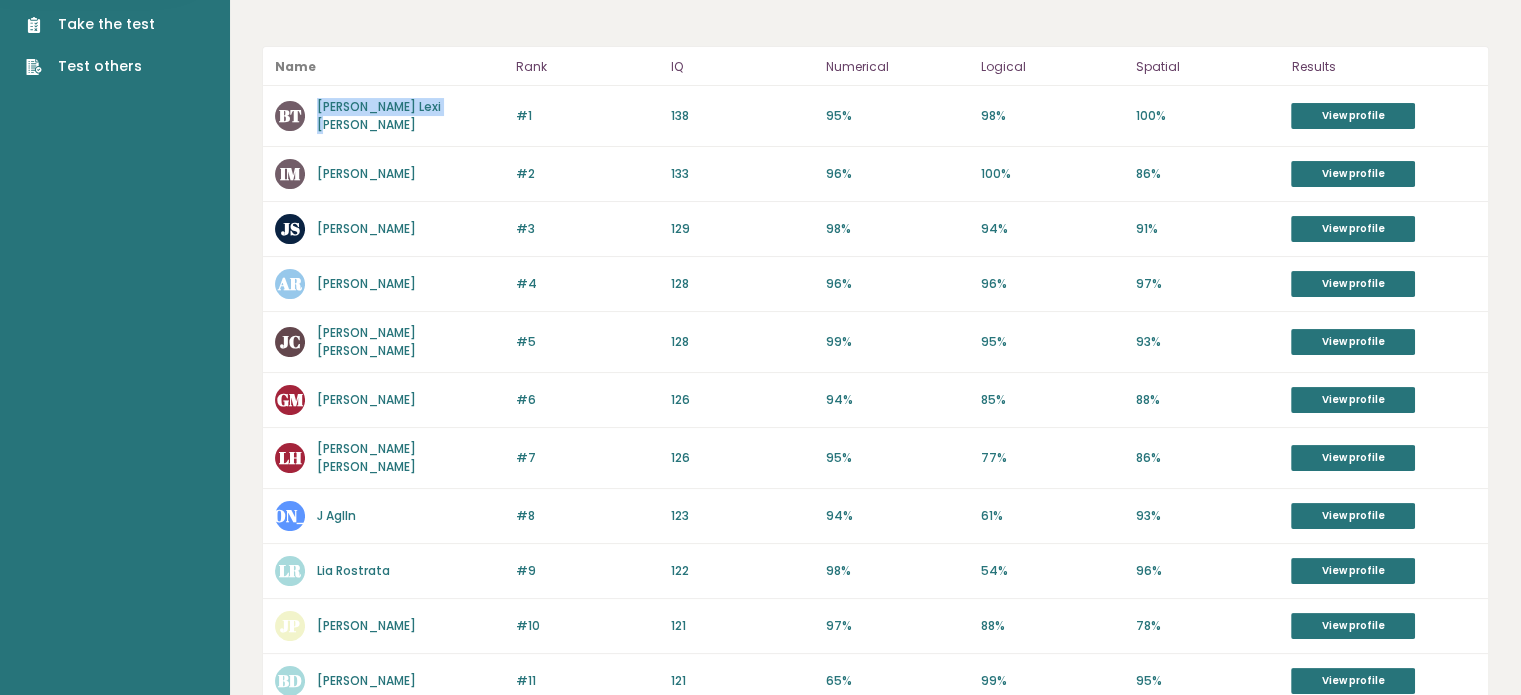 drag, startPoint x: 476, startPoint y: 107, endPoint x: 315, endPoint y: 119, distance: 161.44658 